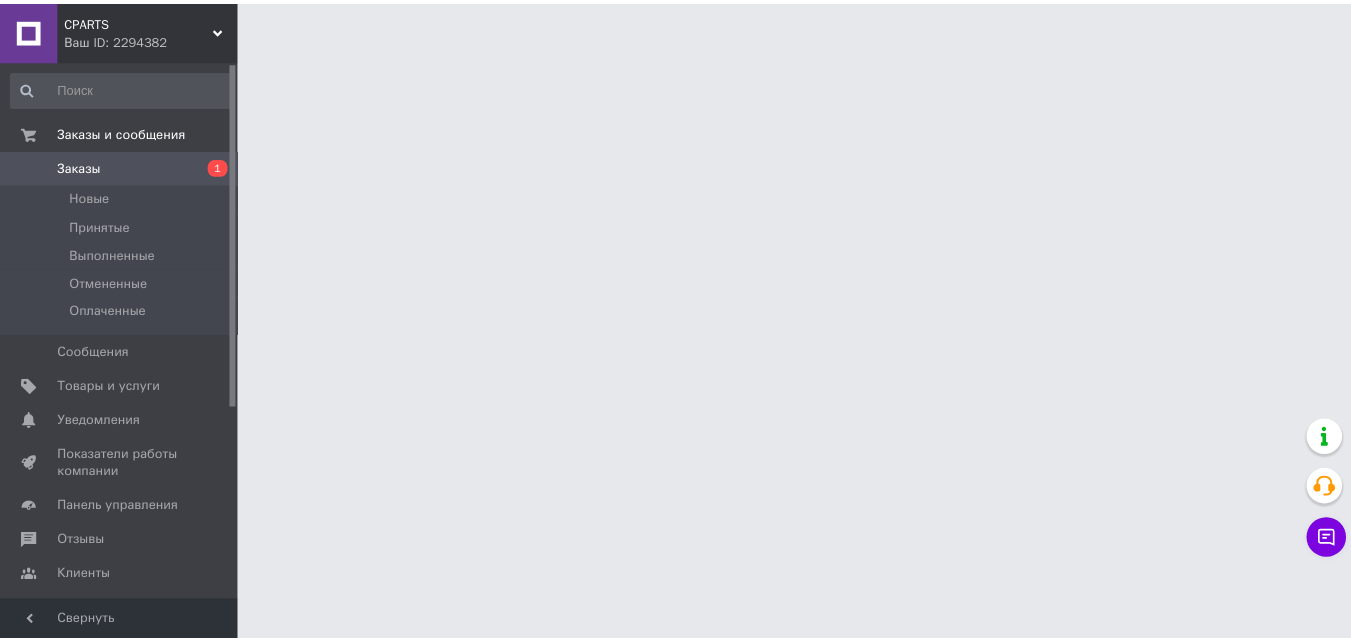 scroll, scrollTop: 0, scrollLeft: 0, axis: both 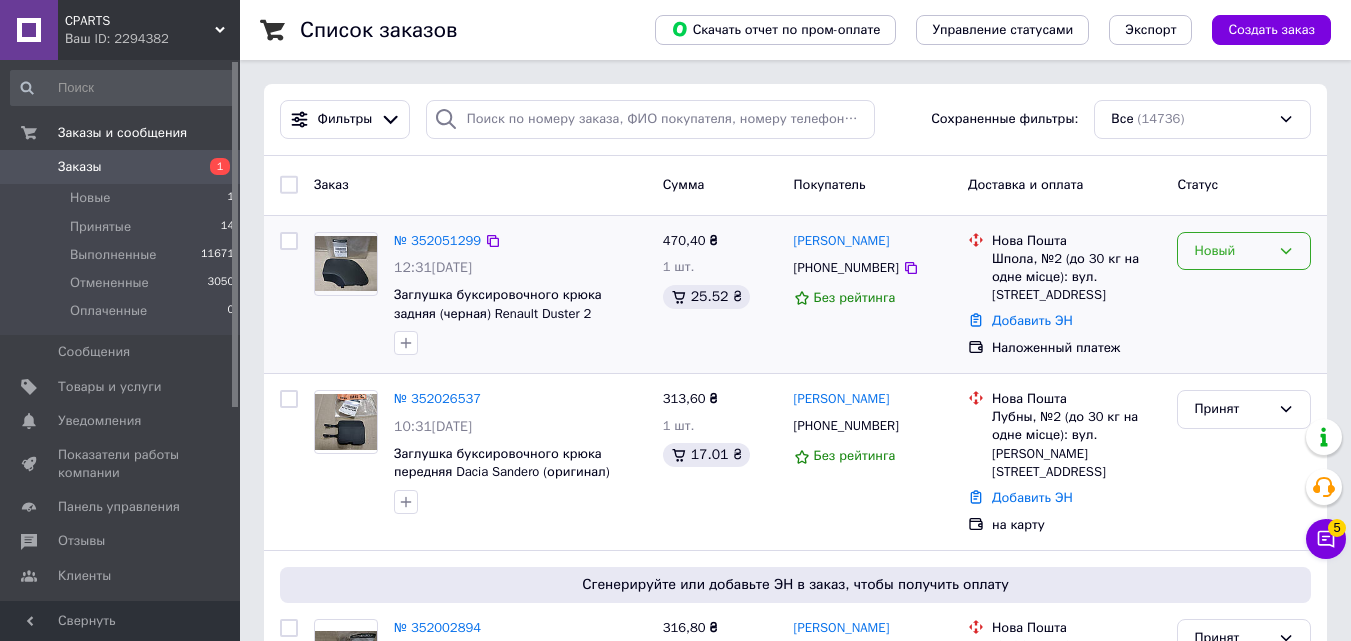 click on "Новый" at bounding box center [1232, 251] 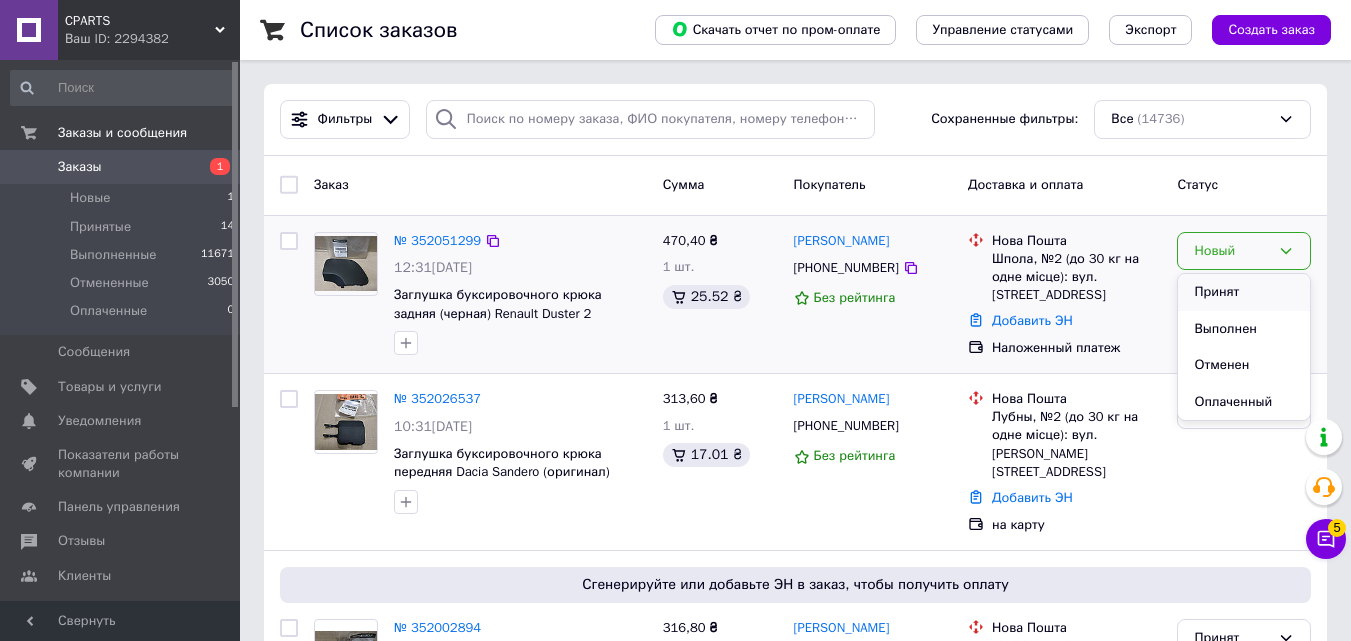 click on "Принят" at bounding box center [1244, 292] 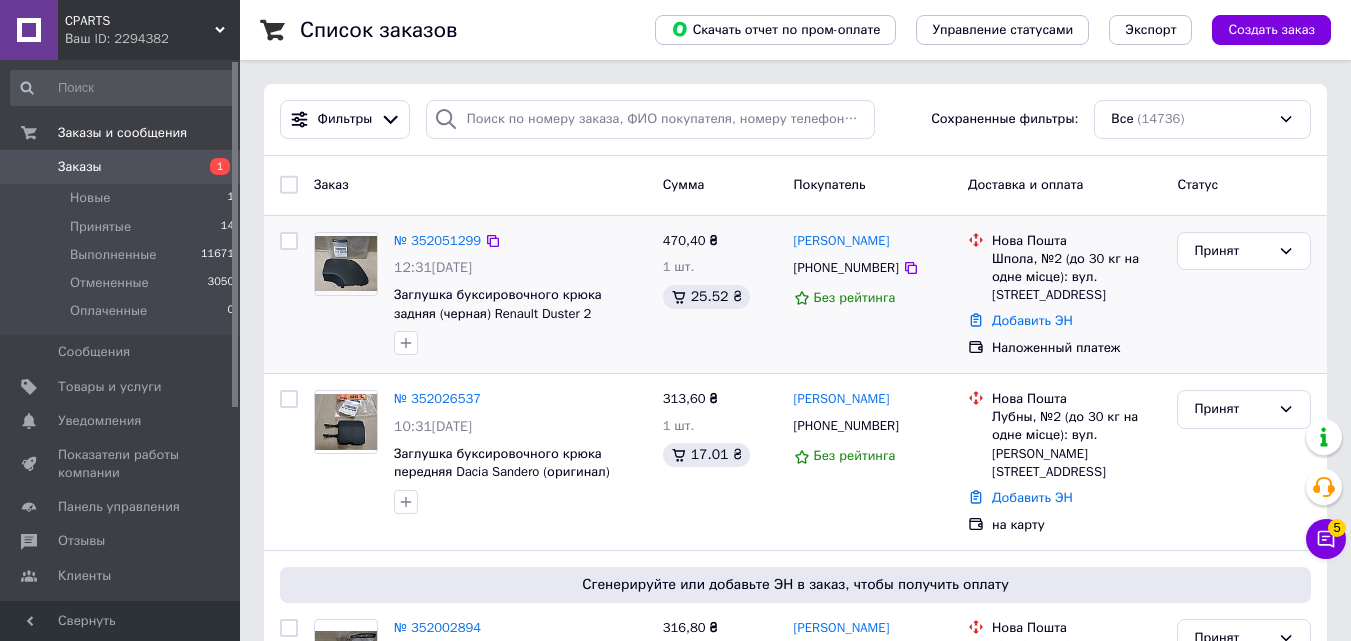 click at bounding box center [346, 263] 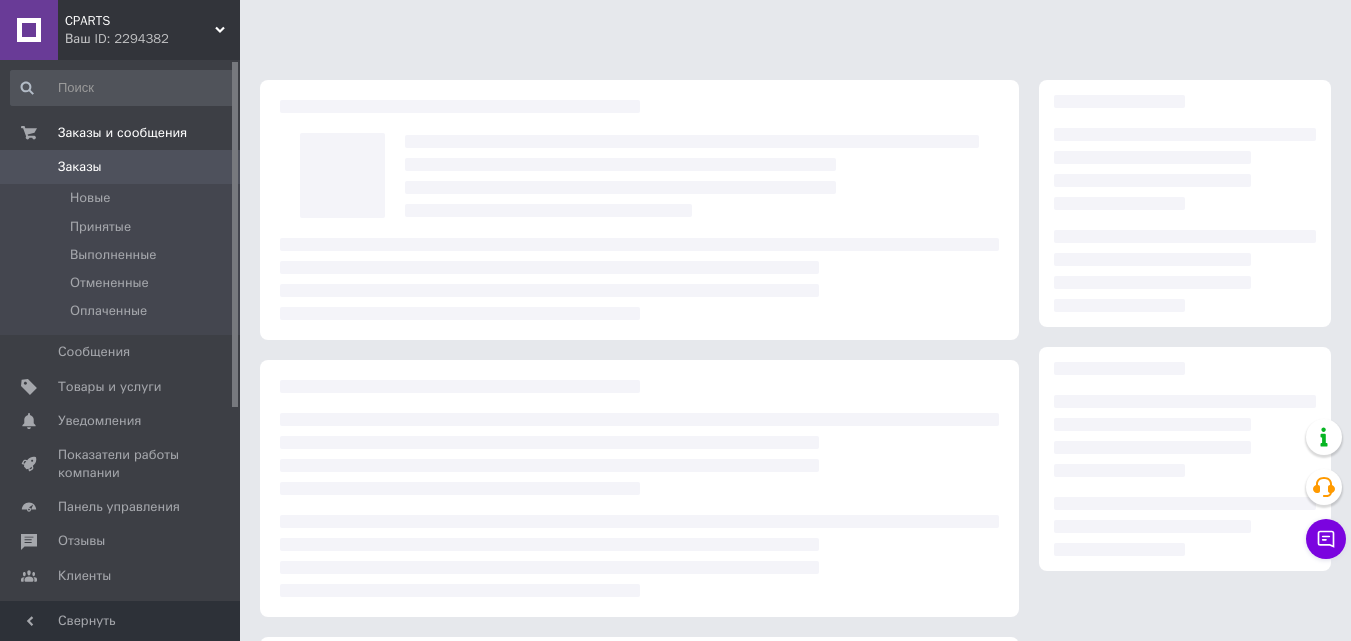 scroll, scrollTop: 0, scrollLeft: 0, axis: both 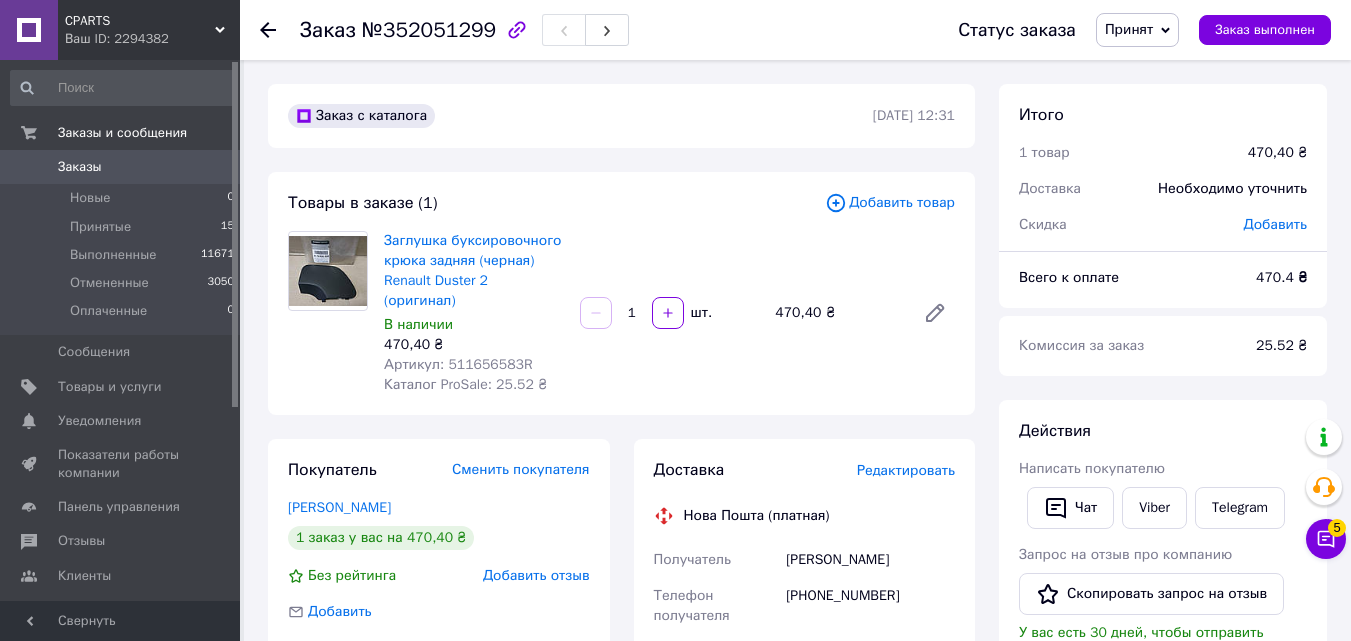 click on "Артикул: 511656583R" at bounding box center (458, 364) 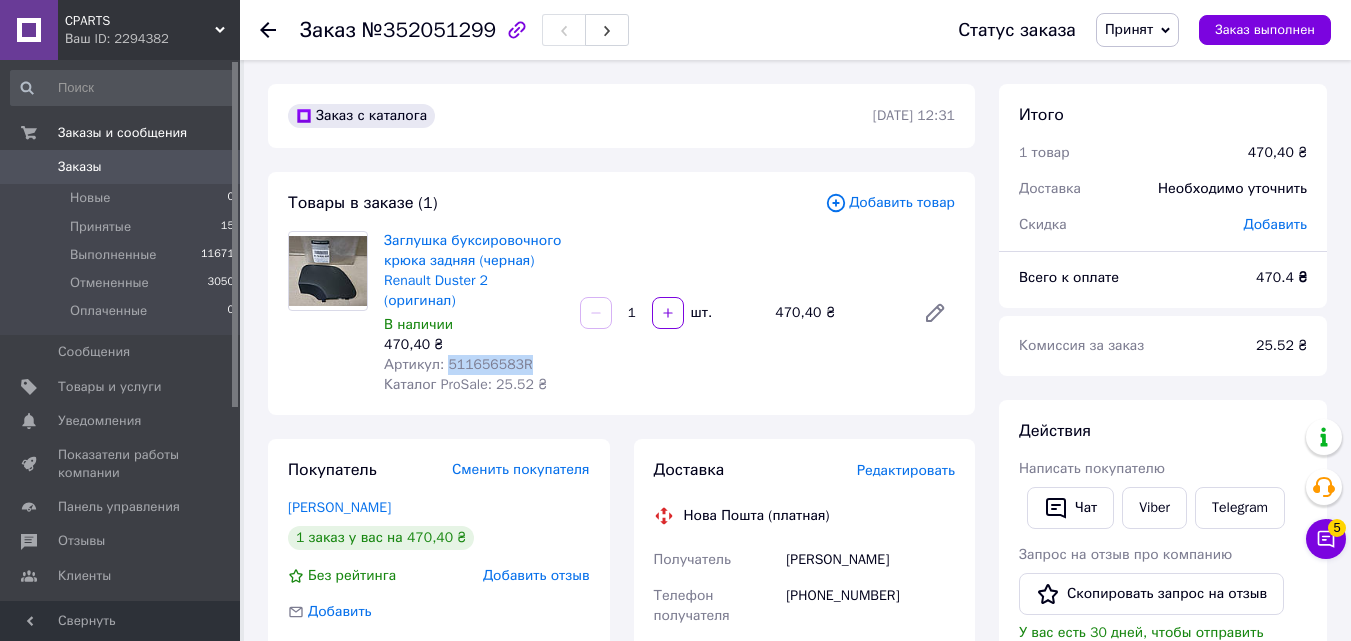 click on "Артикул: 511656583R" at bounding box center [458, 364] 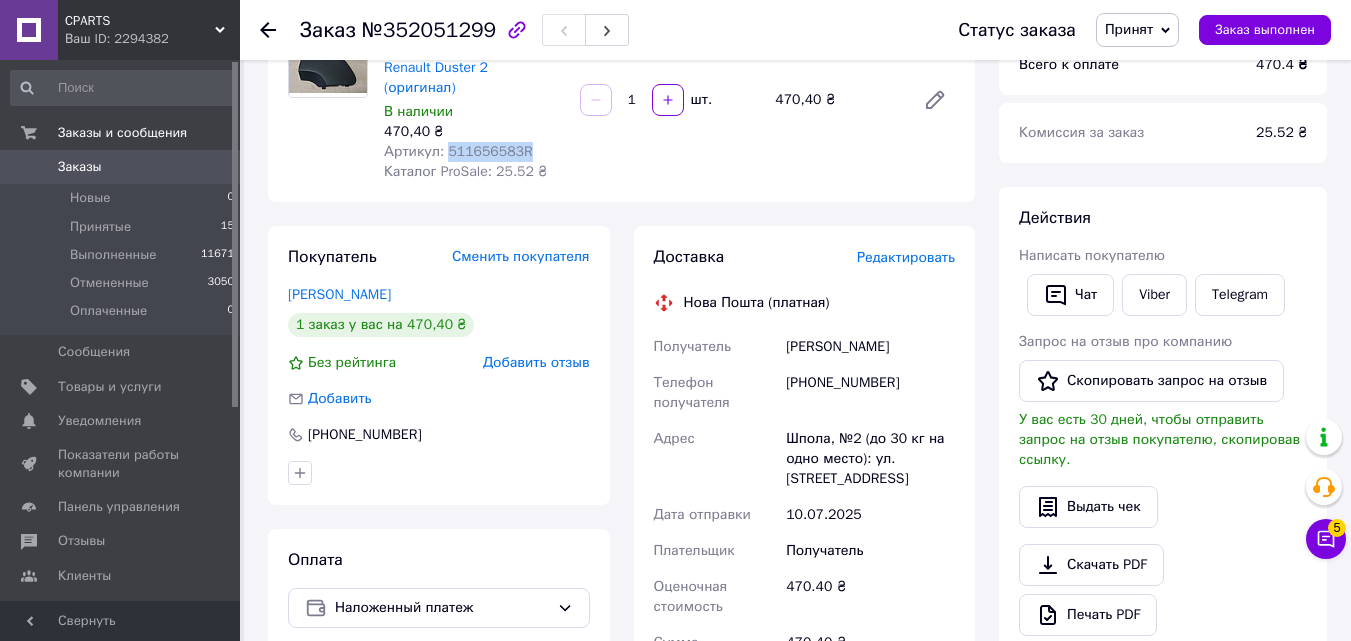 scroll, scrollTop: 200, scrollLeft: 0, axis: vertical 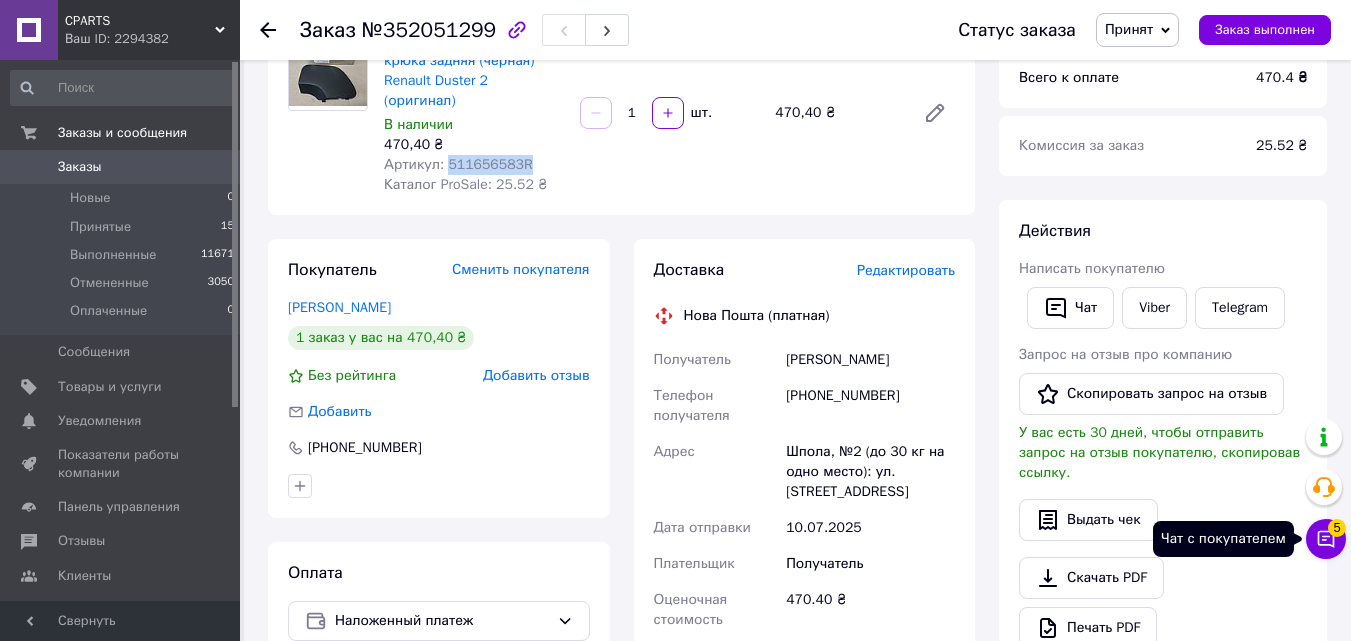 click on "5" at bounding box center [1337, 528] 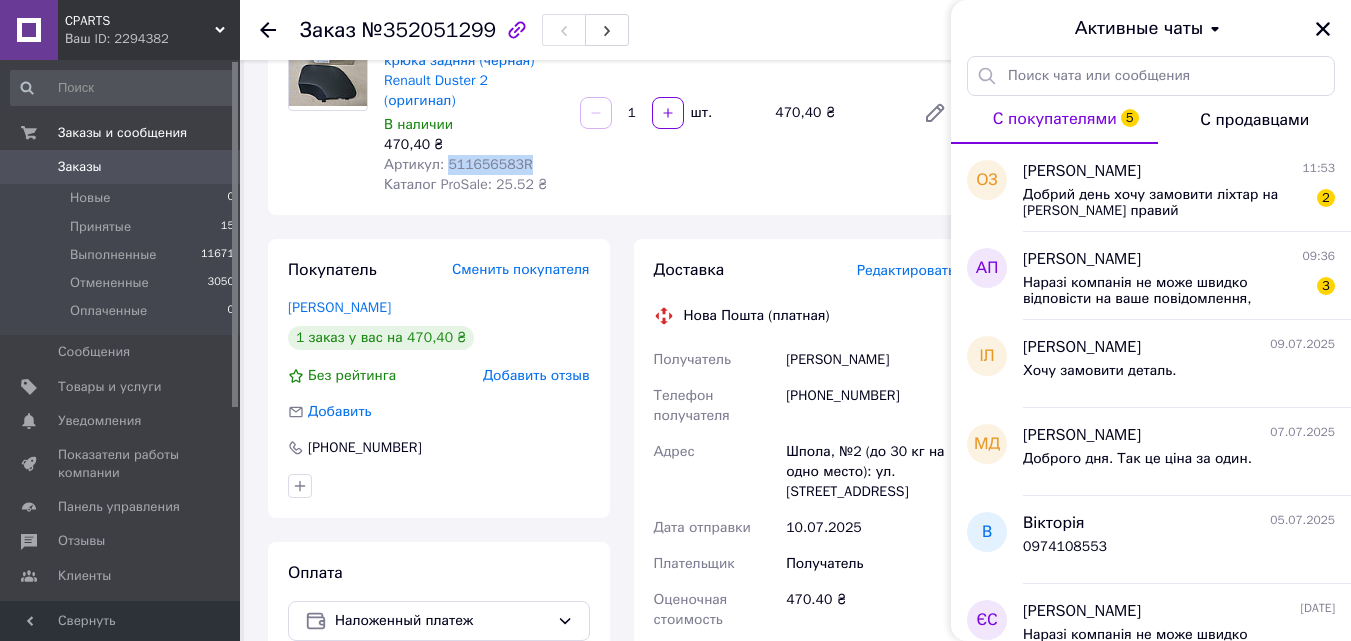 drag, startPoint x: 1327, startPoint y: 27, endPoint x: 1334, endPoint y: 71, distance: 44.553337 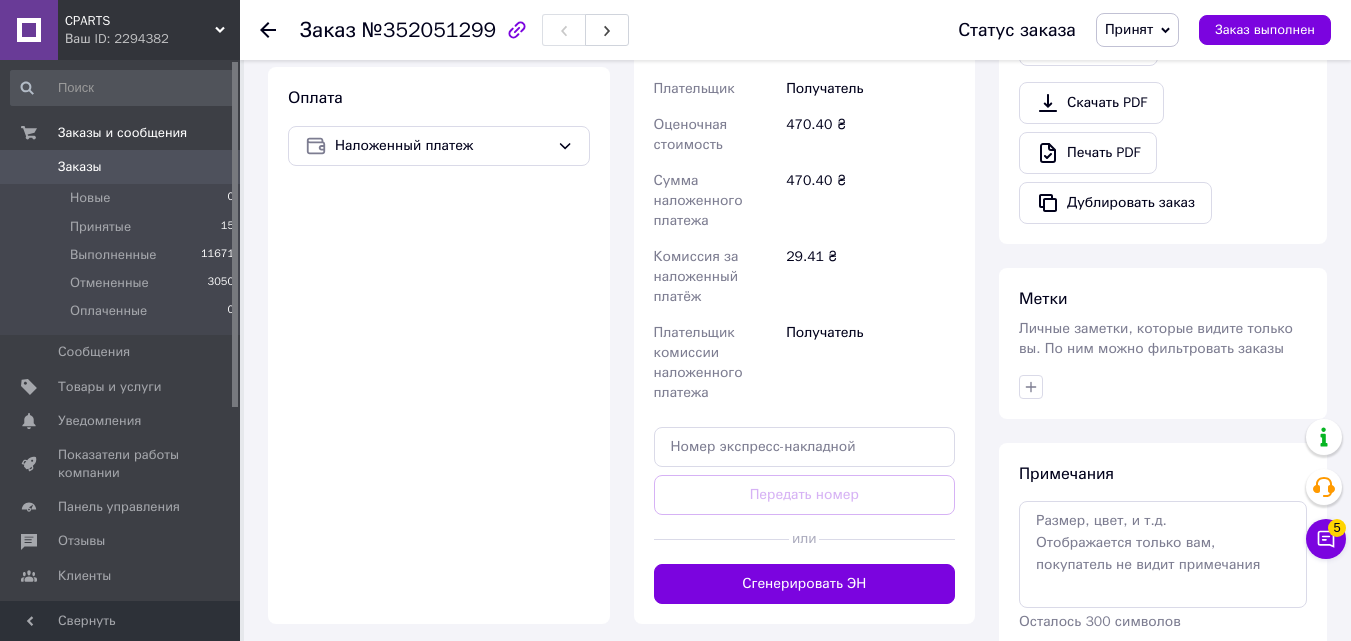 scroll, scrollTop: 700, scrollLeft: 0, axis: vertical 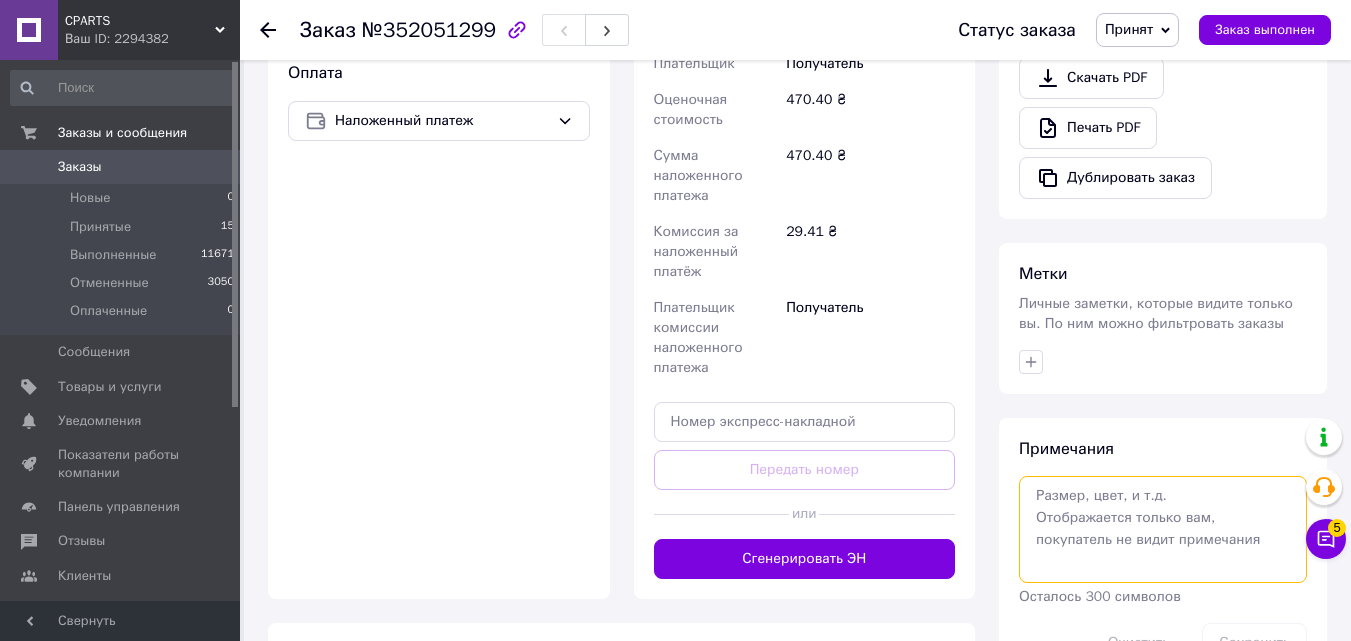 click at bounding box center (1163, 529) 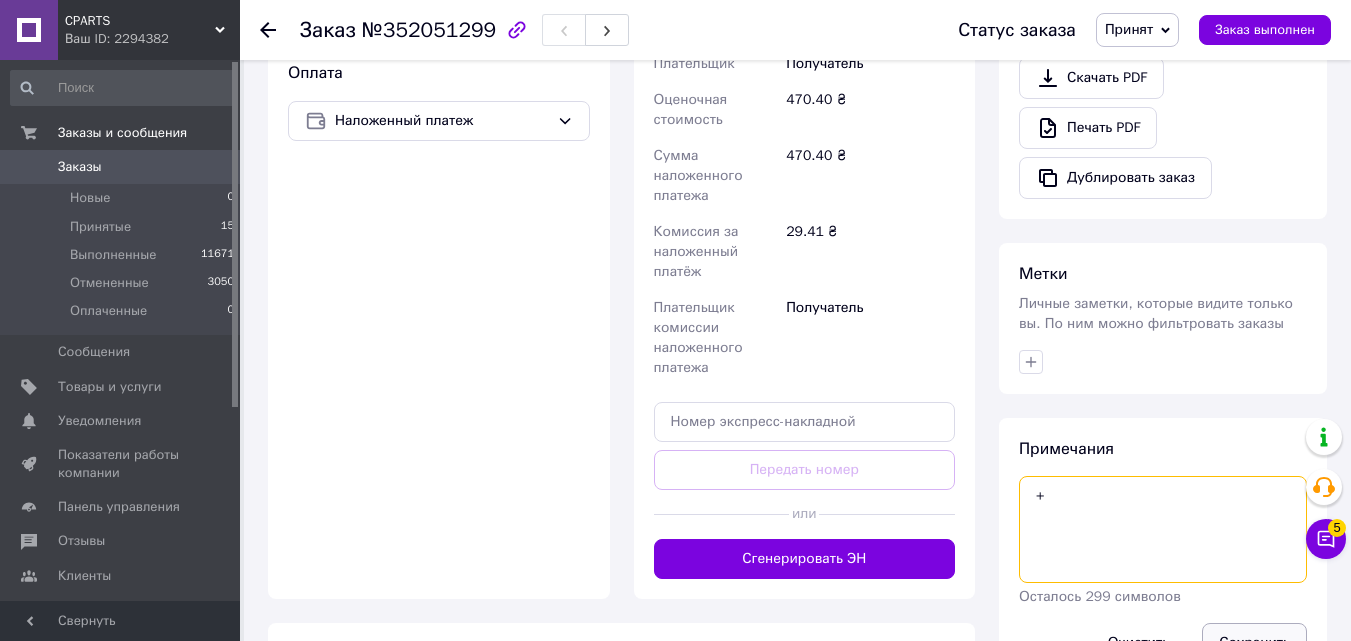 type on "+" 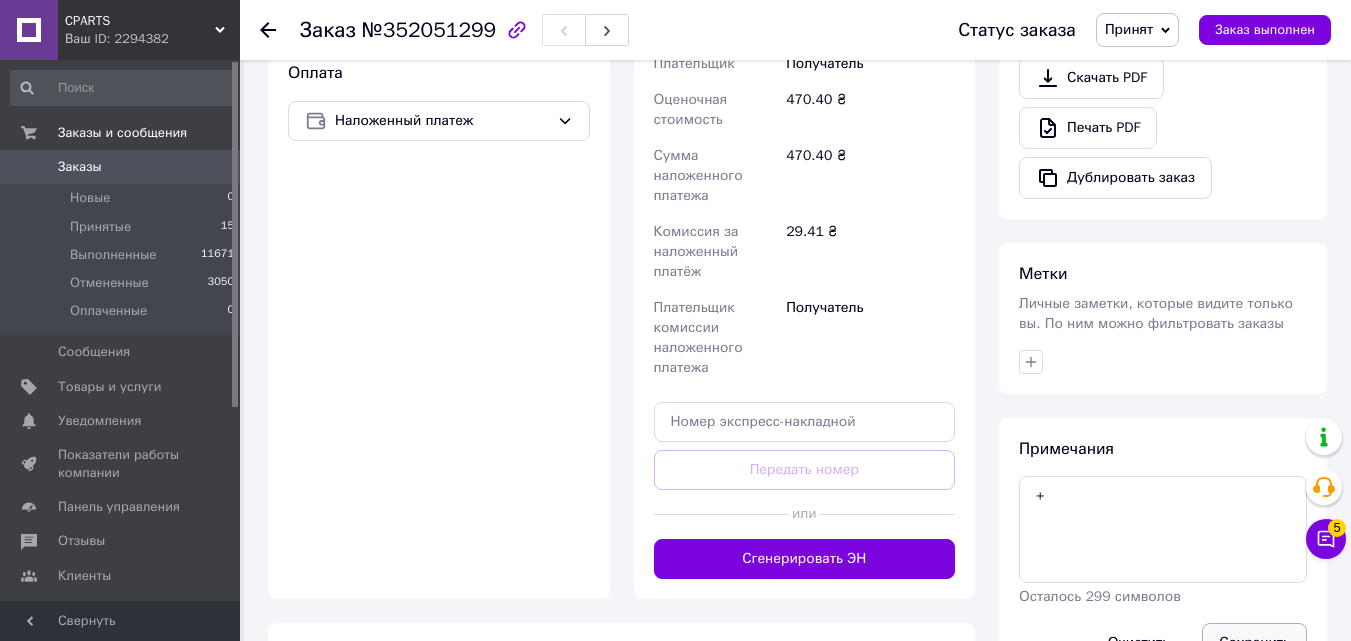 click on "Сохранить" at bounding box center (1254, 643) 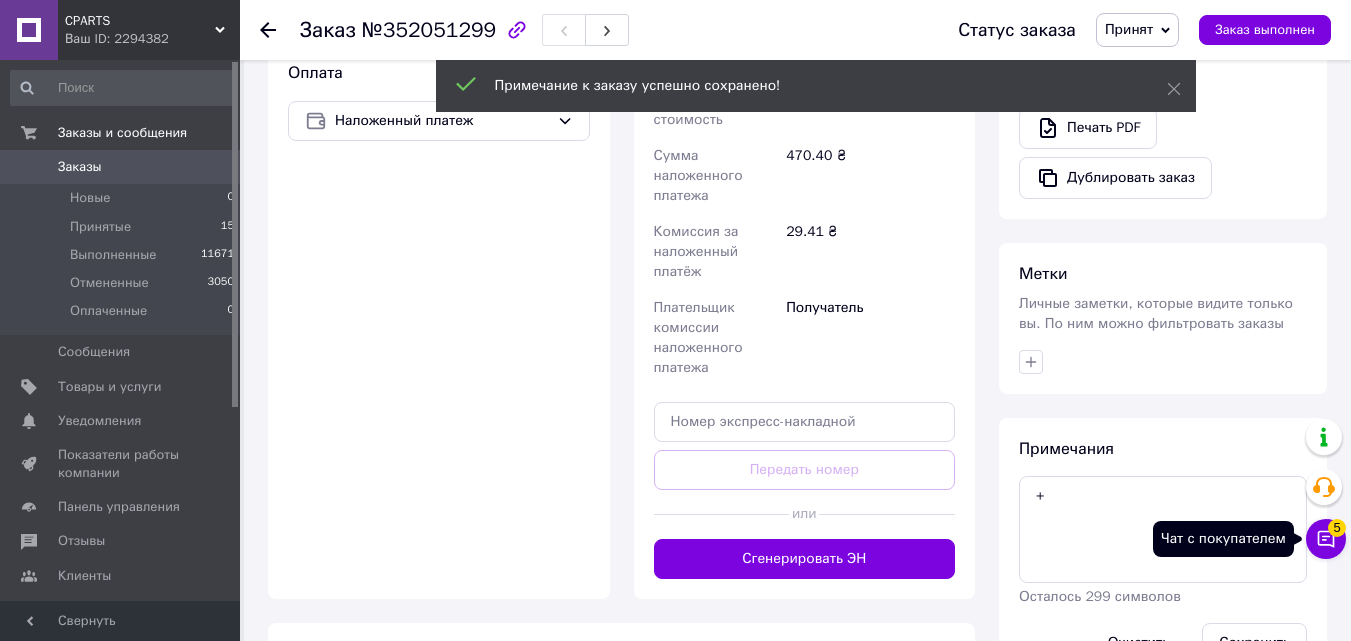 click 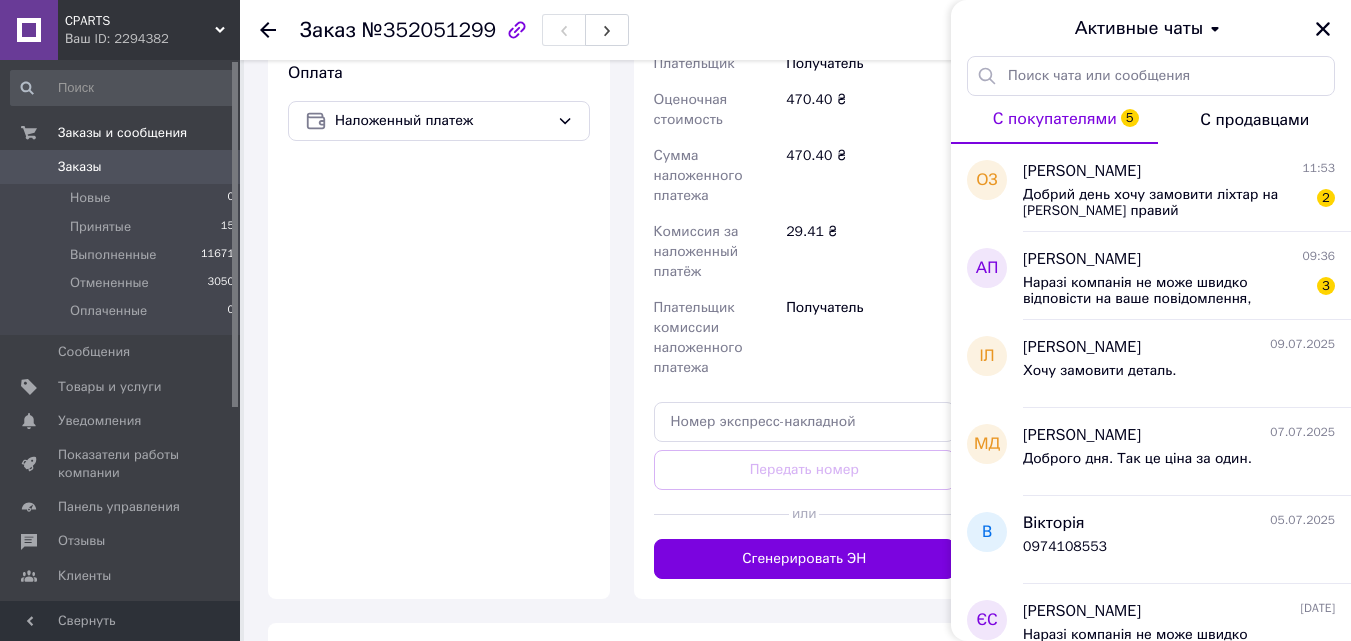 click on "Оплата Наложенный платеж" at bounding box center (439, 320) 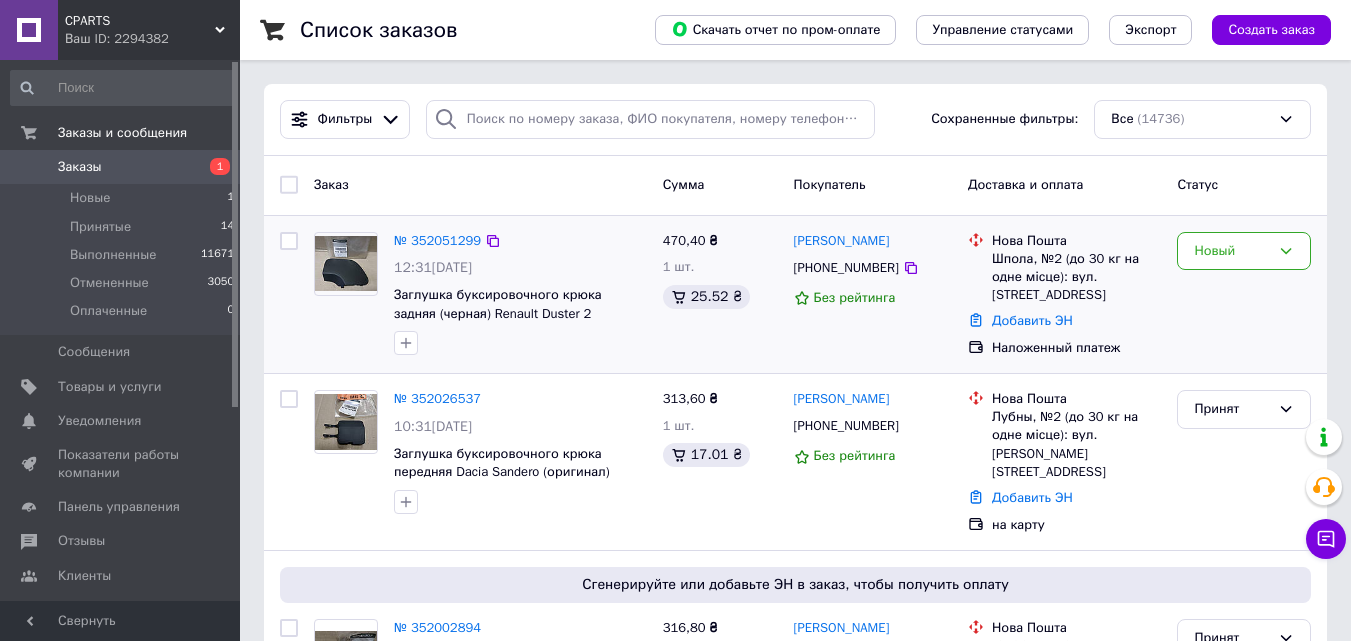scroll, scrollTop: 0, scrollLeft: 0, axis: both 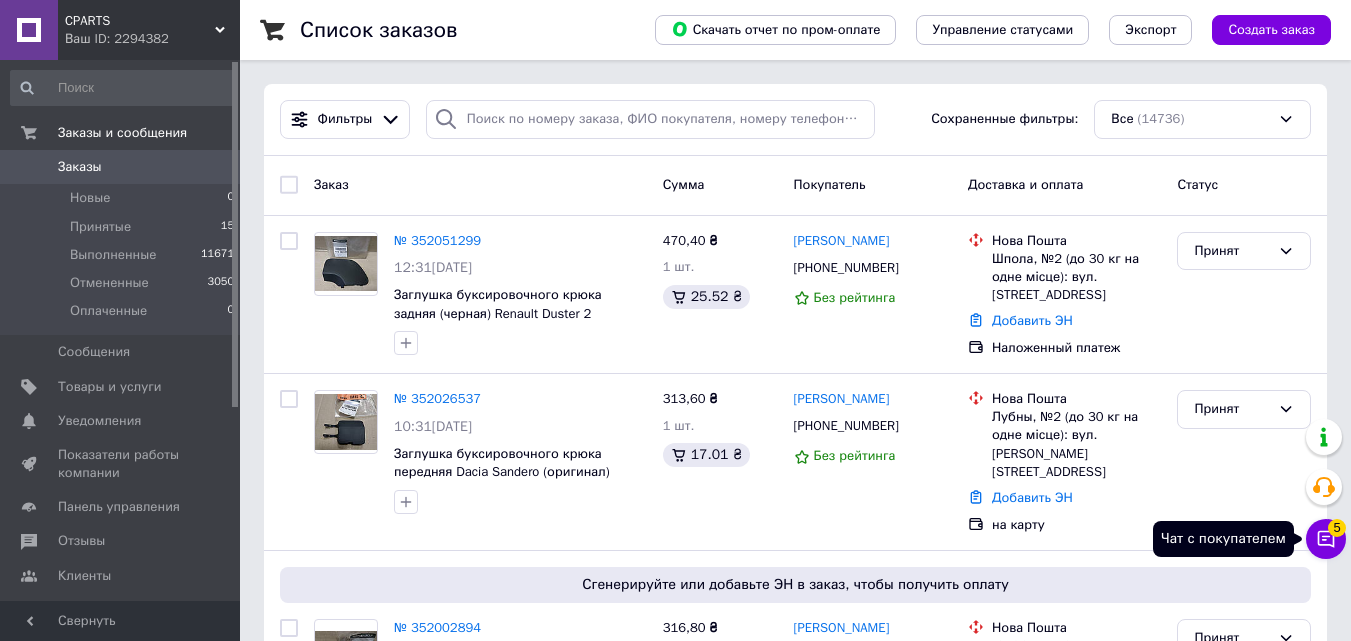 click 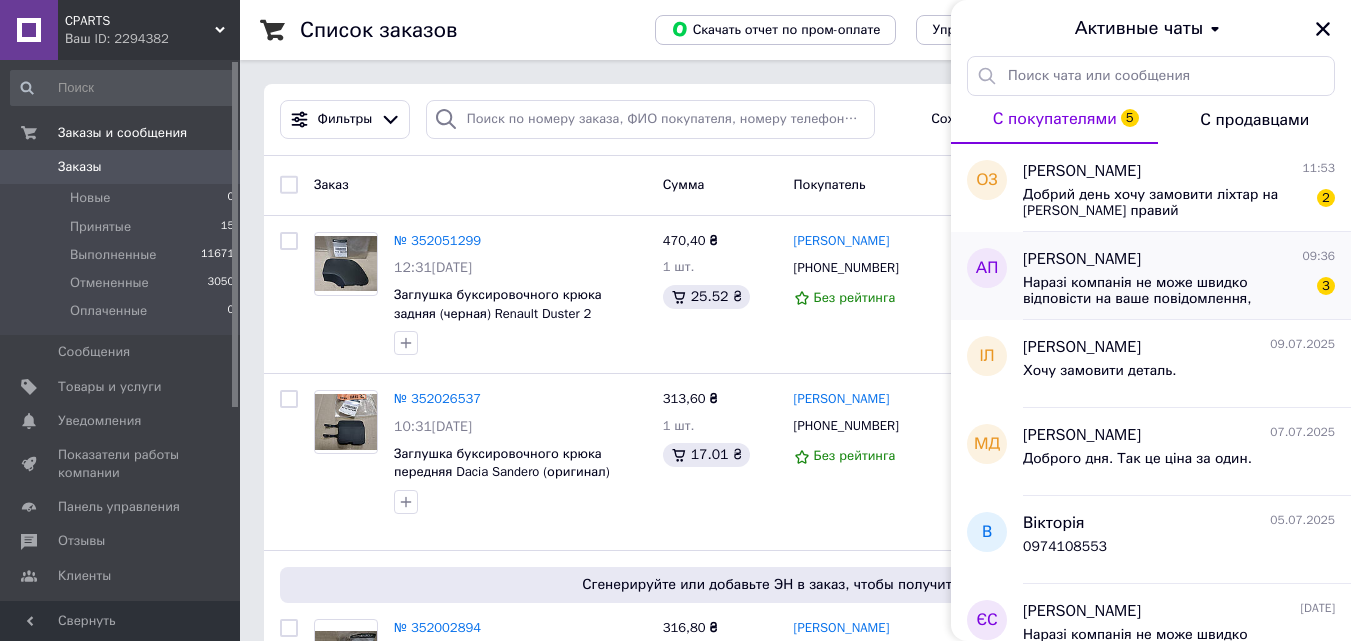 click on "Наразі компанія не може швидко відповісти на ваше повідомлення, оскільки за її графіком роботи зараз не робочий час. Компанія відповість вам найближчим часом. Напишіть номер телефону, щоб компанія швидше зв'язалася з вами." at bounding box center [1165, 291] 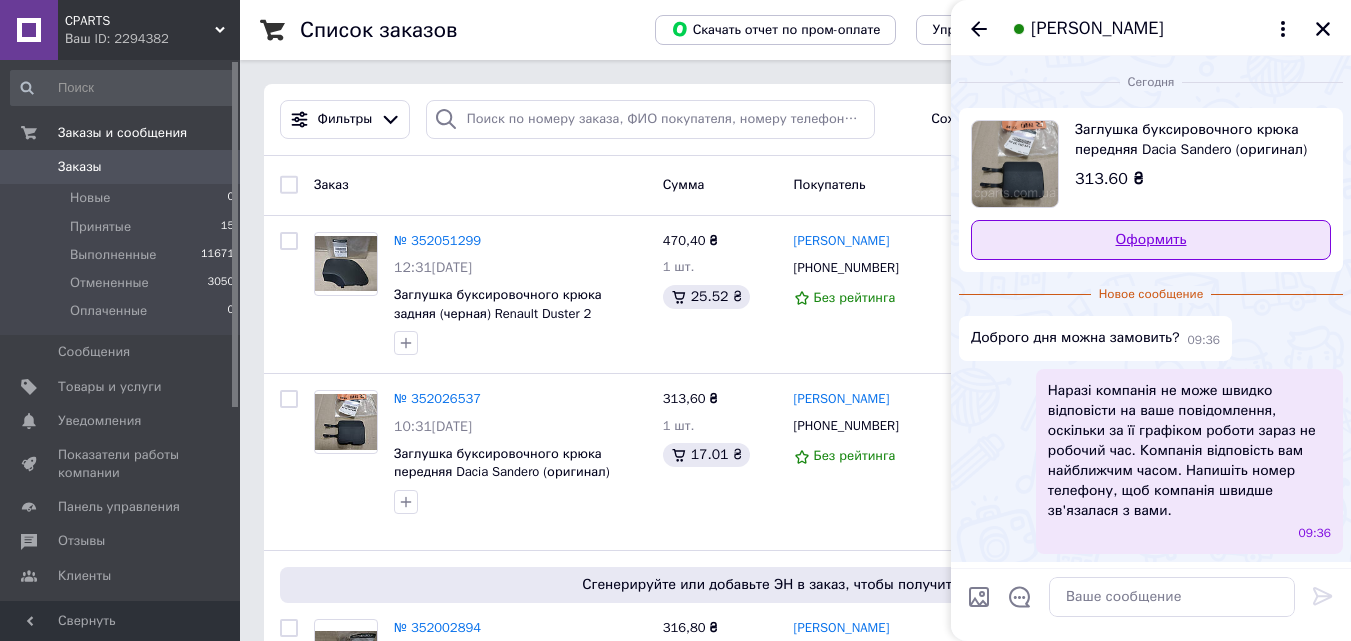 scroll, scrollTop: 47, scrollLeft: 0, axis: vertical 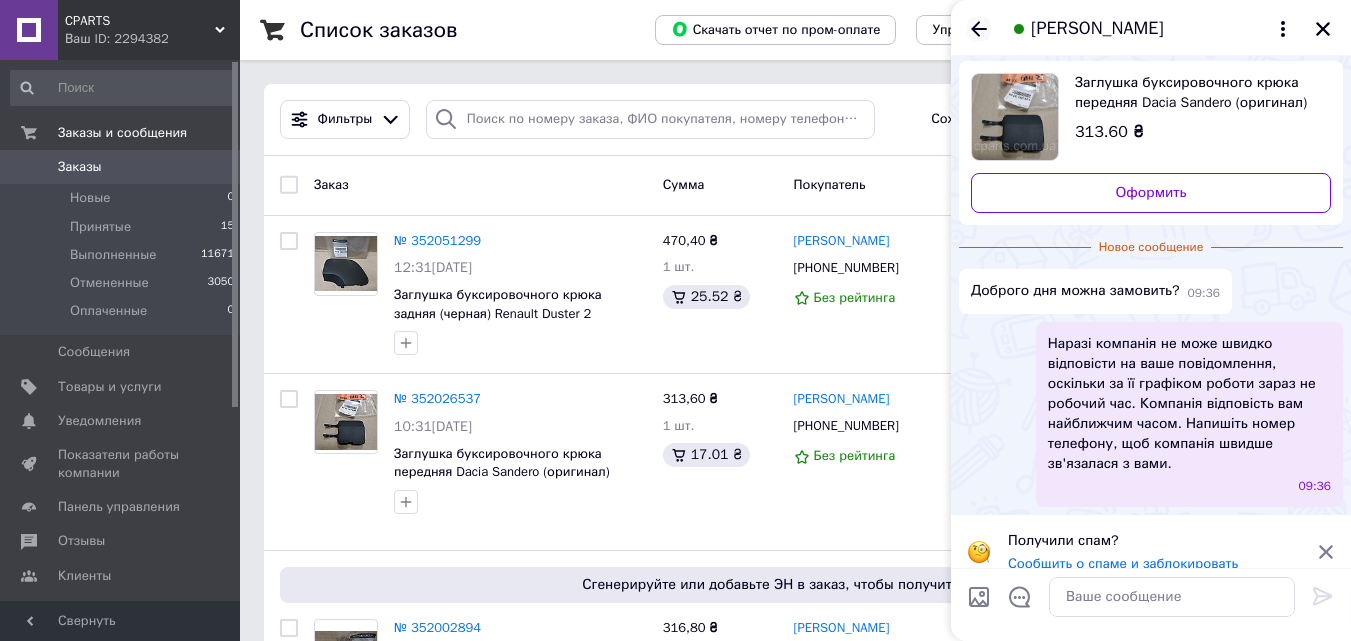 click 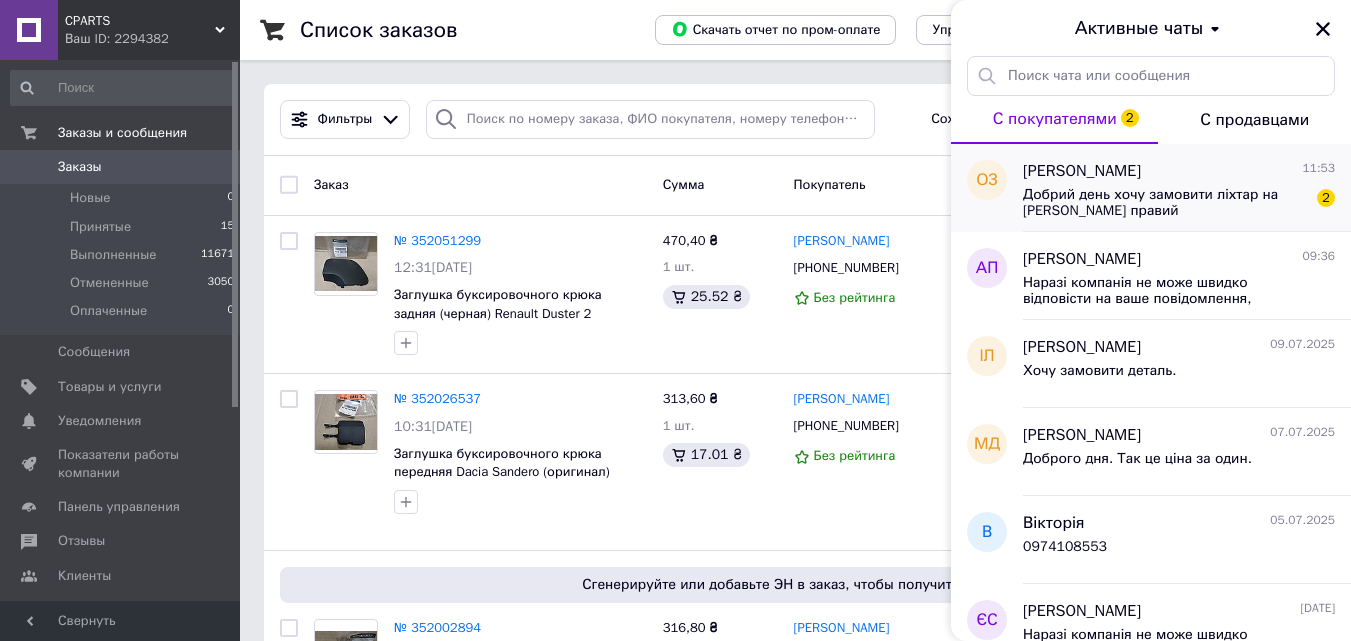 click on "Добрий день хочу замовити ліхтар на Рено лоджі правий" at bounding box center [1165, 203] 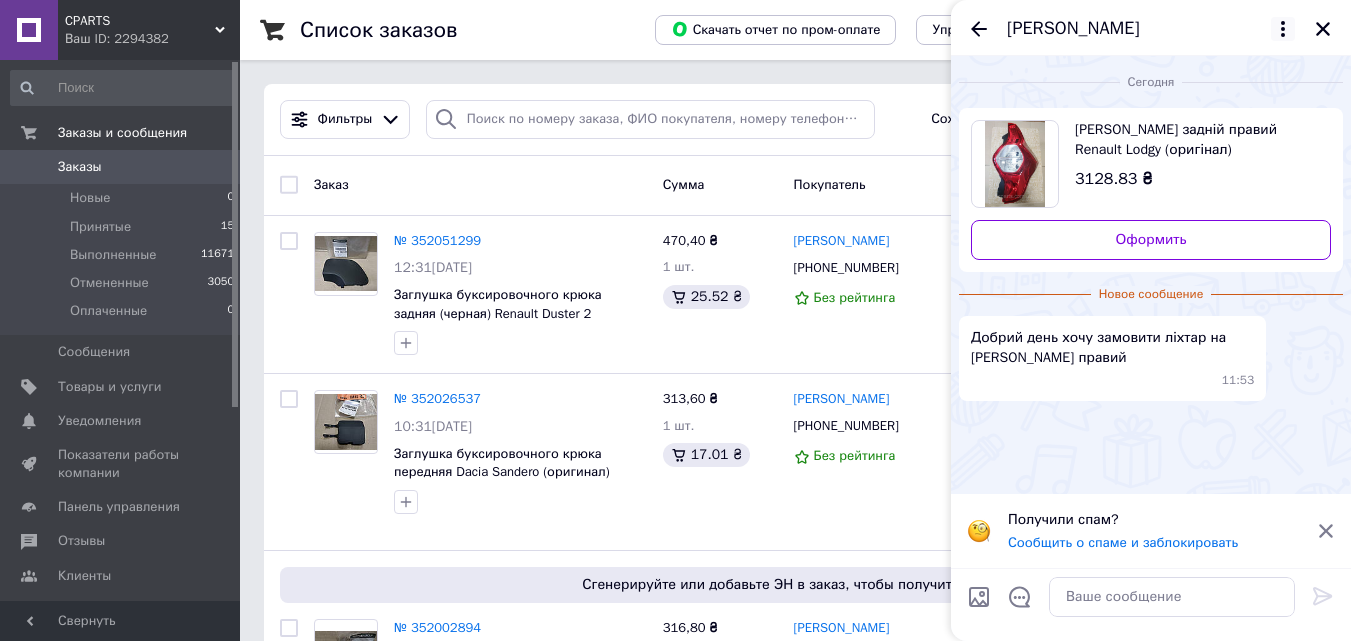 drag, startPoint x: 1290, startPoint y: 27, endPoint x: 1276, endPoint y: 49, distance: 26.076809 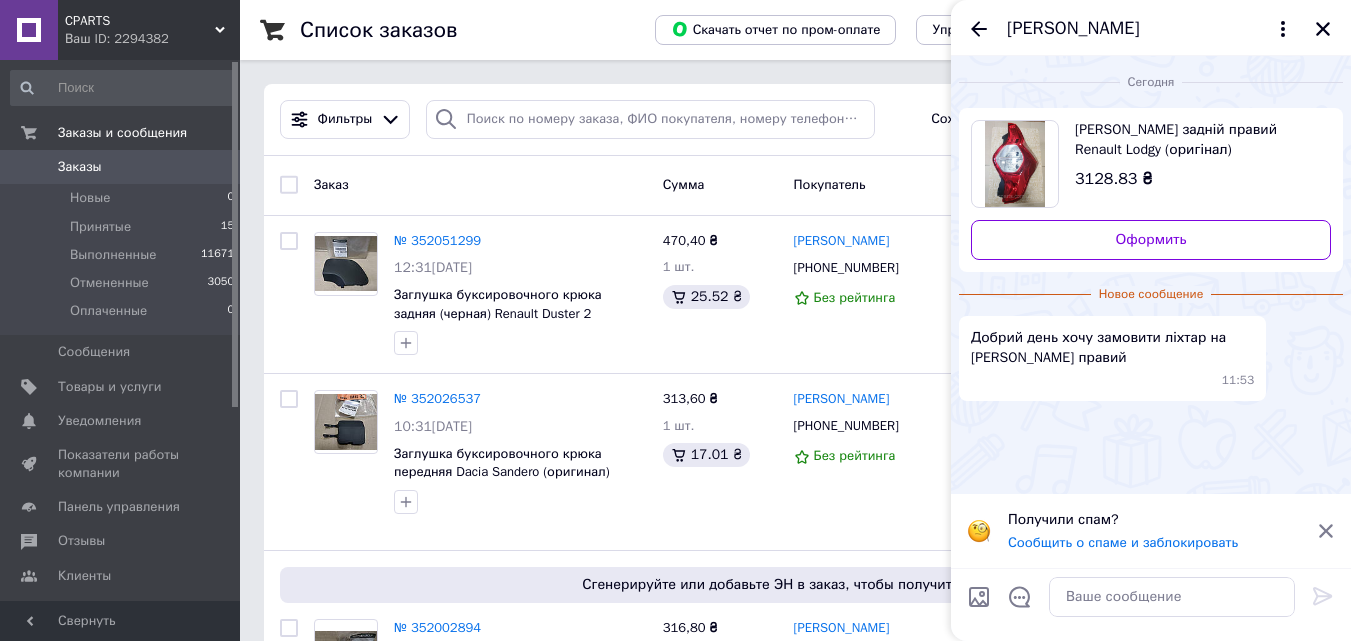 click 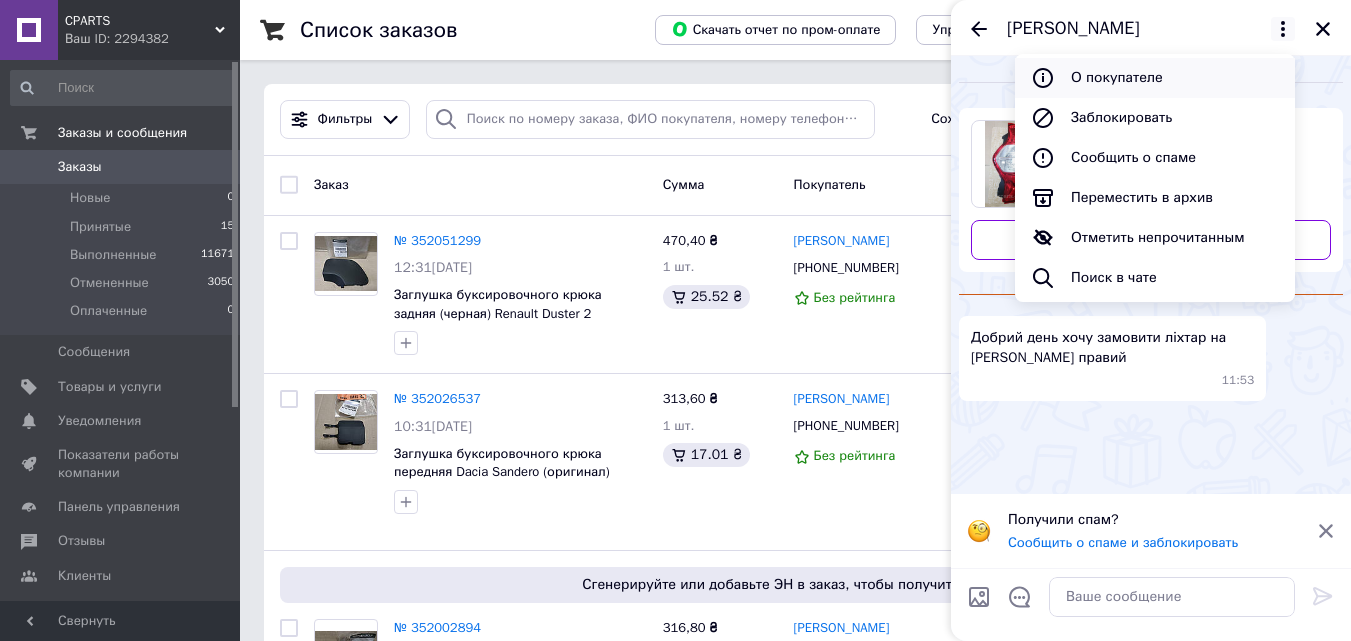 click on "О покупателе" at bounding box center (1155, 78) 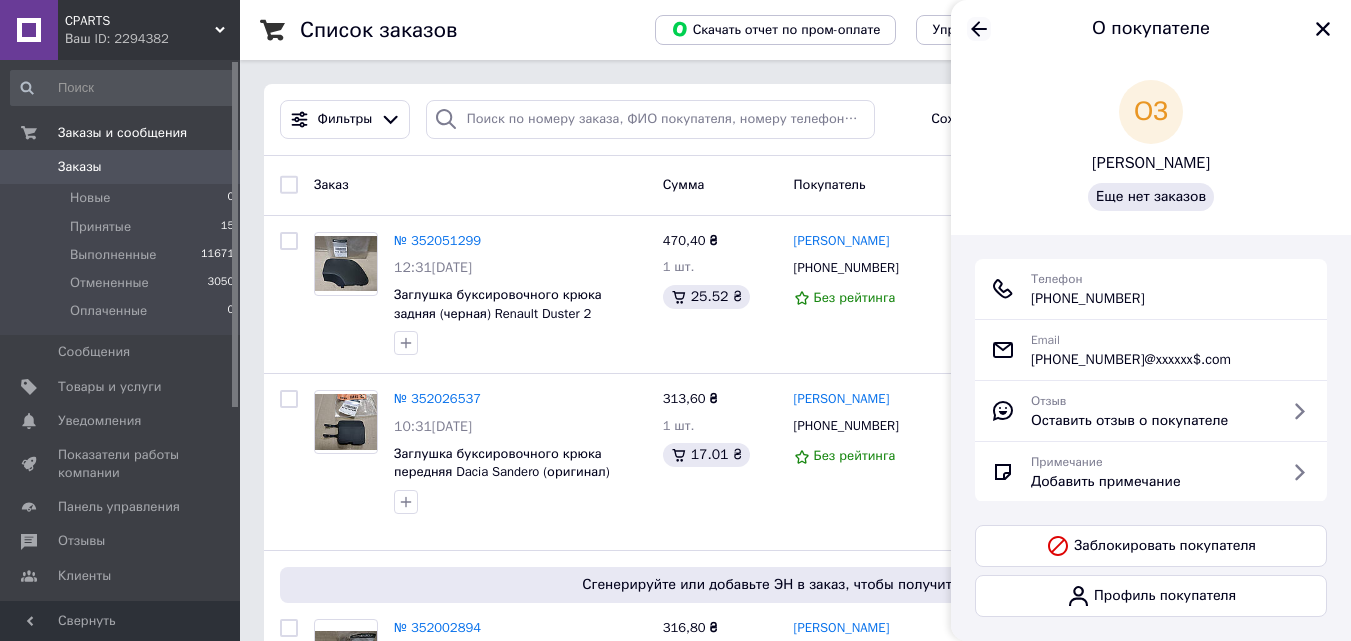 click 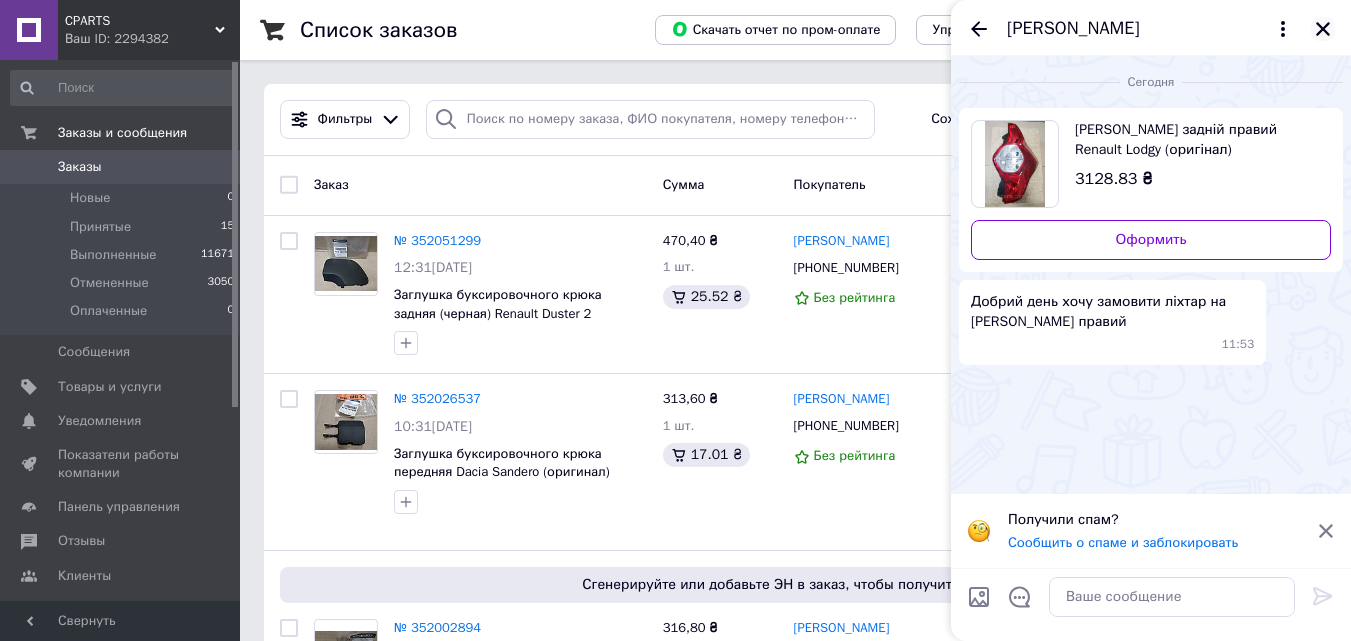 click 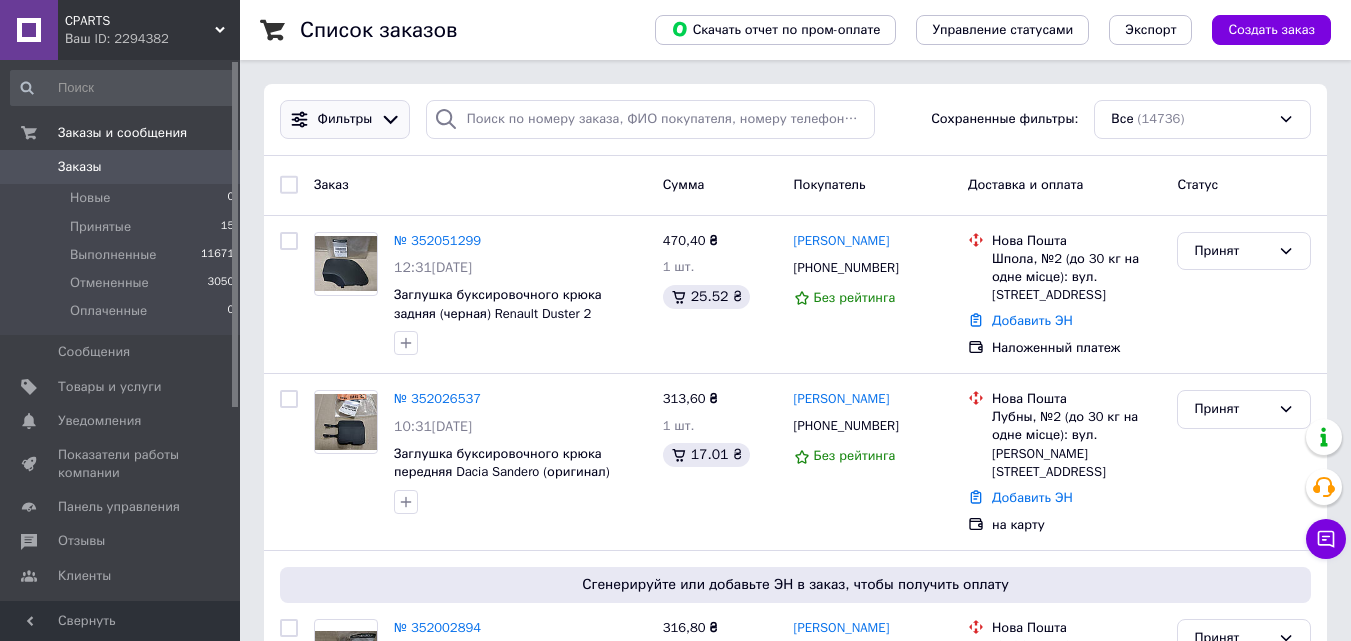 click 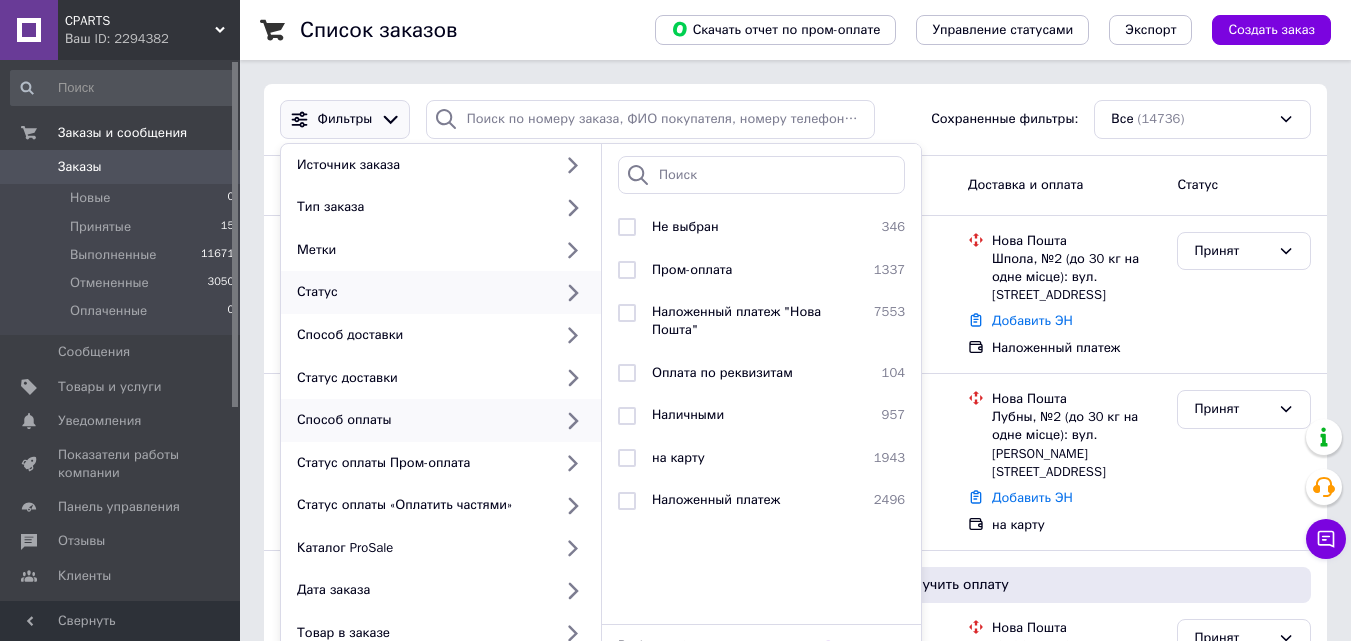 drag, startPoint x: 569, startPoint y: 287, endPoint x: 560, endPoint y: 295, distance: 12.0415945 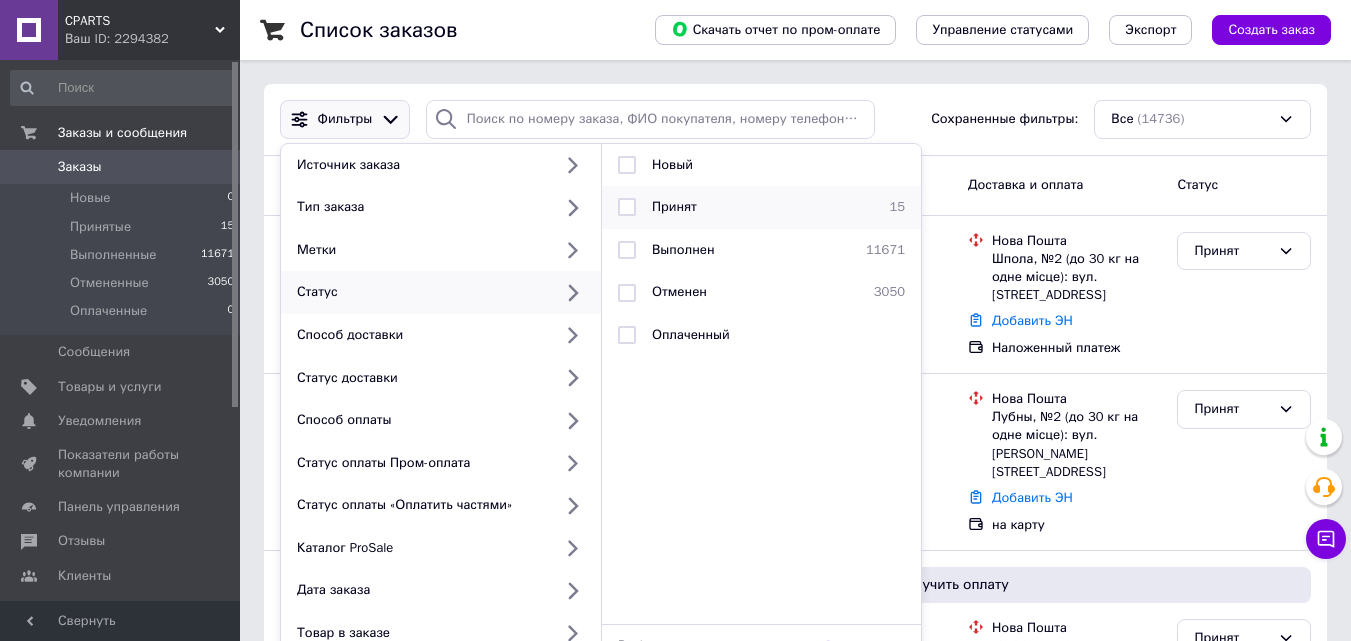 click at bounding box center [627, 207] 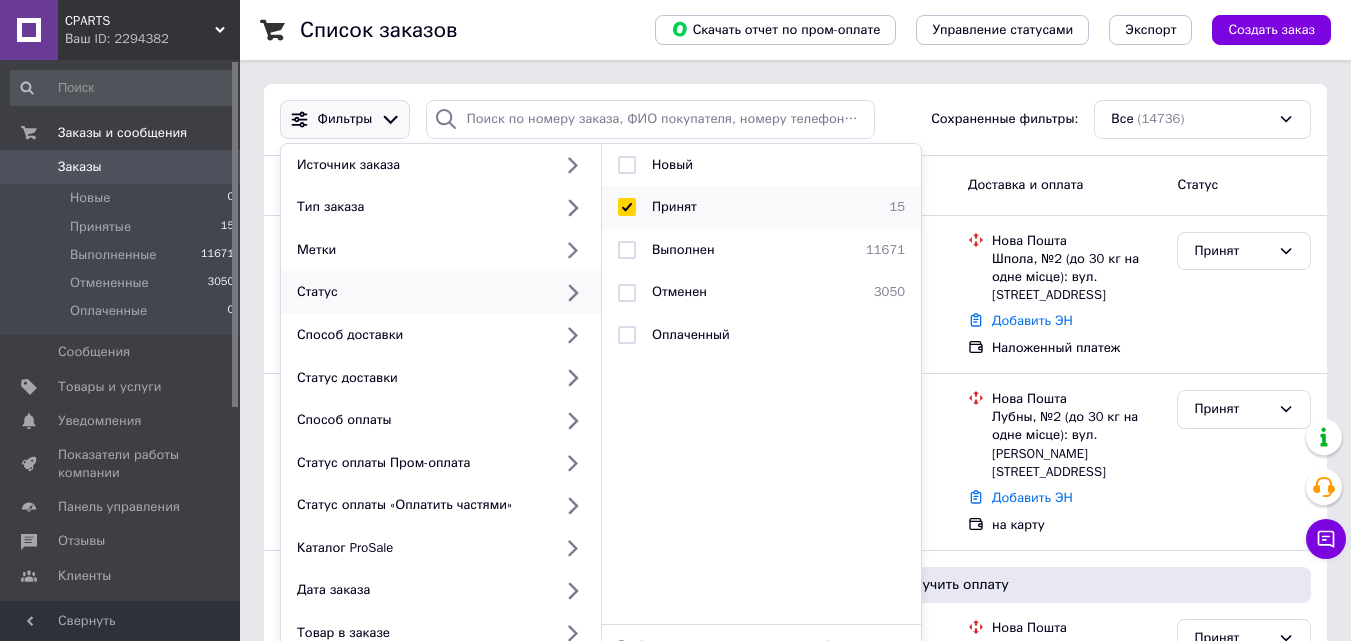 checkbox on "true" 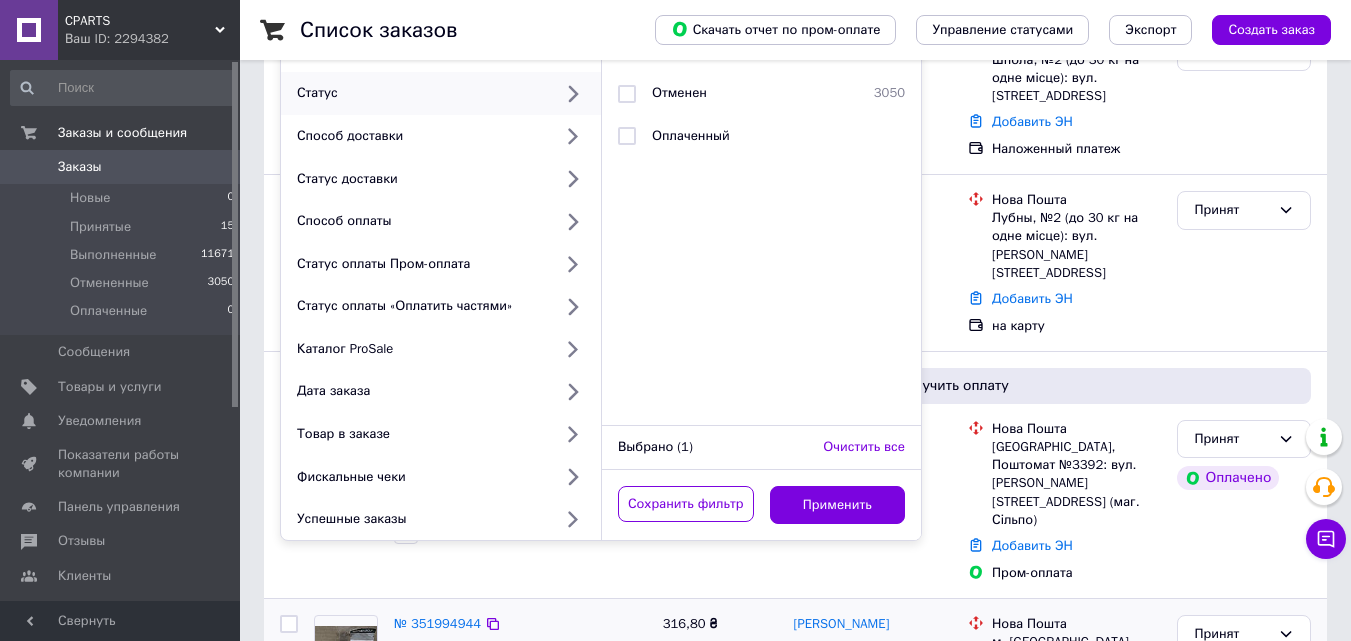 scroll, scrollTop: 200, scrollLeft: 0, axis: vertical 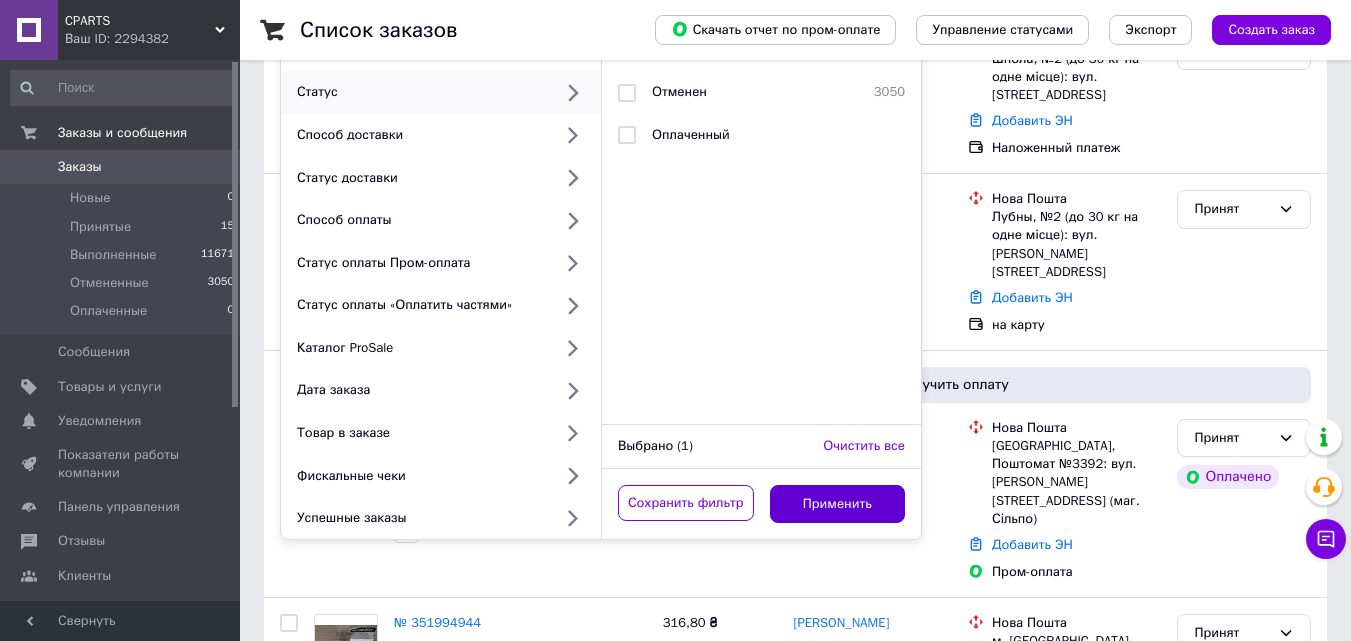 click on "Применить" at bounding box center [838, 504] 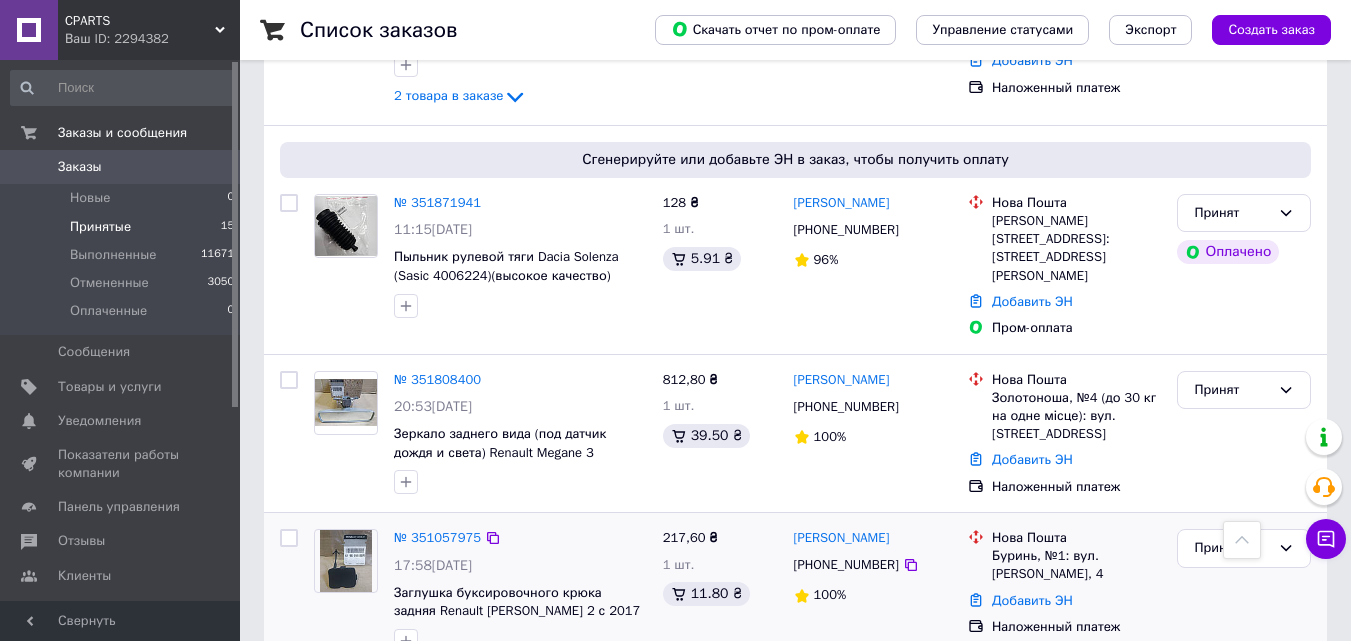 scroll, scrollTop: 2329, scrollLeft: 0, axis: vertical 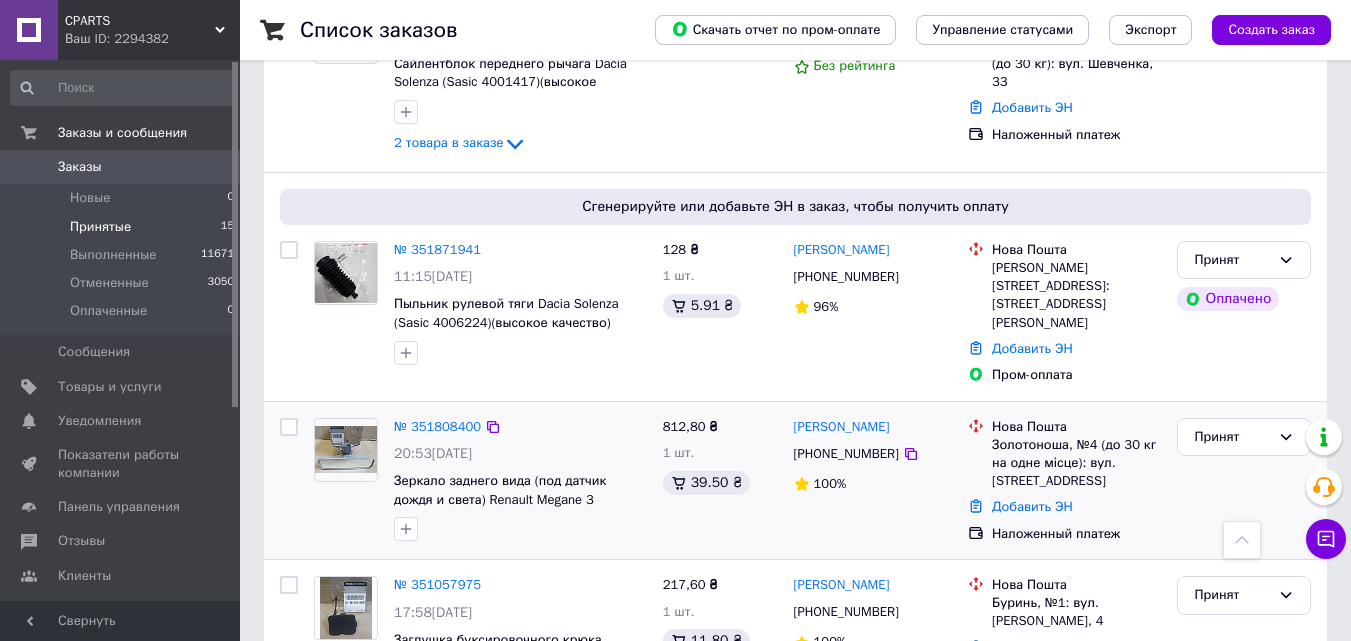 click at bounding box center (346, 449) 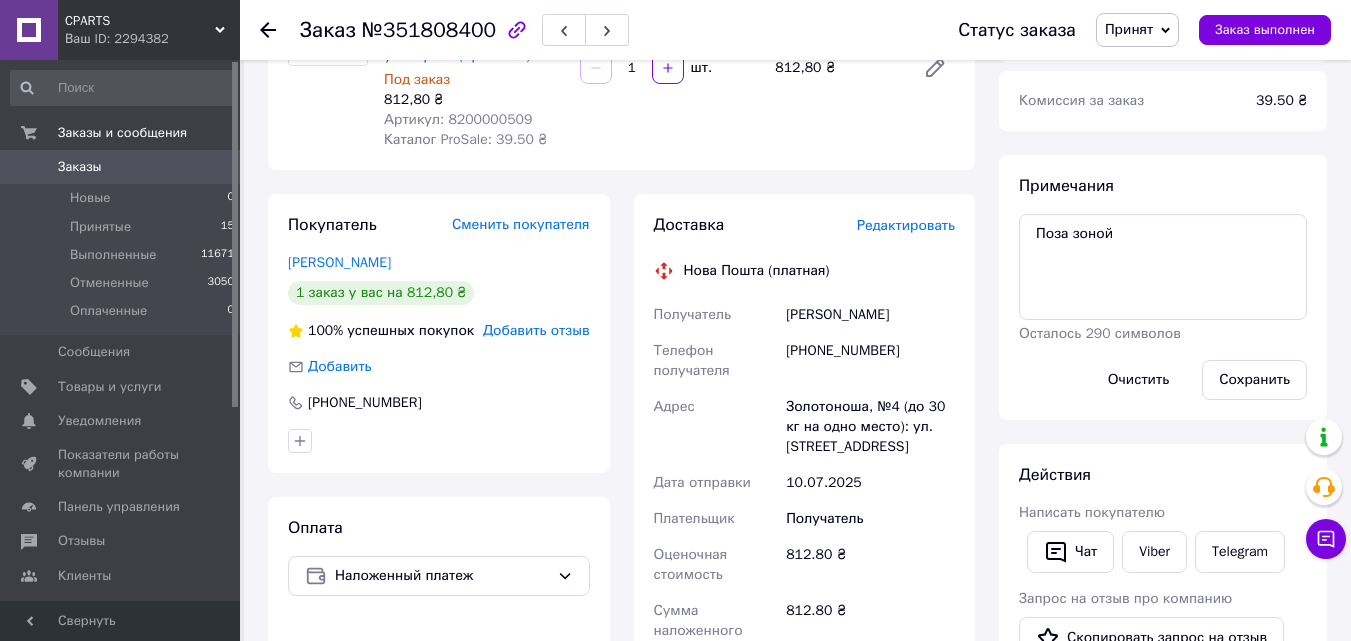 scroll, scrollTop: 300, scrollLeft: 0, axis: vertical 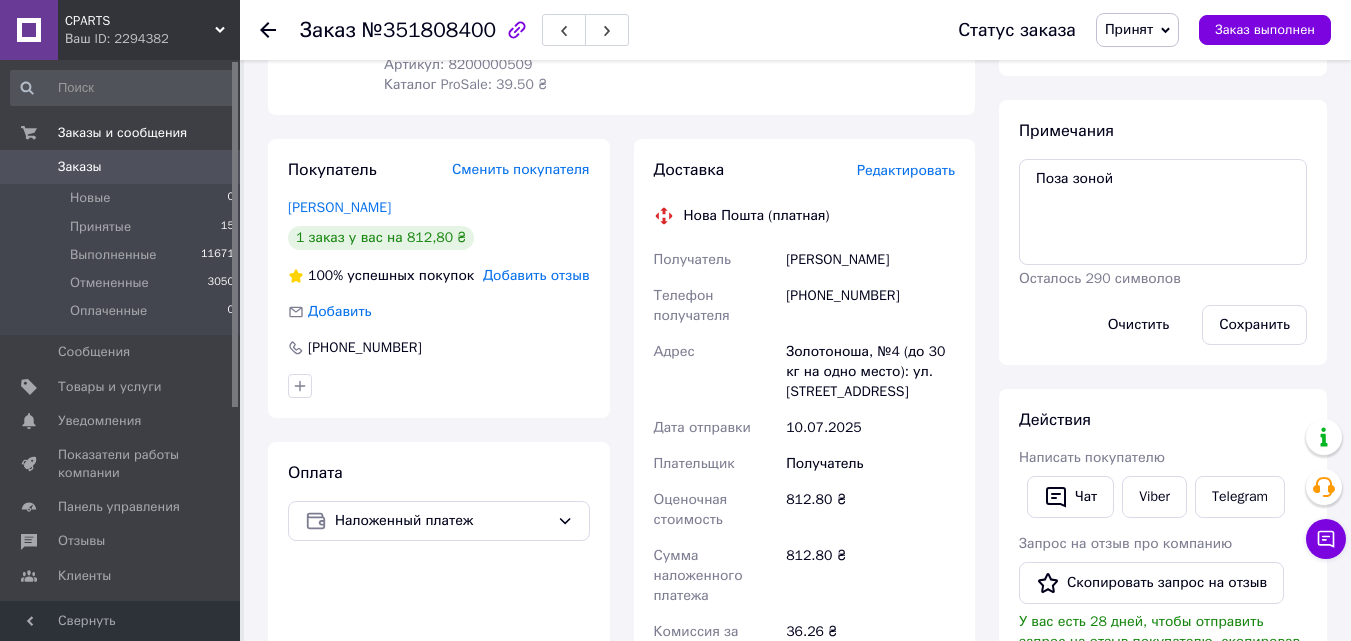 click 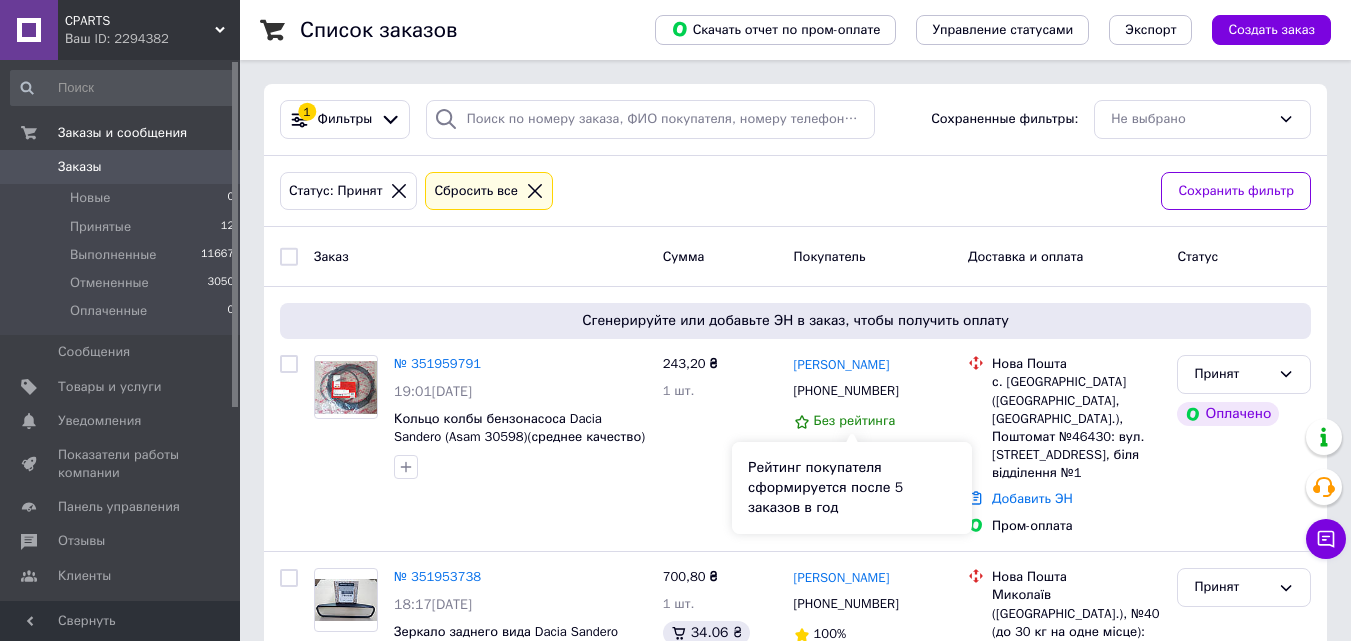 scroll, scrollTop: 1139, scrollLeft: 0, axis: vertical 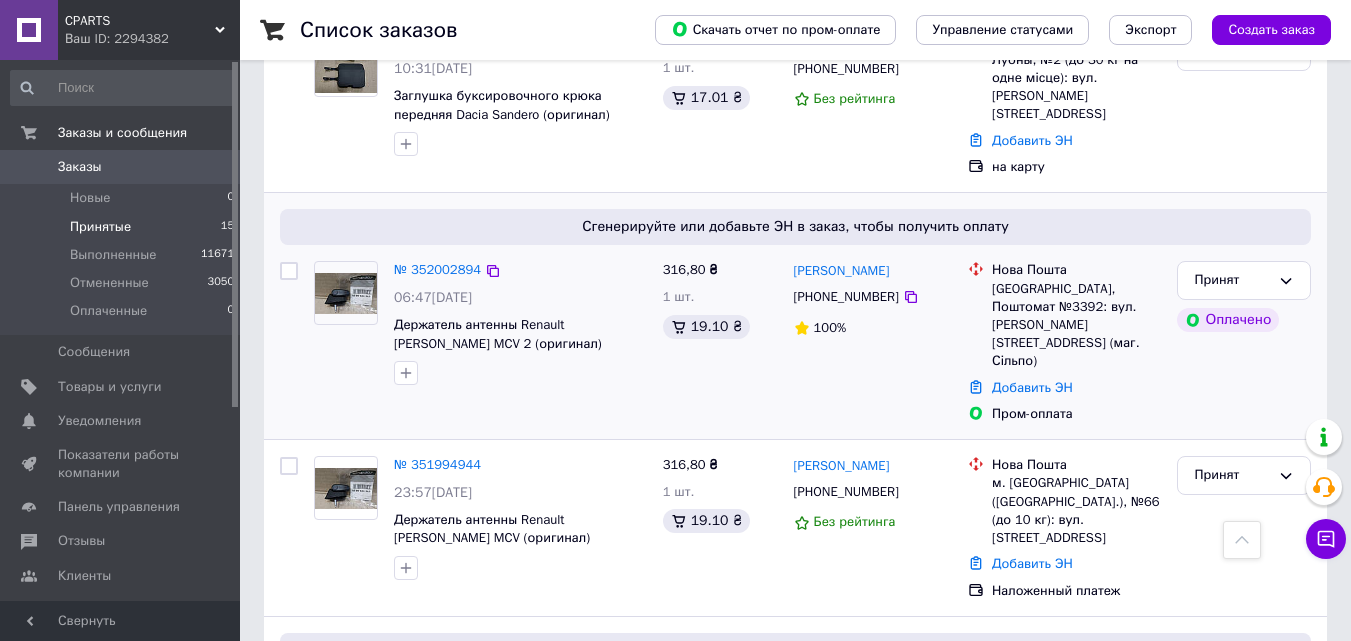 click at bounding box center (346, 293) 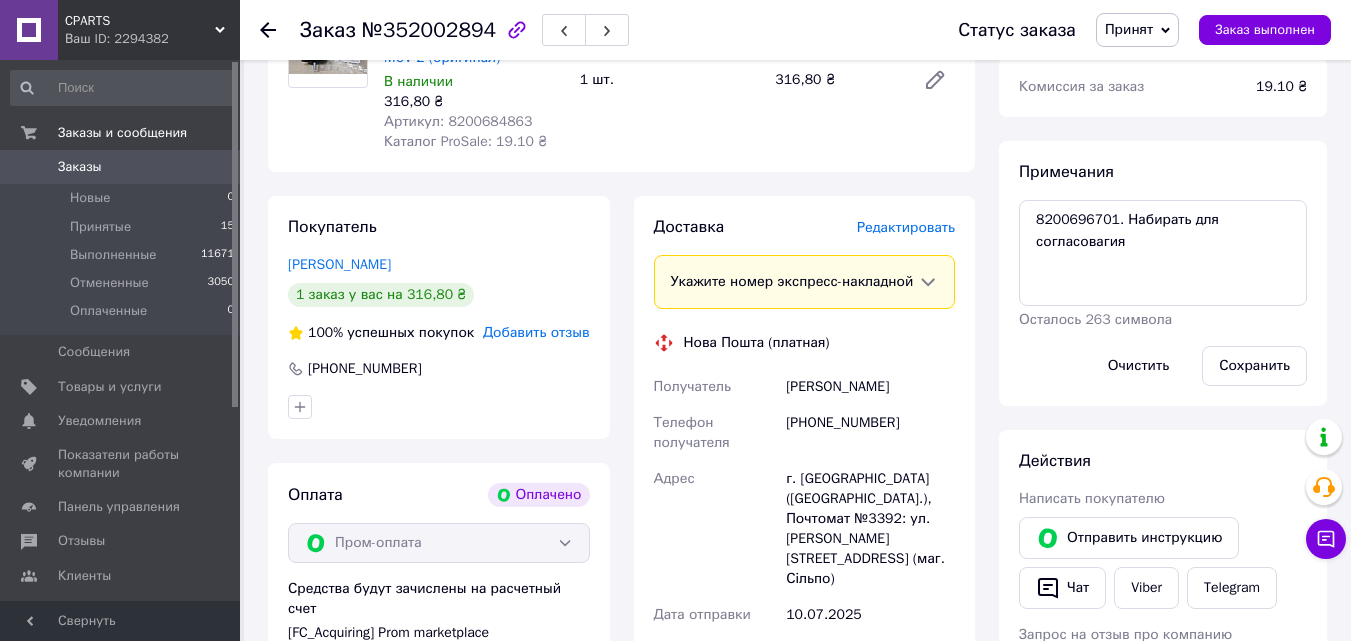 scroll, scrollTop: 300, scrollLeft: 0, axis: vertical 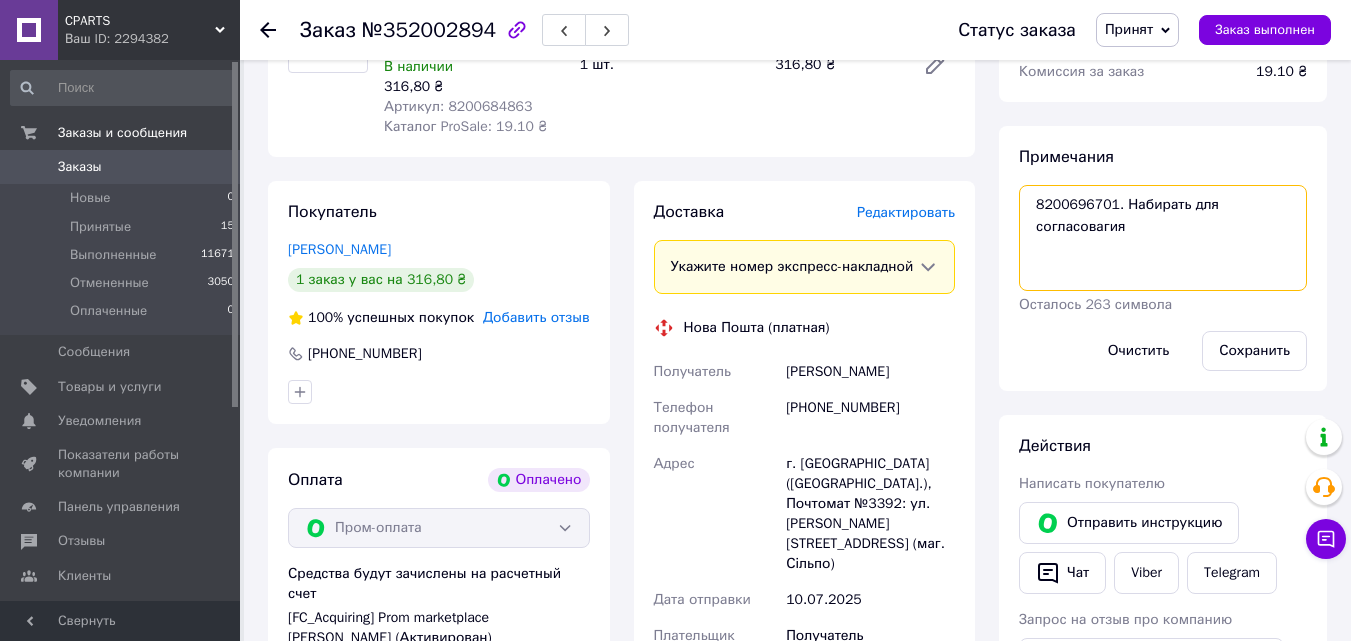 click on "8200696701. Набирать для согласовагия" at bounding box center [1163, 238] 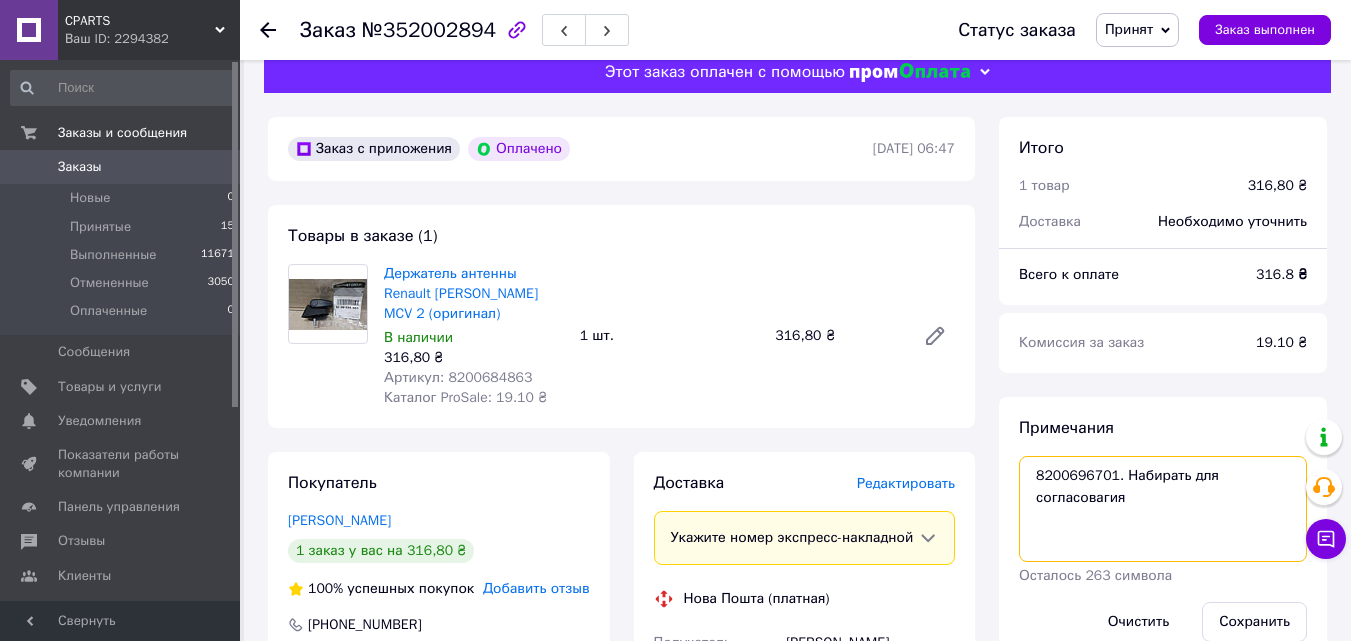 scroll, scrollTop: 0, scrollLeft: 0, axis: both 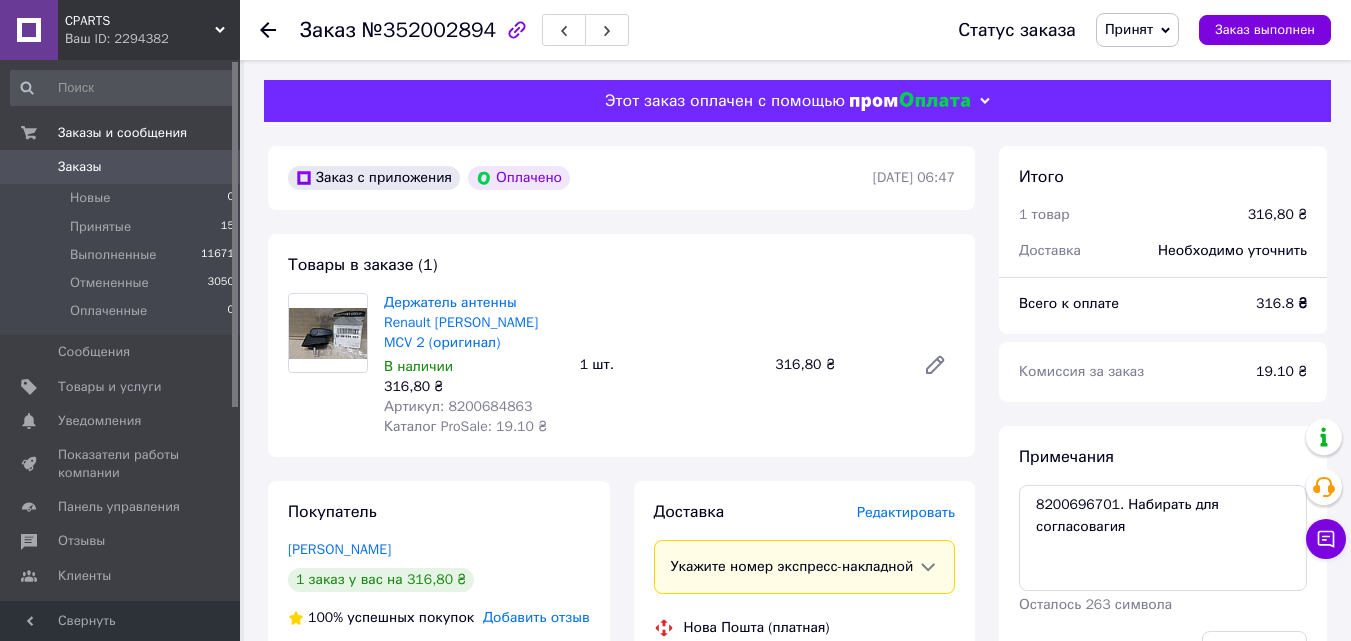 click on "Принят" at bounding box center [1129, 29] 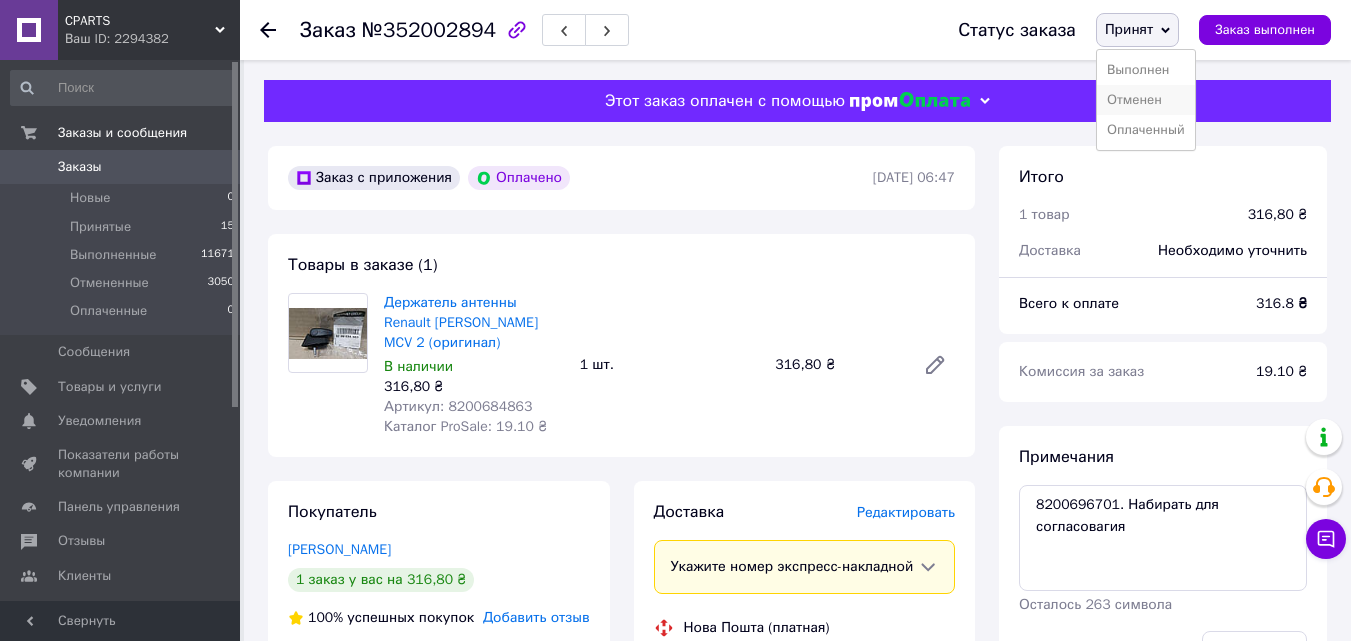 click on "Отменен" at bounding box center (1146, 100) 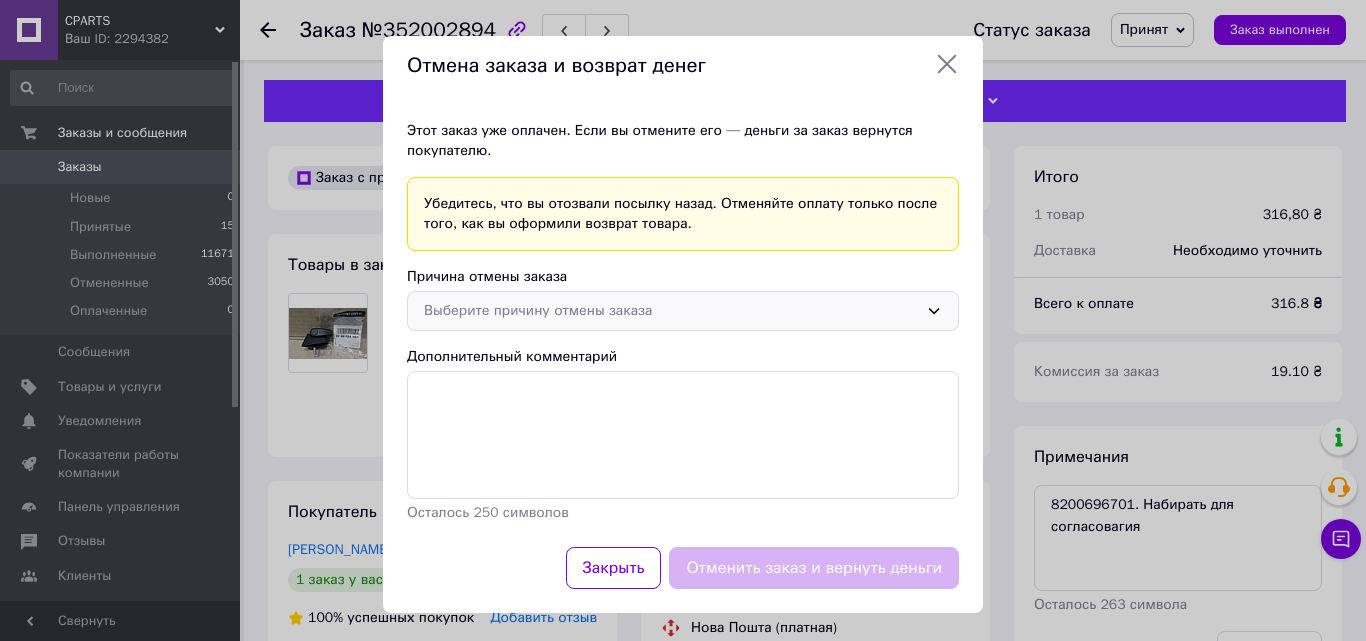 click on "Выберите причину отмены заказа" at bounding box center [671, 311] 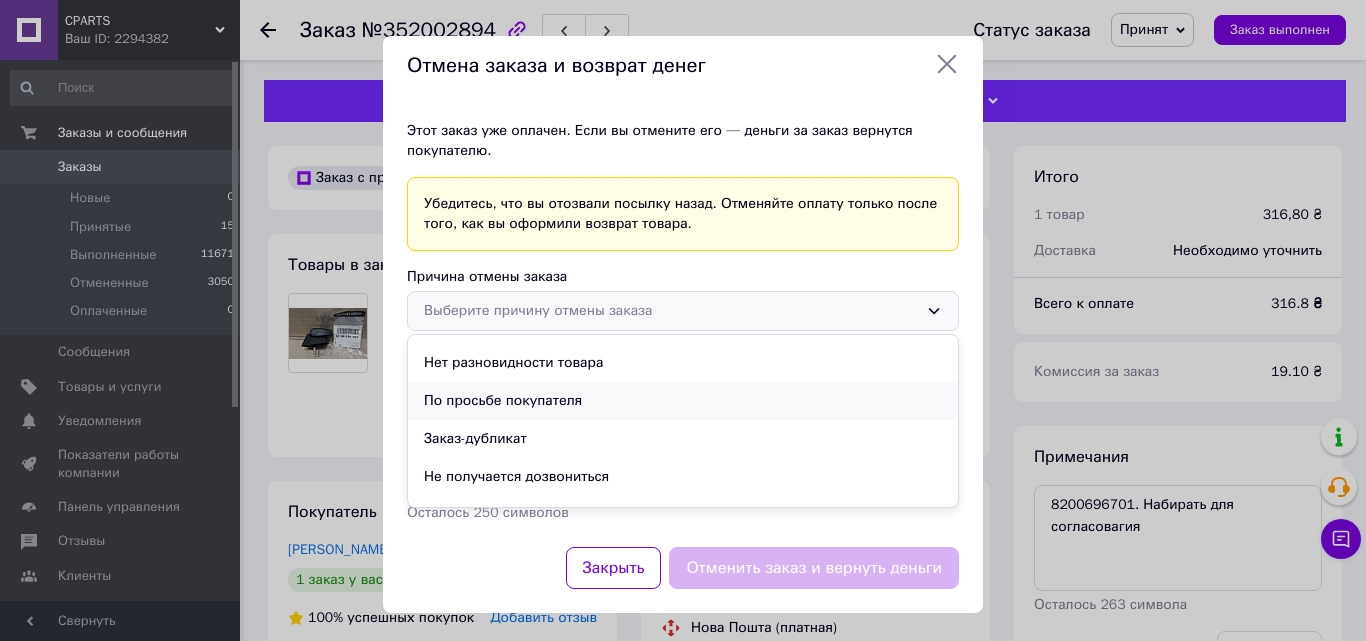 scroll, scrollTop: 56, scrollLeft: 0, axis: vertical 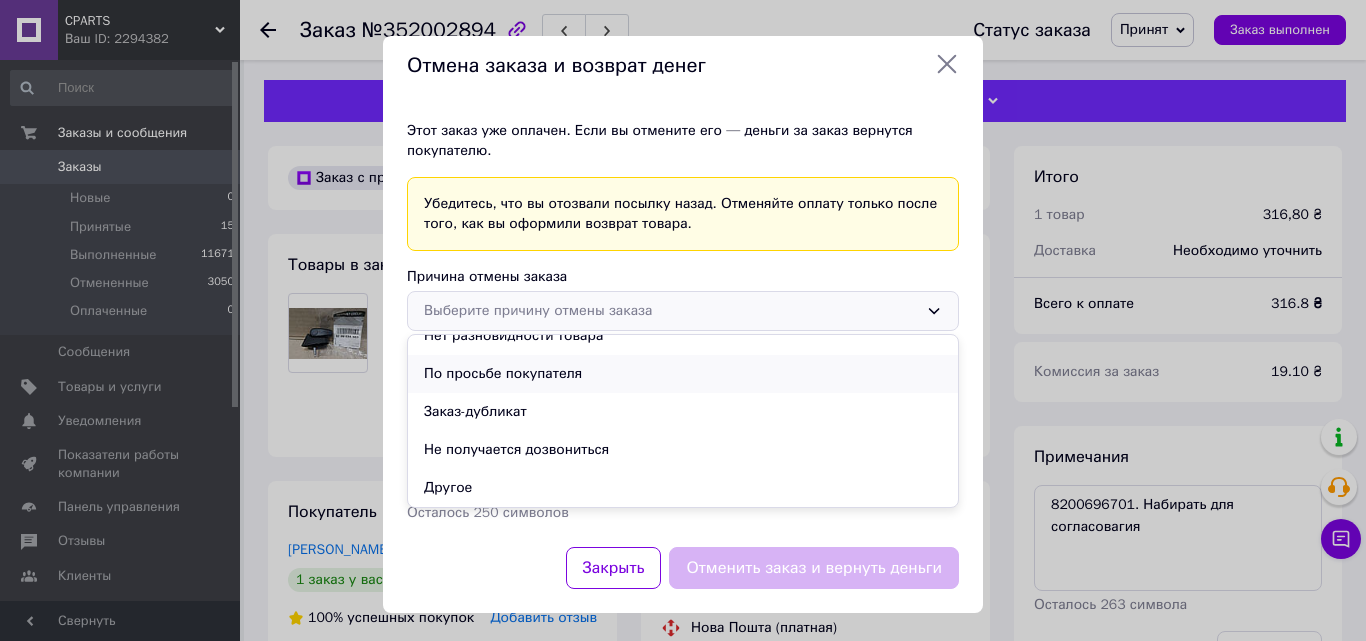 click on "По просьбе покупателя" at bounding box center (683, 374) 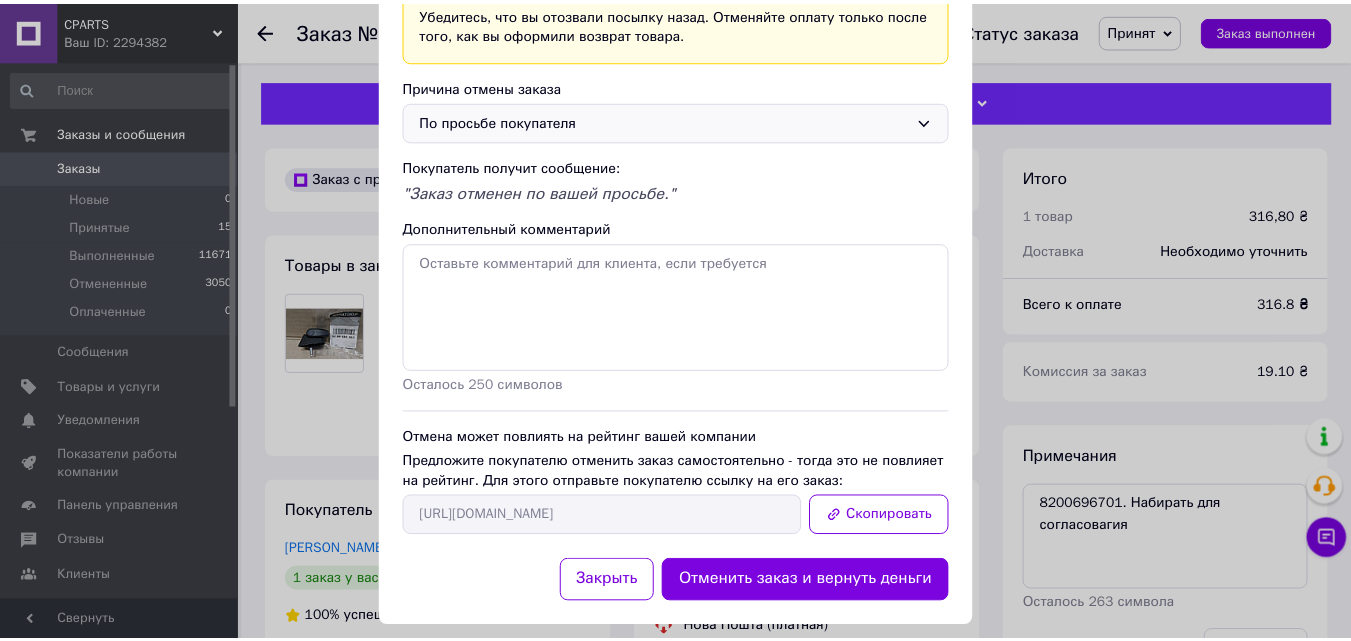 scroll, scrollTop: 212, scrollLeft: 0, axis: vertical 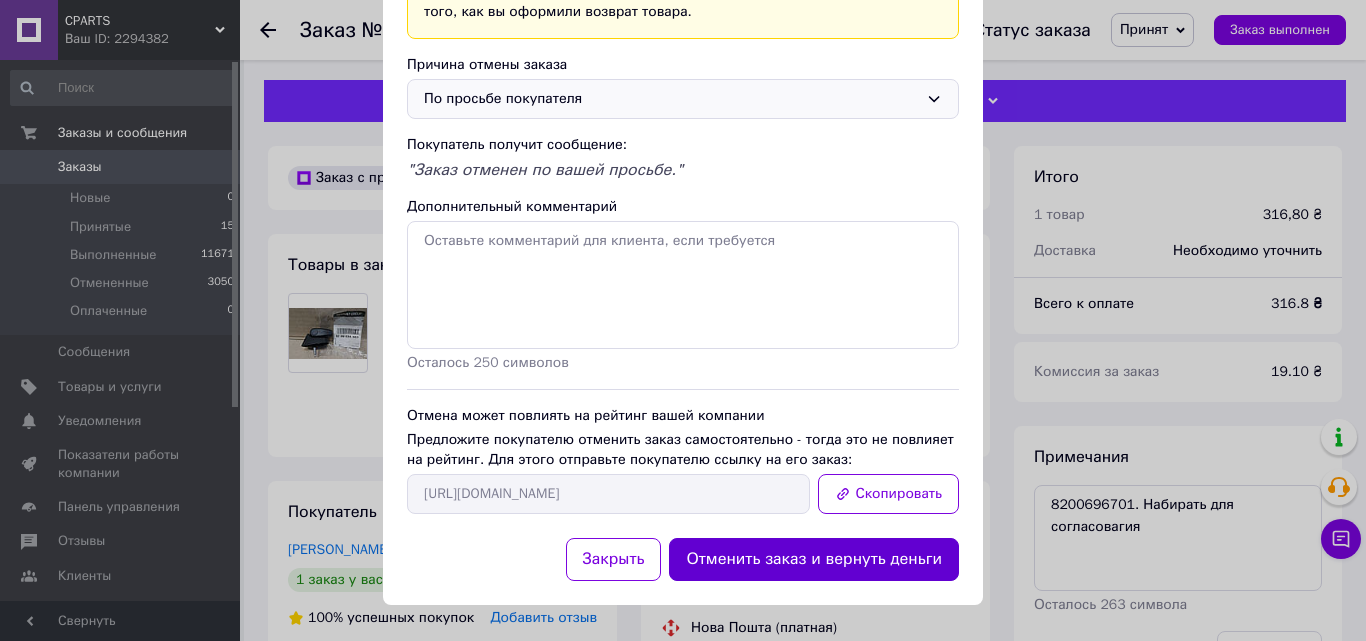 click on "Отменить заказ и вернуть деньги" at bounding box center (814, 559) 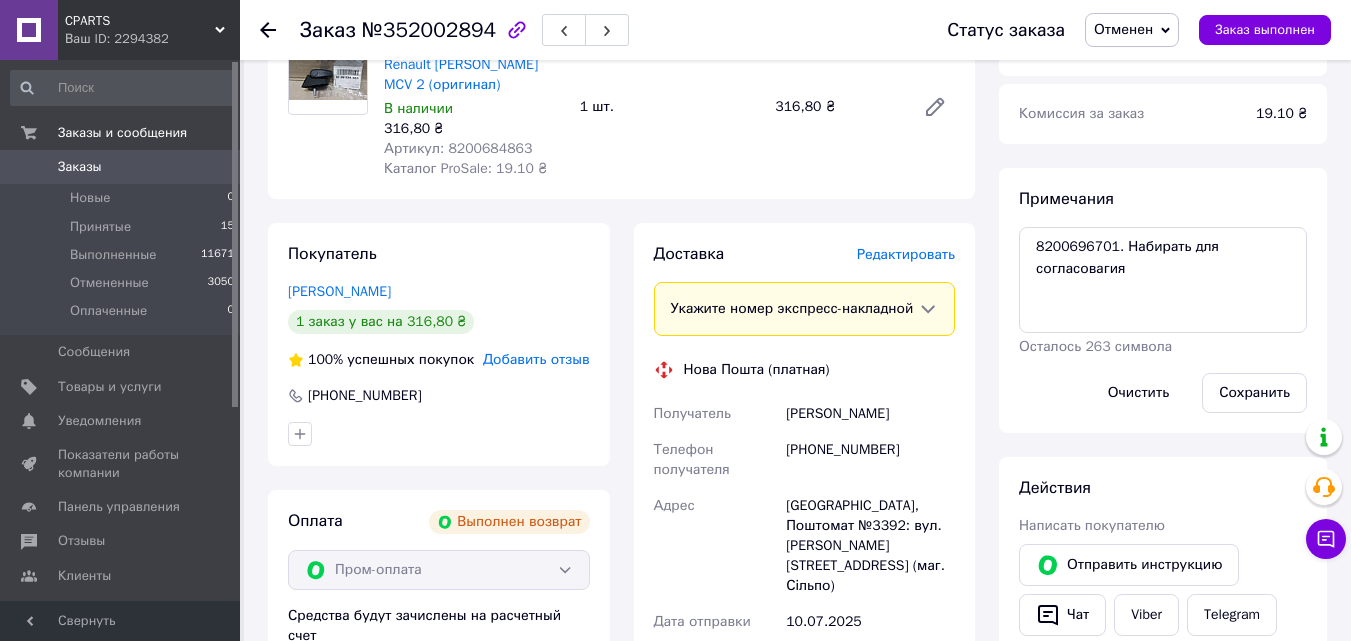 scroll, scrollTop: 200, scrollLeft: 0, axis: vertical 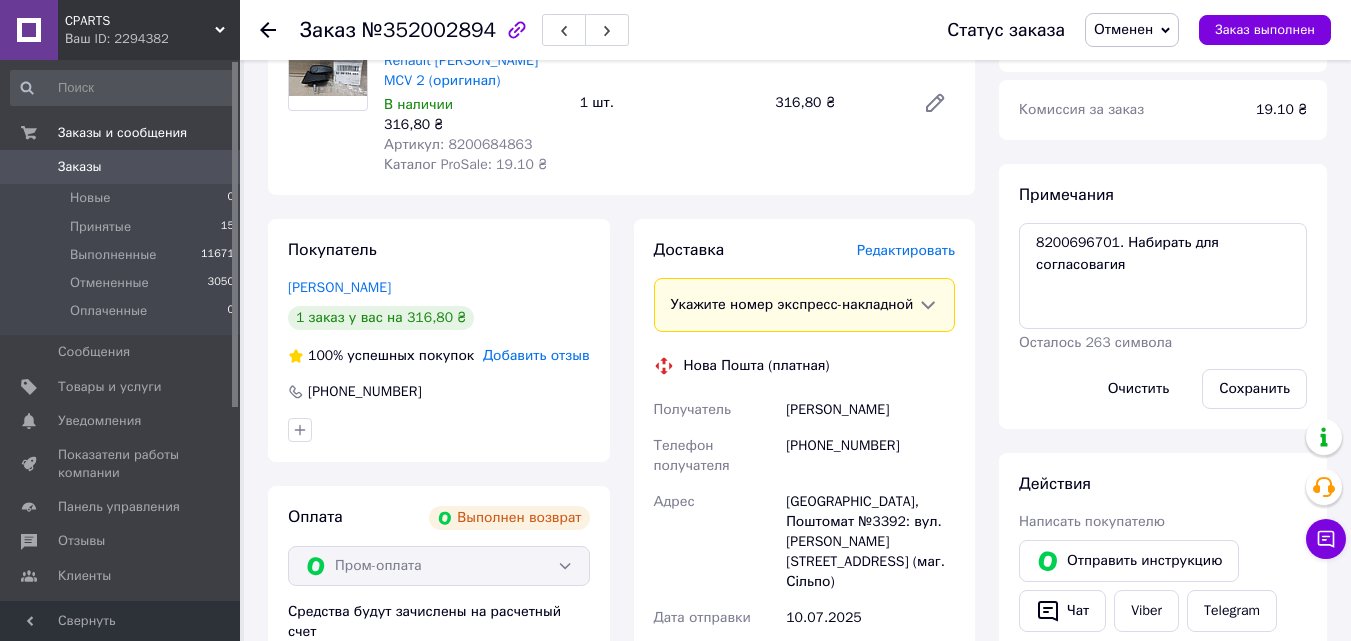 click 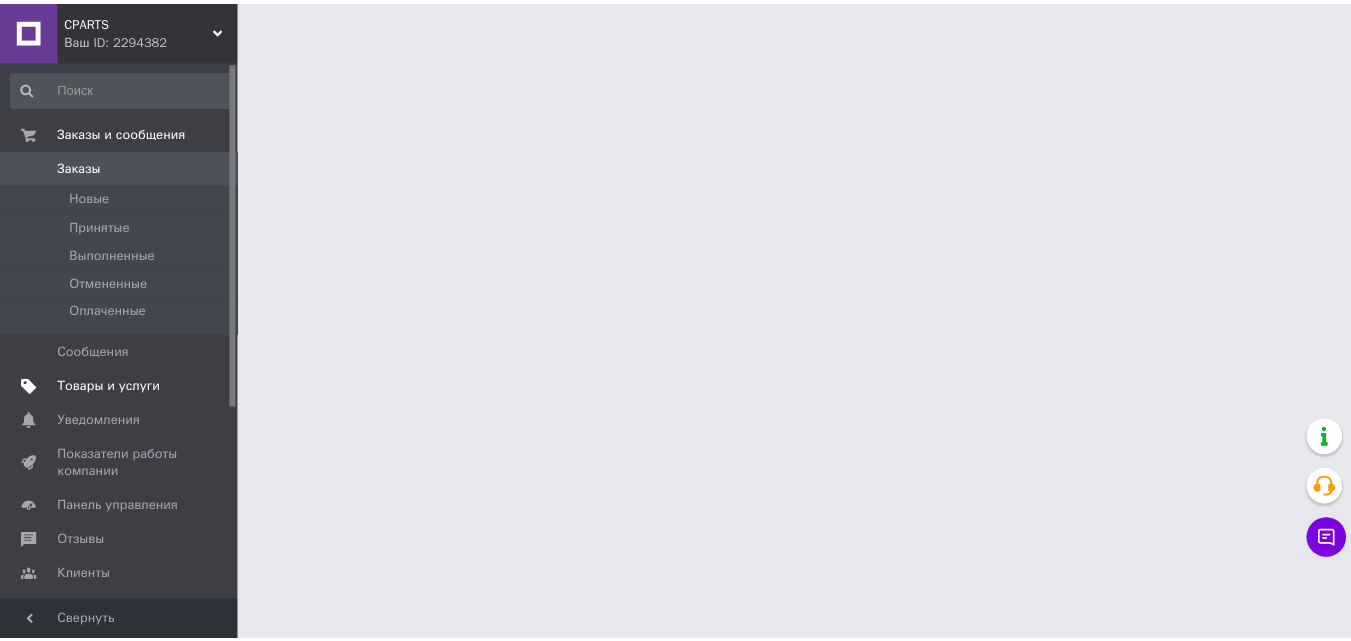 scroll, scrollTop: 0, scrollLeft: 0, axis: both 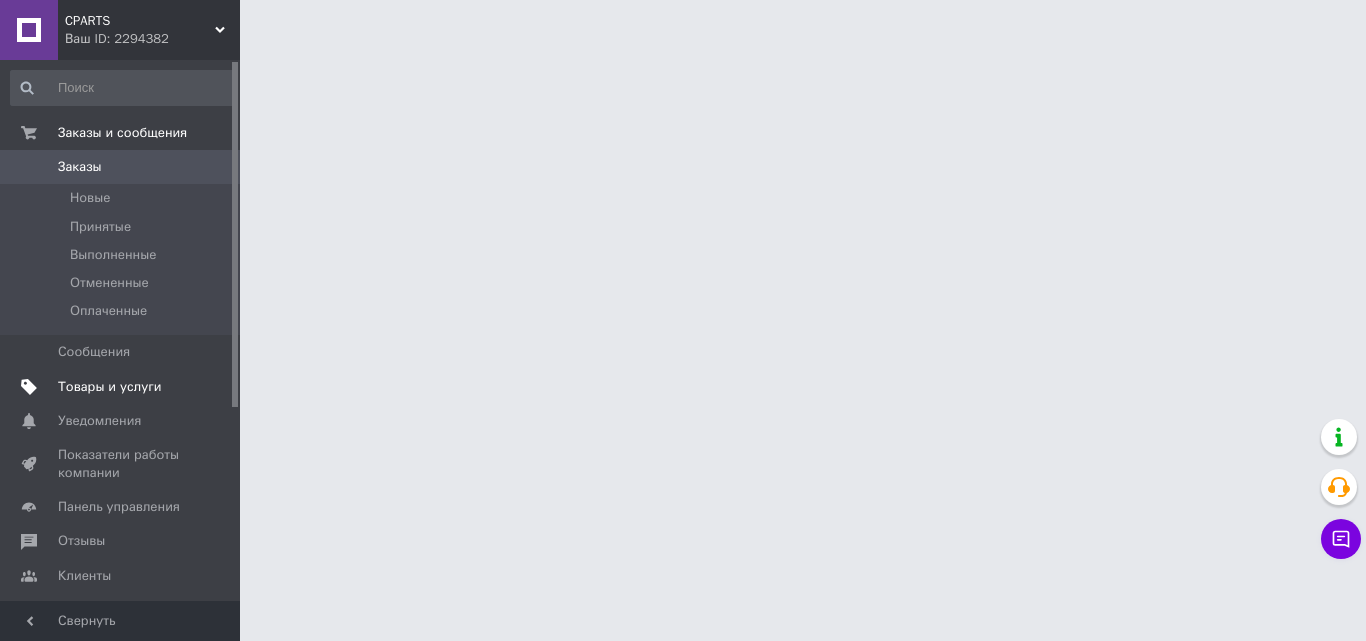 click on "Товары и услуги" at bounding box center [110, 387] 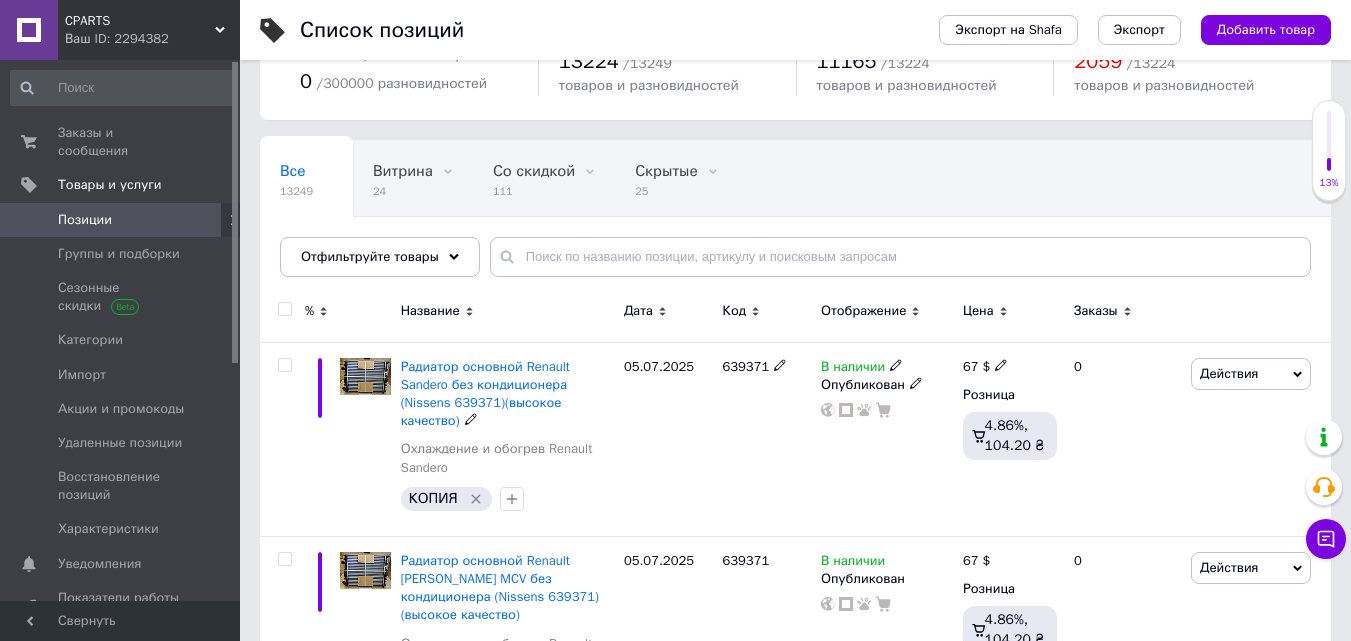 scroll, scrollTop: 100, scrollLeft: 0, axis: vertical 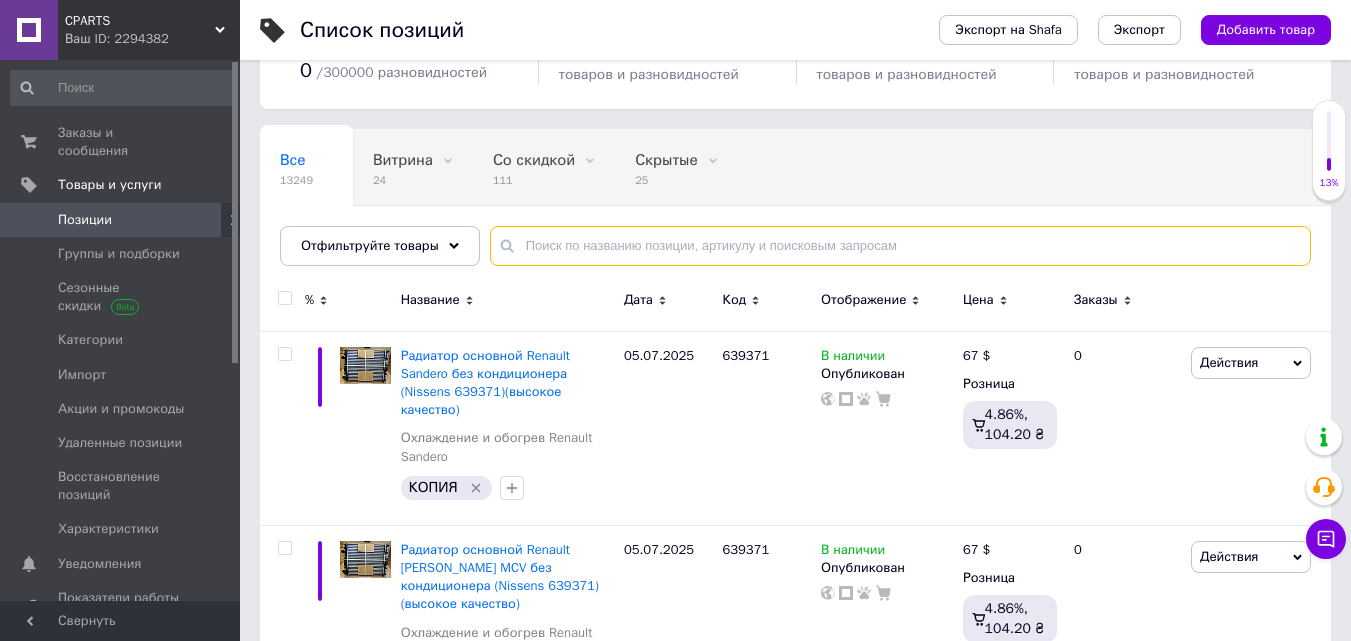 click at bounding box center (900, 246) 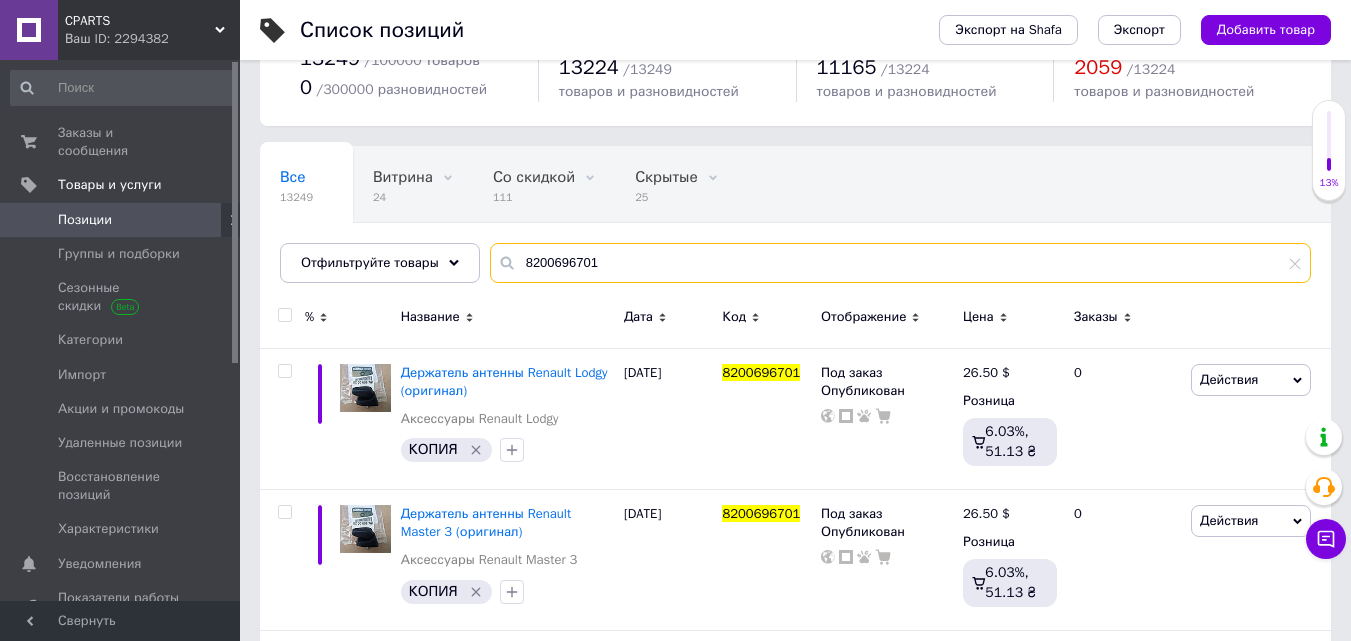 scroll, scrollTop: 0, scrollLeft: 0, axis: both 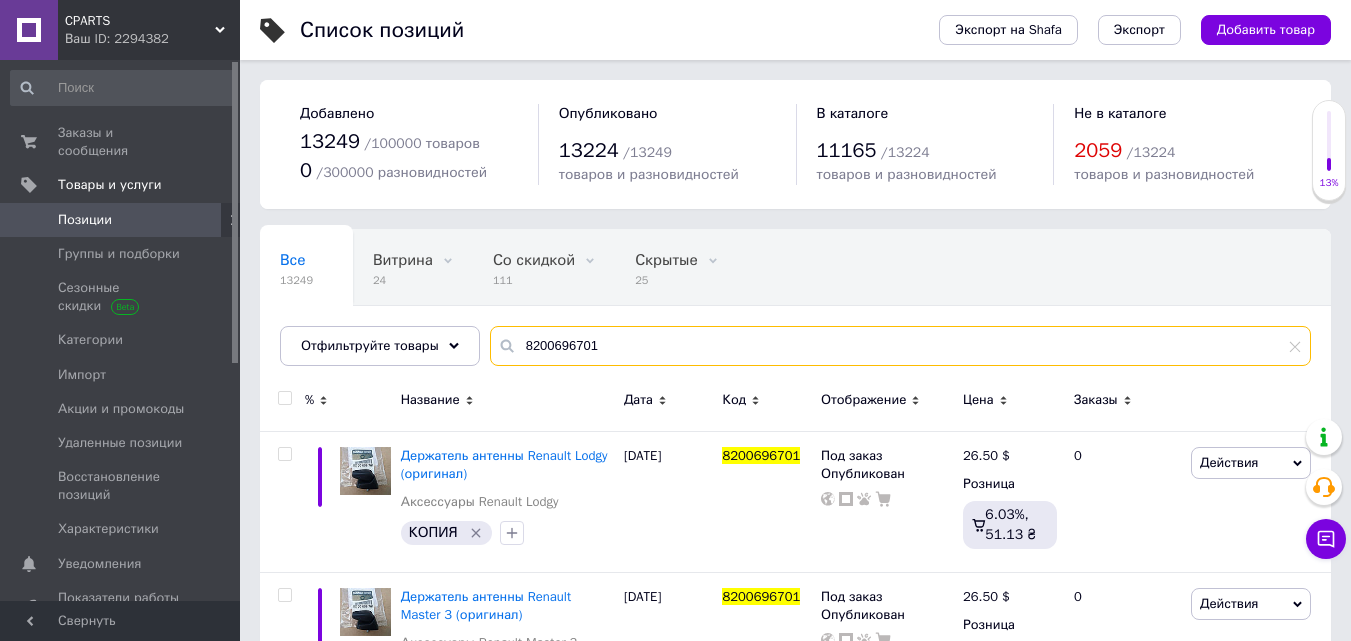type on "8200696701" 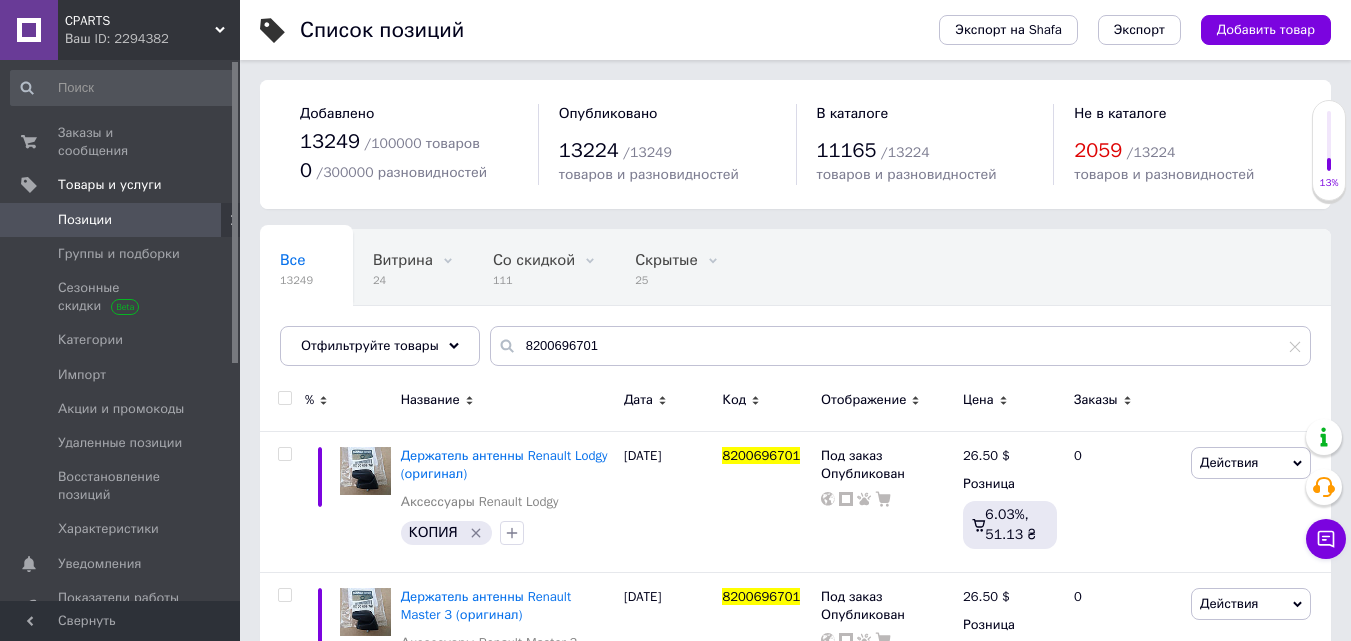 click at bounding box center [285, 398] 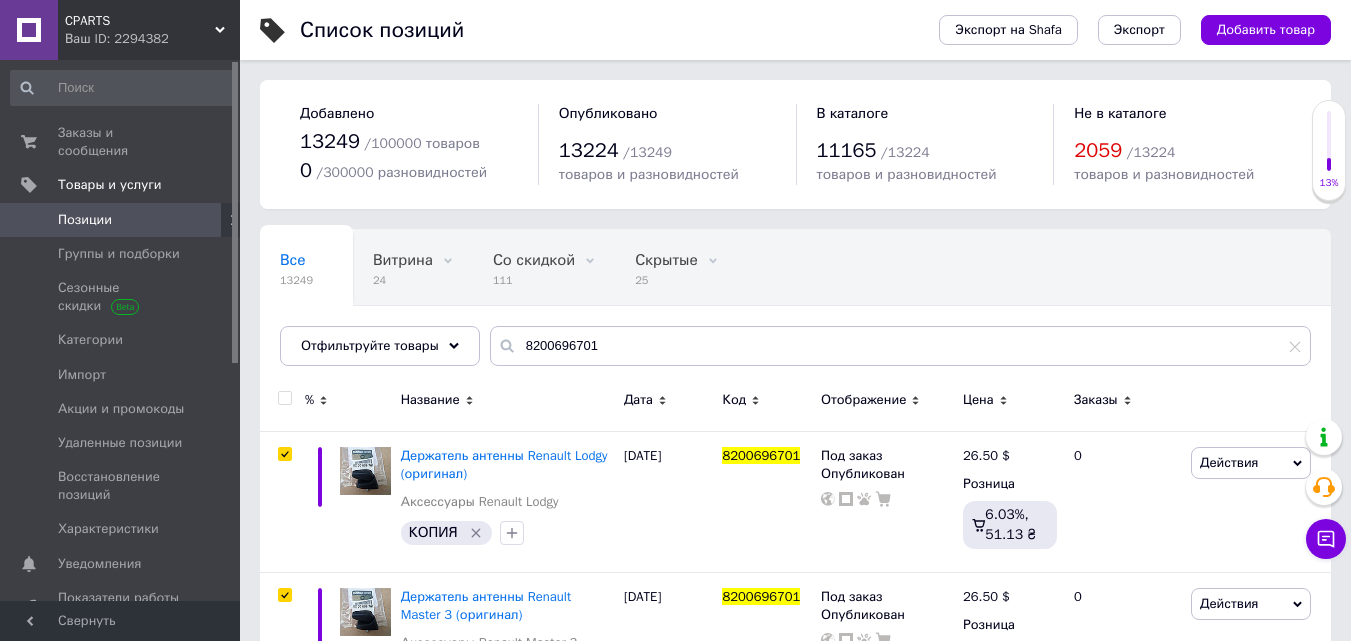 checkbox on "true" 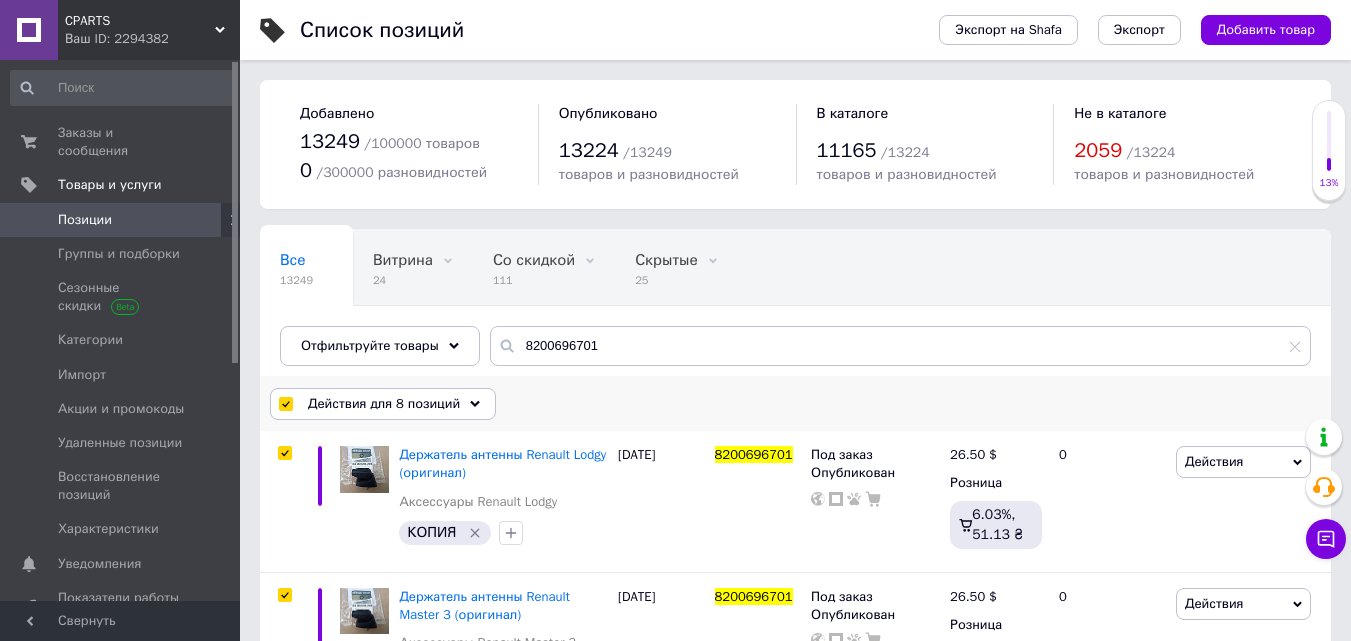 drag, startPoint x: 356, startPoint y: 399, endPoint x: 360, endPoint y: 417, distance: 18.439089 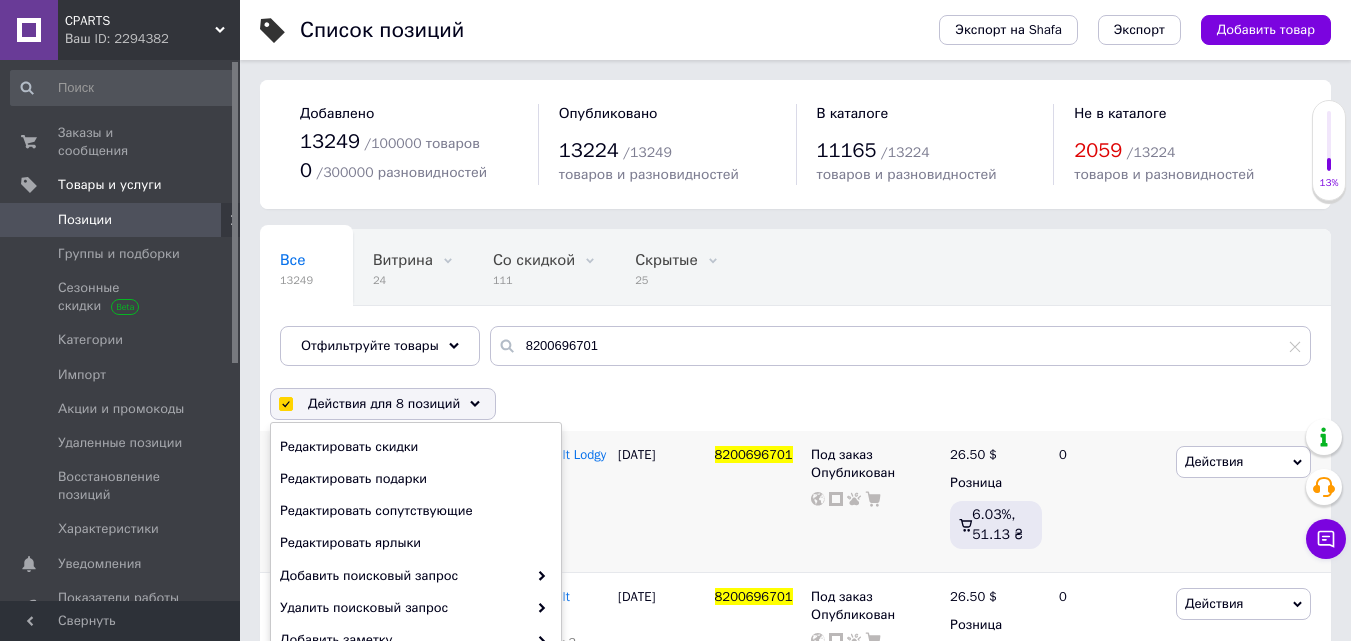scroll, scrollTop: 199, scrollLeft: 0, axis: vertical 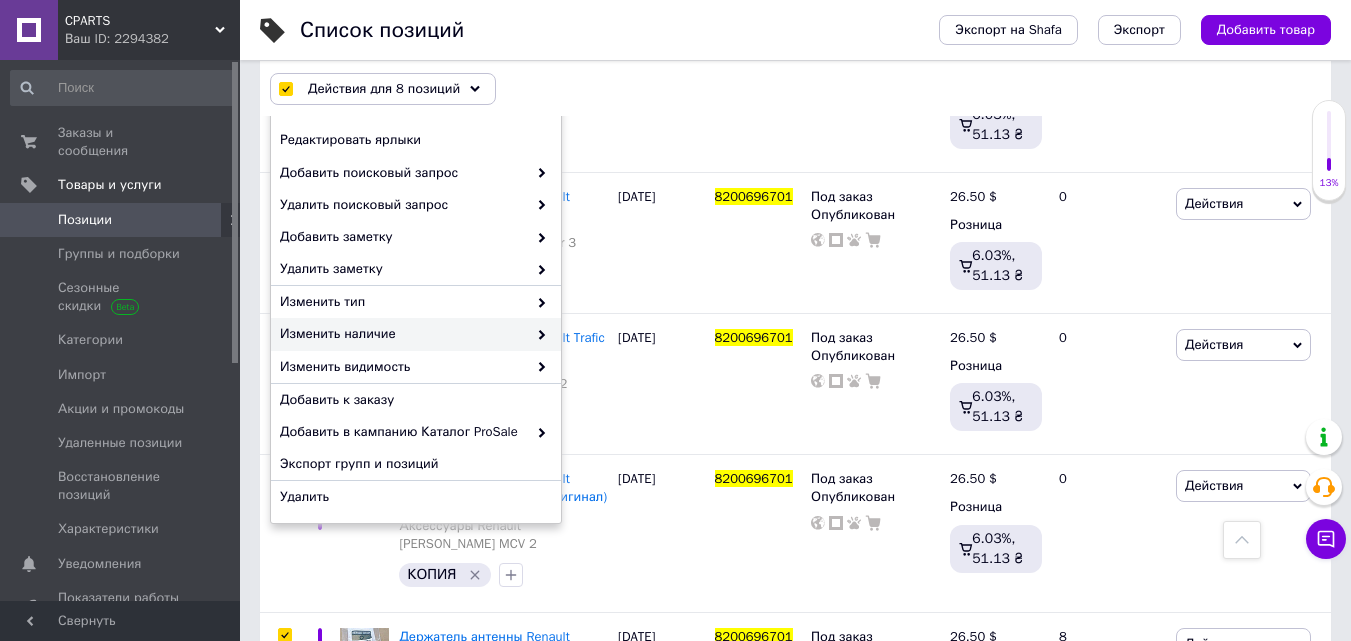 click at bounding box center [537, 334] 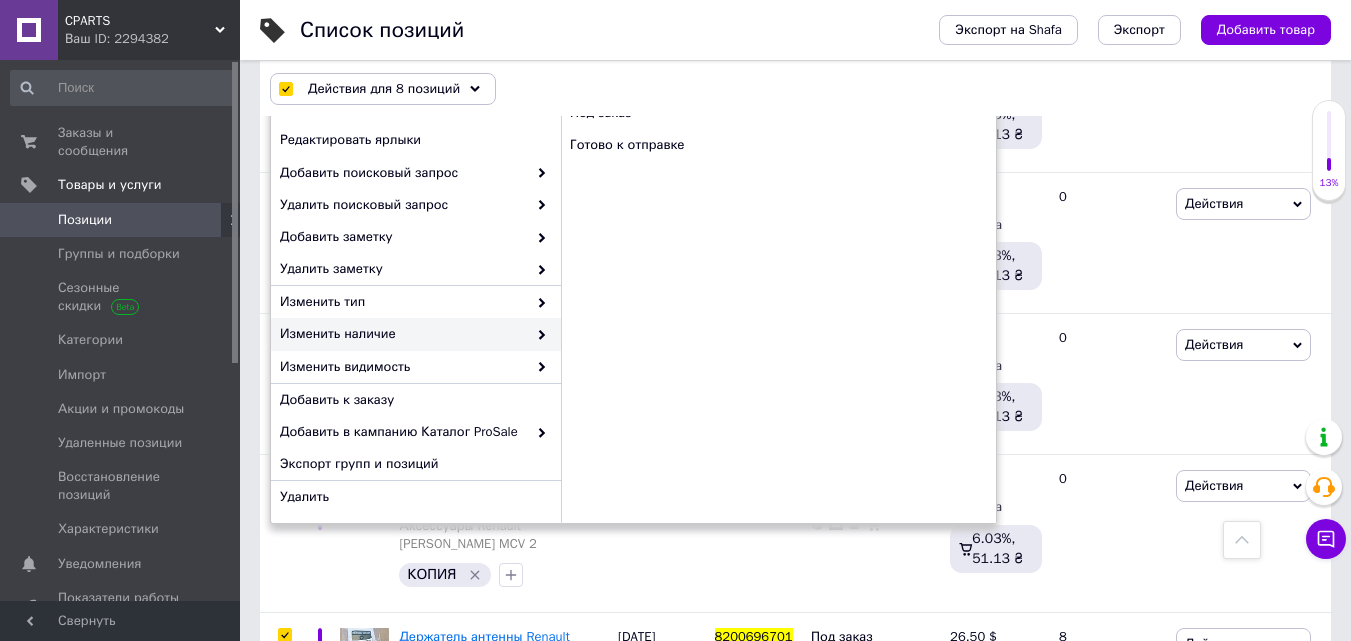 scroll, scrollTop: 100, scrollLeft: 0, axis: vertical 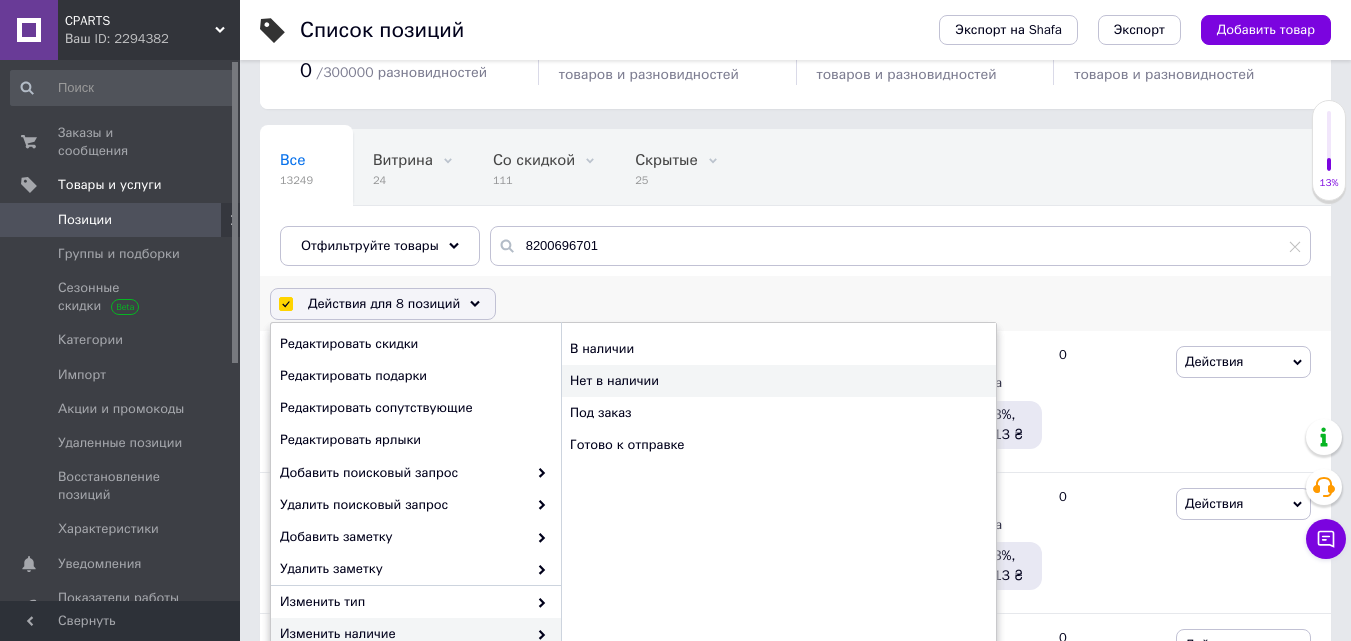 click on "Нет в наличии" at bounding box center (778, 381) 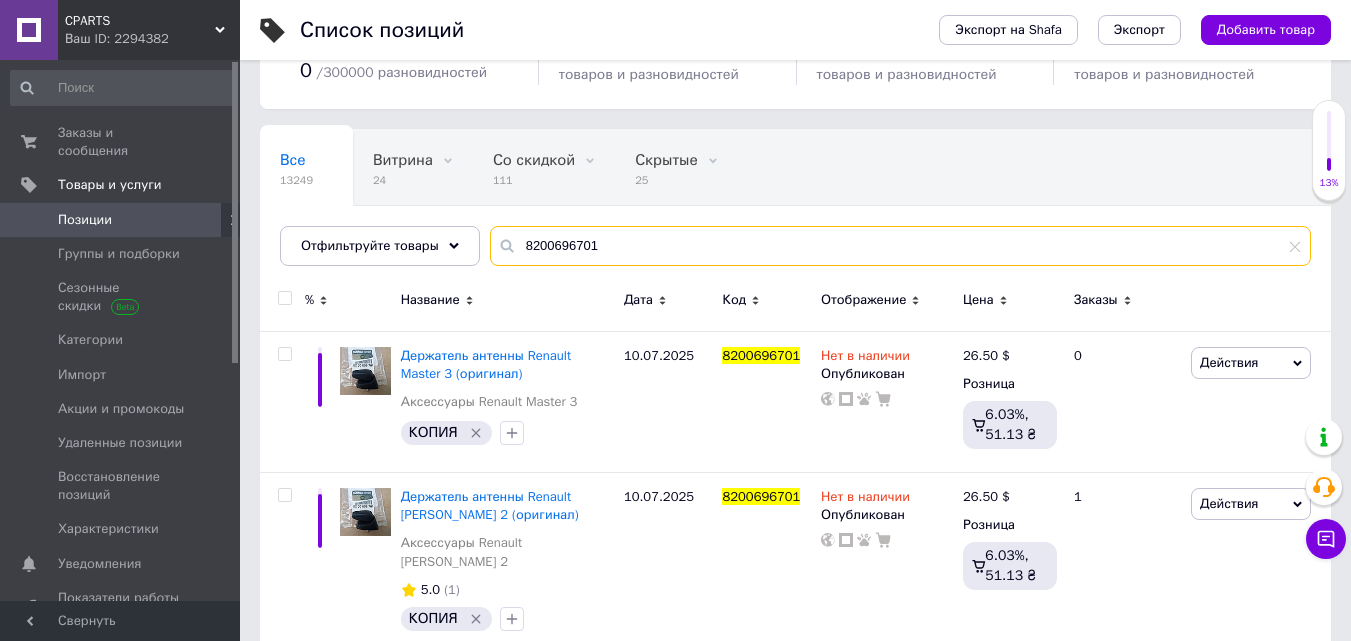 click on "8200696701" at bounding box center (900, 246) 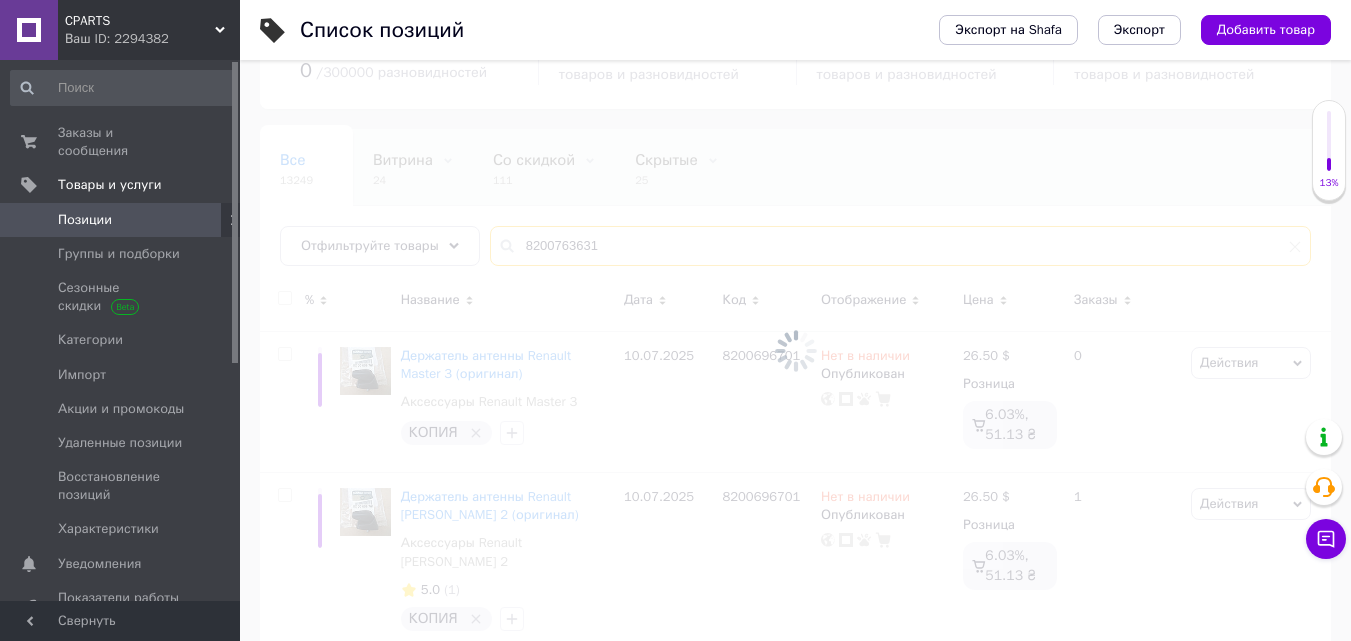 scroll, scrollTop: 0, scrollLeft: 0, axis: both 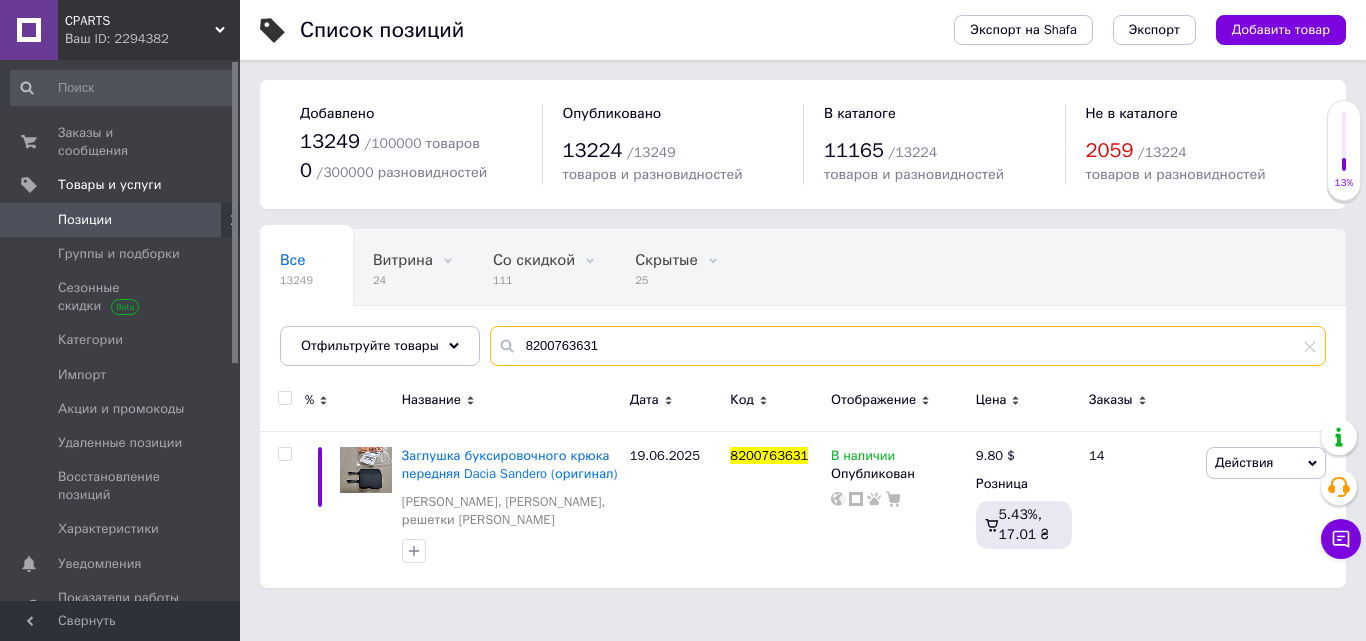 type on "8200763631" 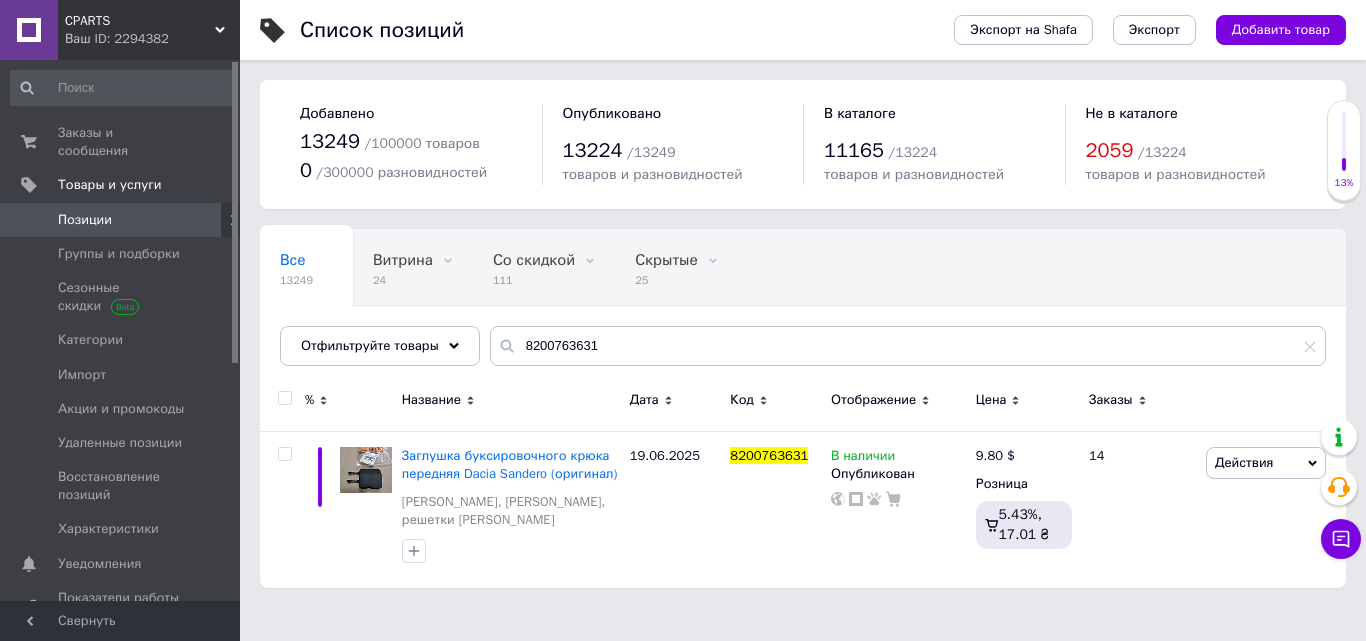 click at bounding box center [284, 398] 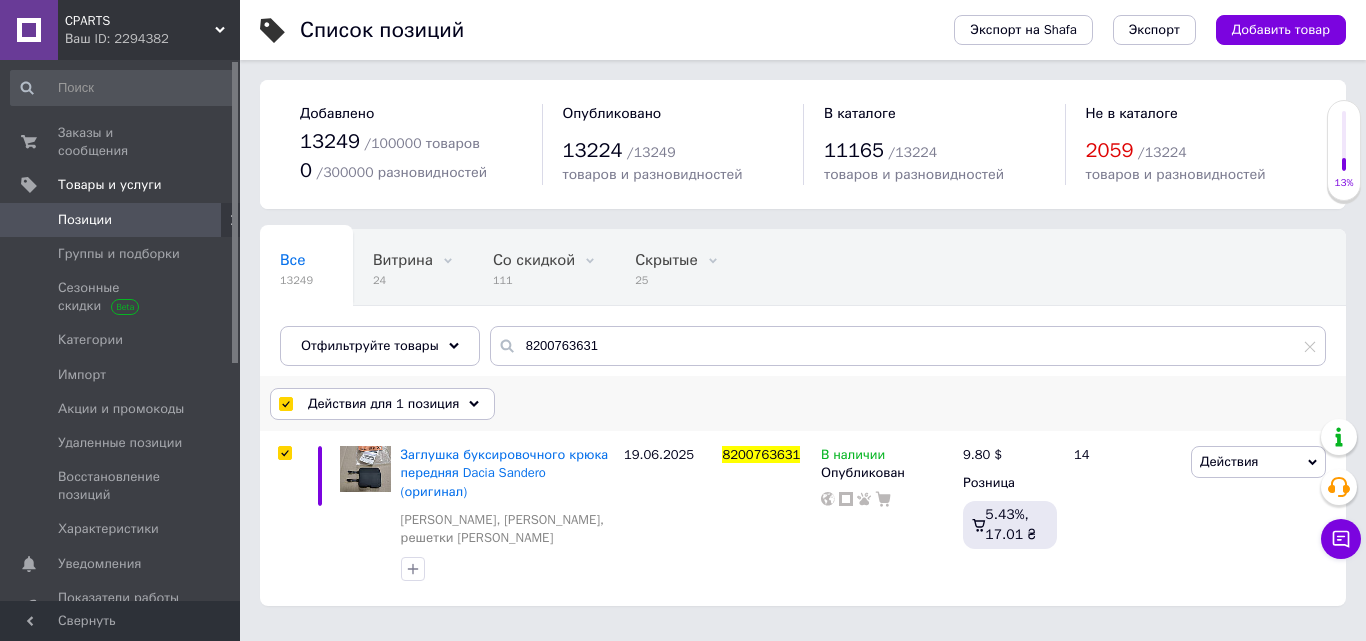click on "Действия для 1 позиция" at bounding box center (383, 404) 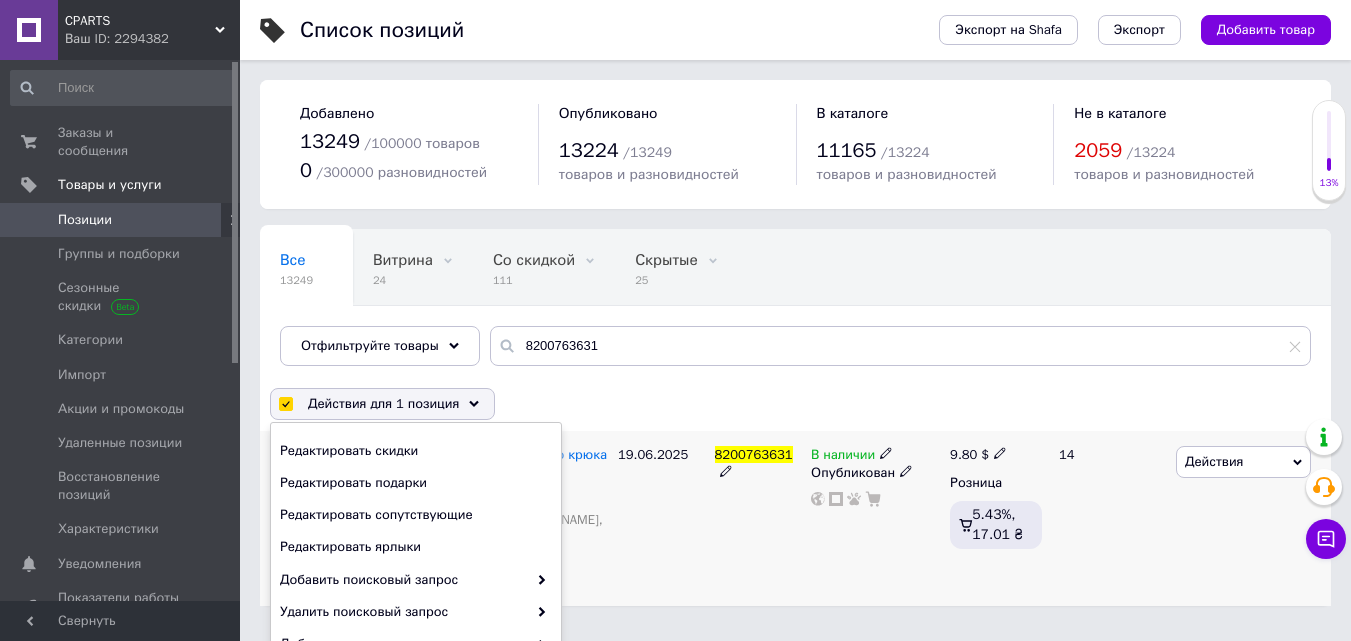 scroll, scrollTop: 199, scrollLeft: 0, axis: vertical 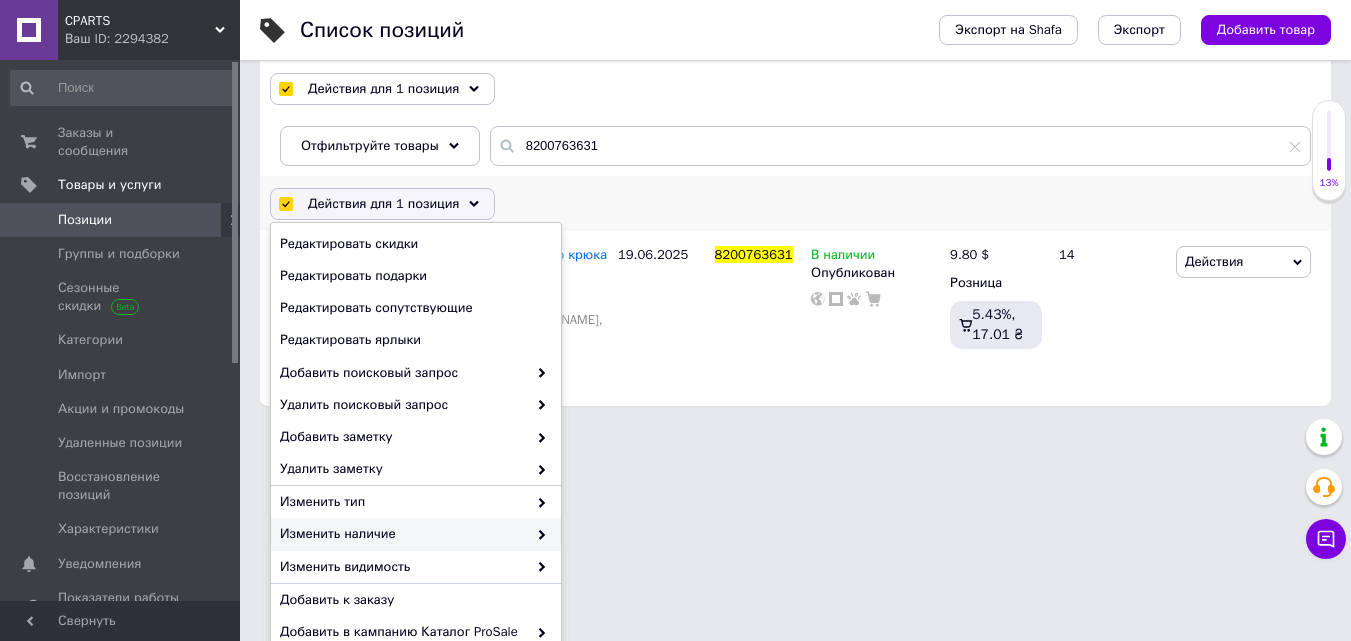 click at bounding box center (537, 534) 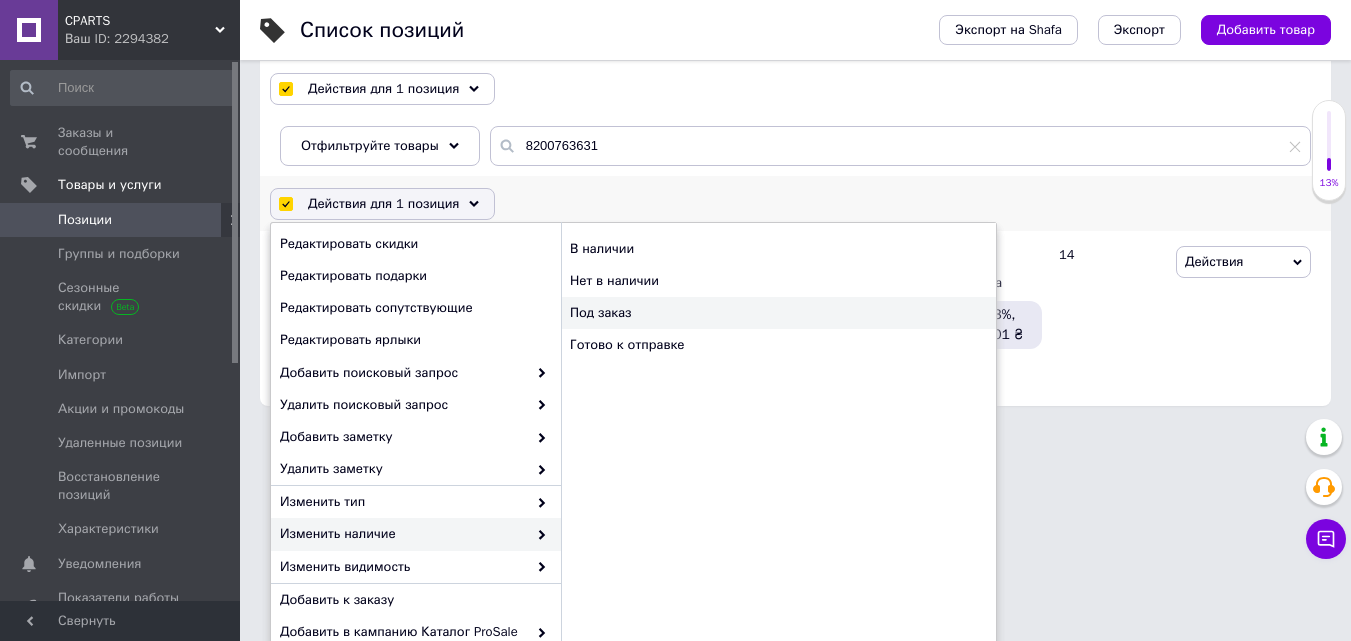 click on "Под заказ" at bounding box center (778, 313) 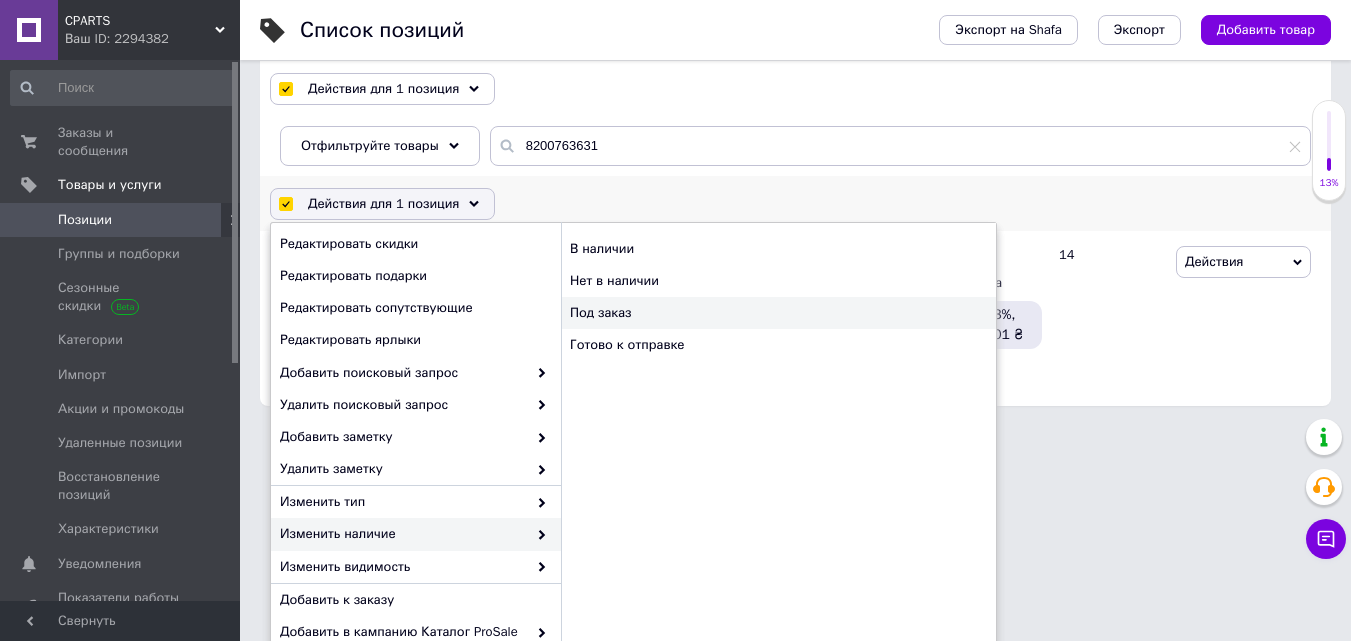 checkbox on "false" 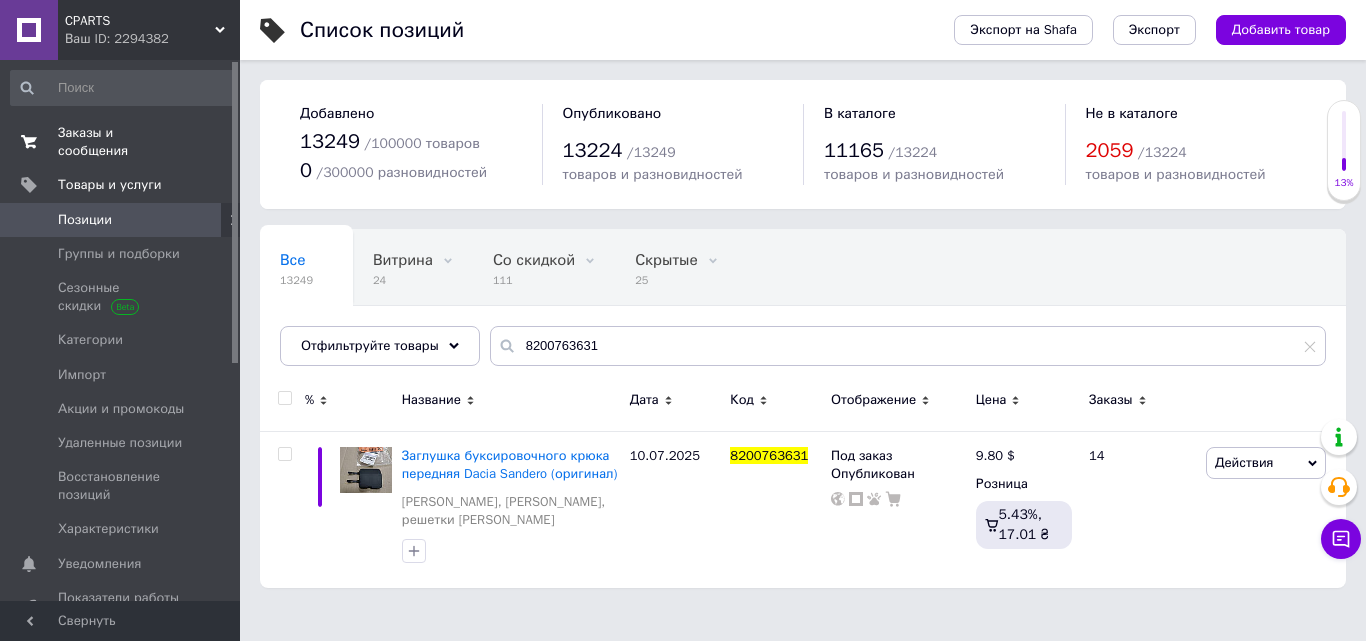 click on "Заказы и сообщения" at bounding box center [121, 142] 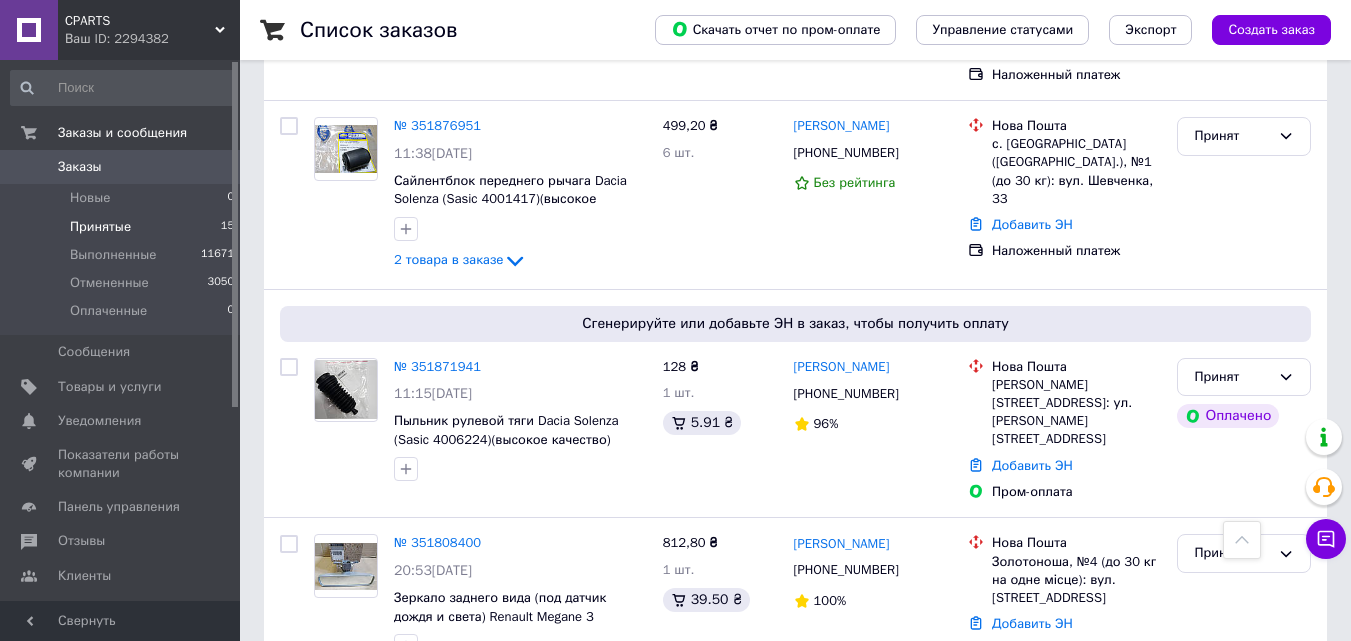 scroll, scrollTop: 2229, scrollLeft: 0, axis: vertical 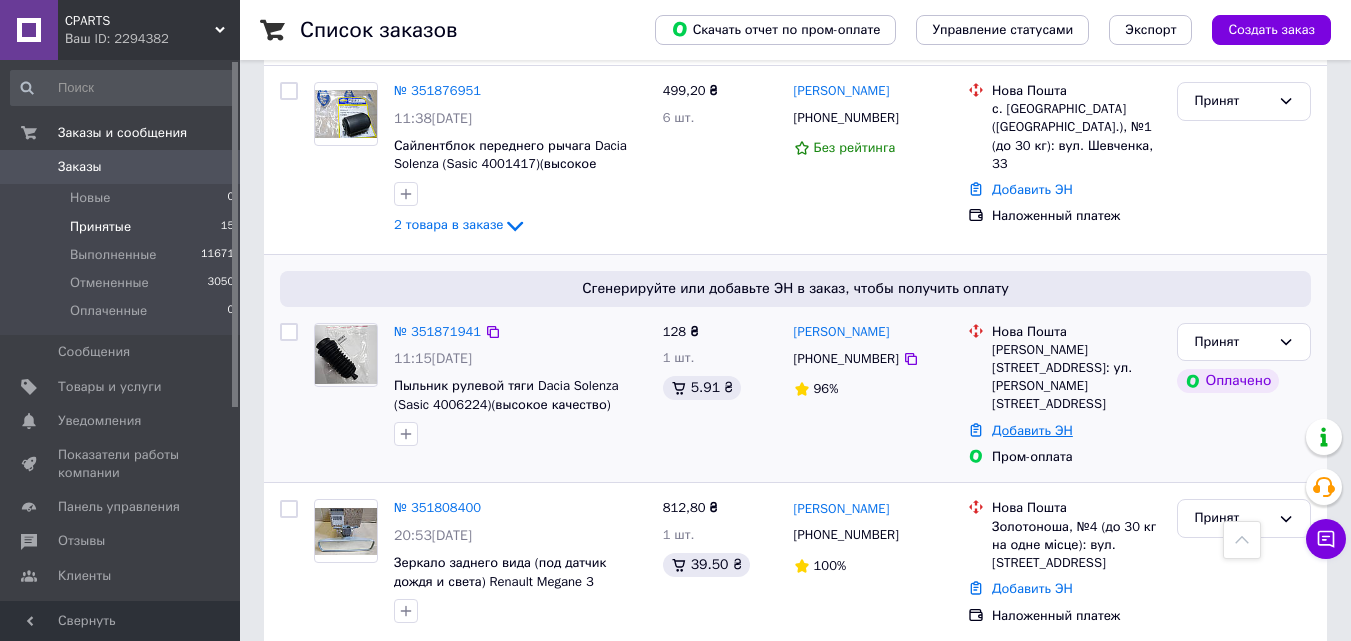 click on "Добавить ЭН" at bounding box center [1032, 430] 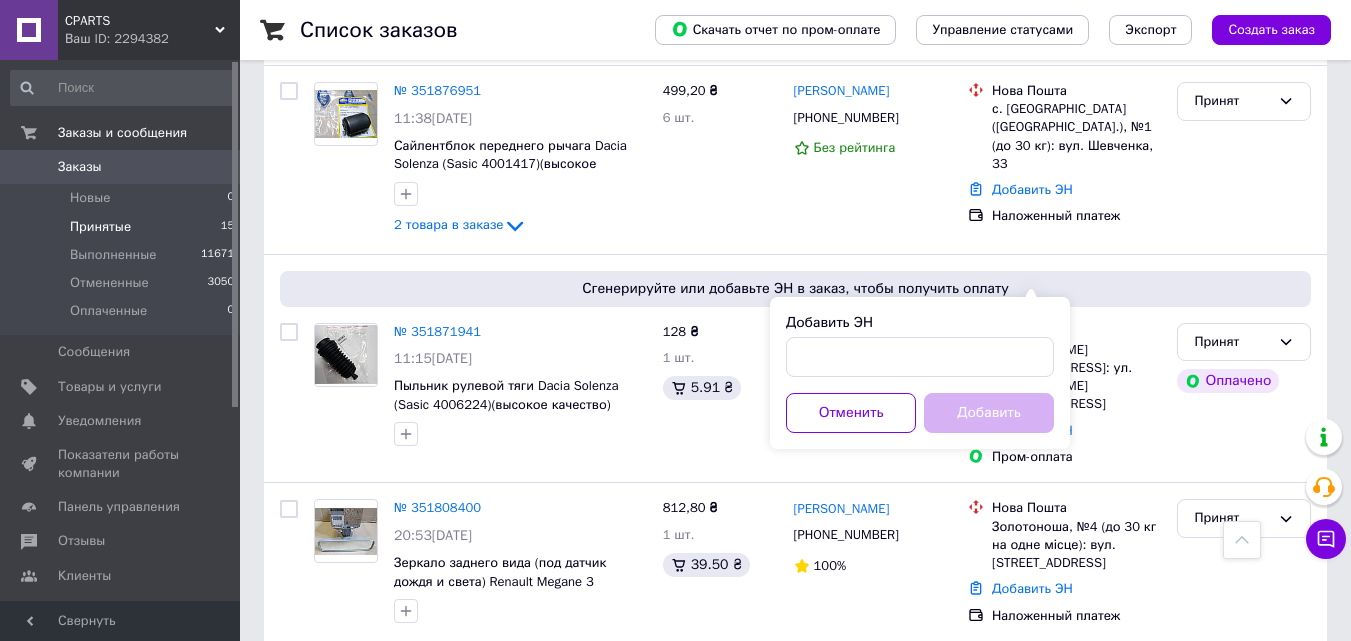 click on "Добавить ЭН" at bounding box center [920, 345] 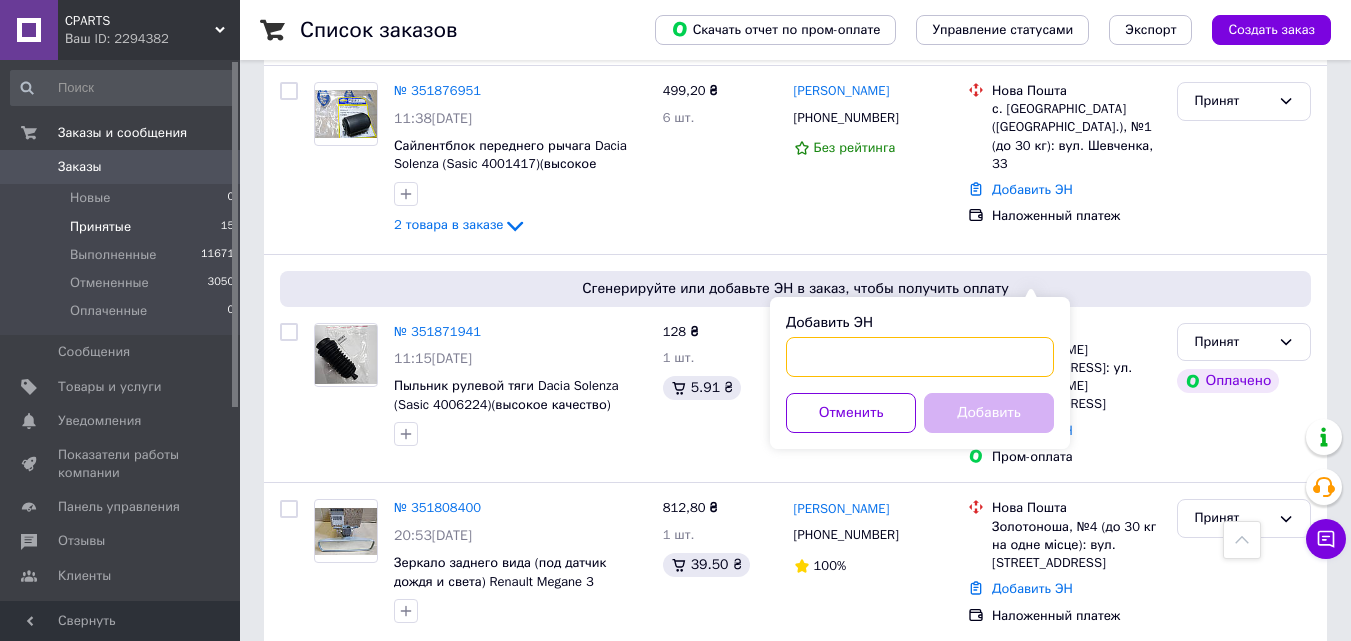 click on "Добавить ЭН" at bounding box center [920, 357] 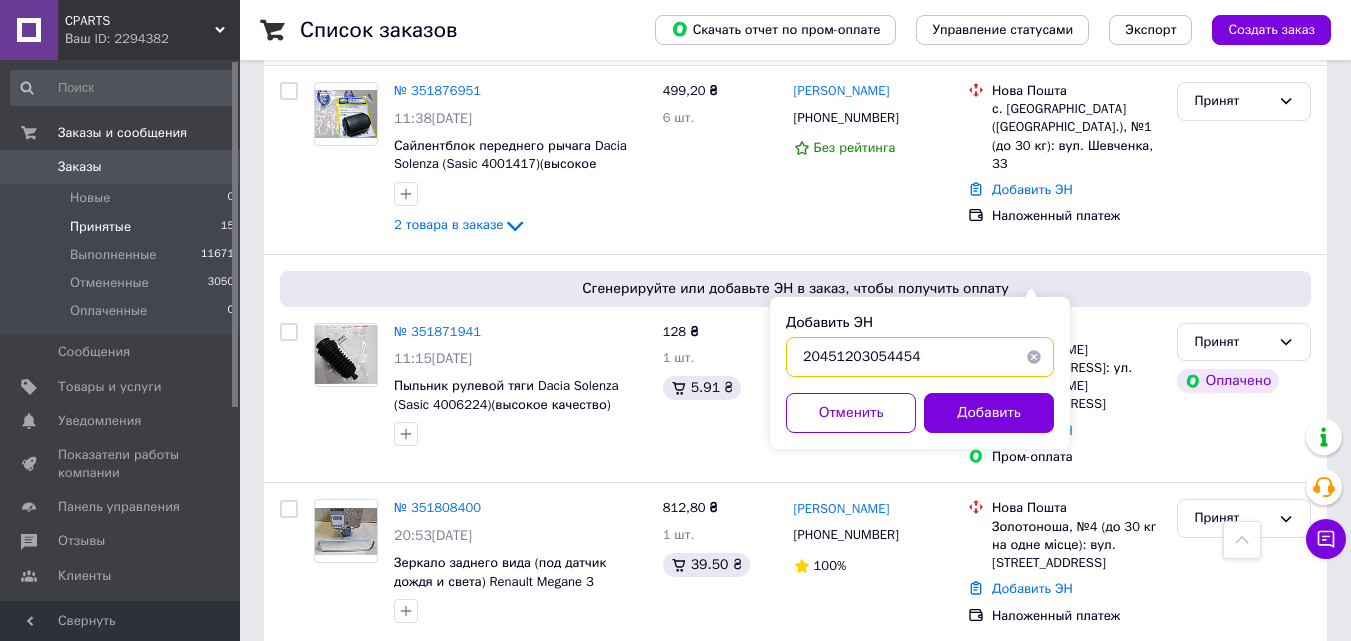 type on "20451203054454" 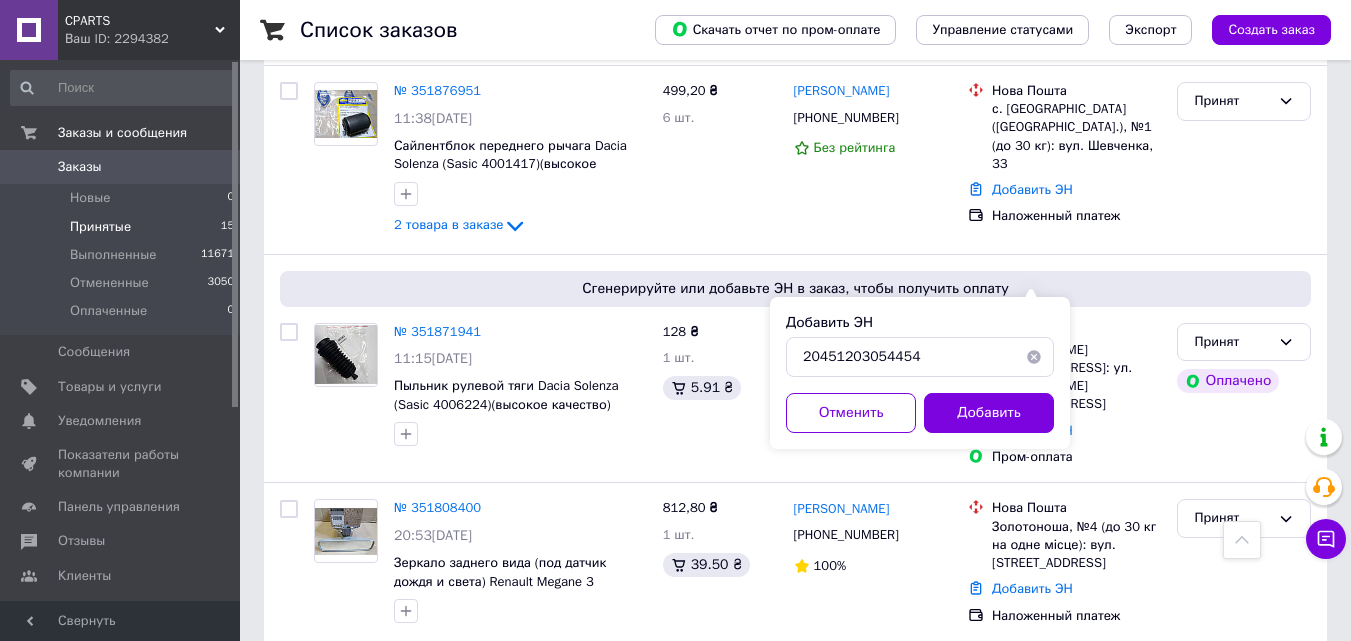 click on "Добавить" at bounding box center (989, 413) 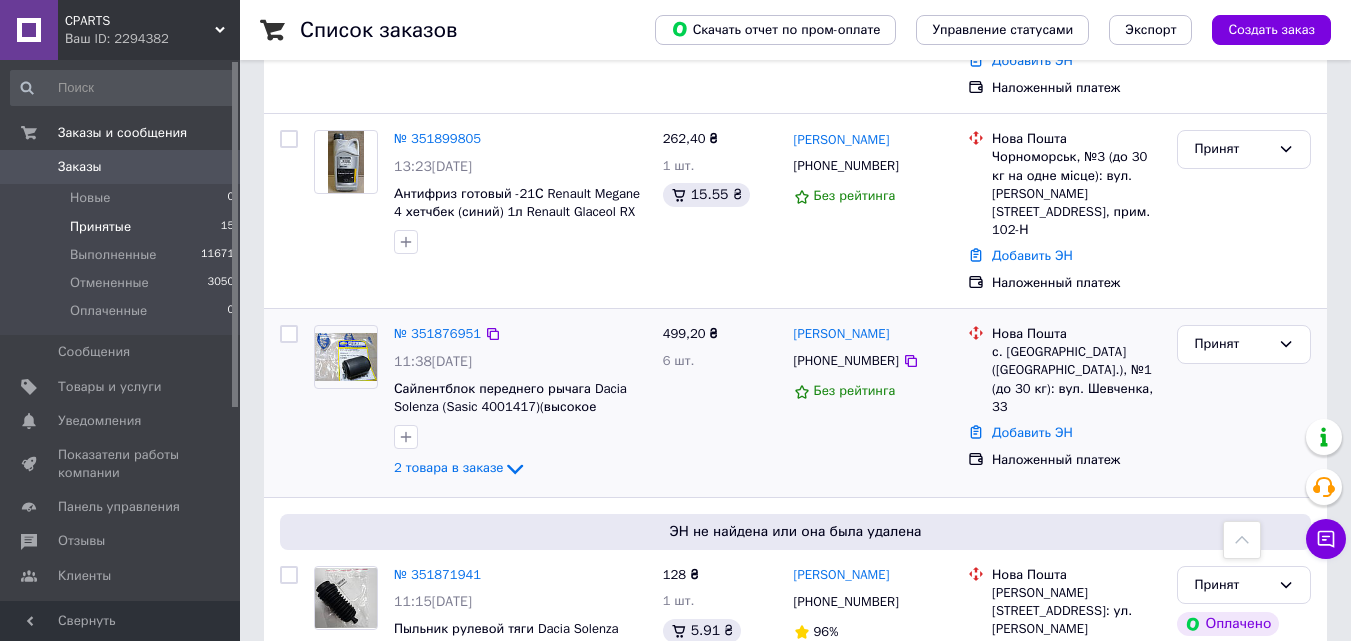 scroll, scrollTop: 1618, scrollLeft: 0, axis: vertical 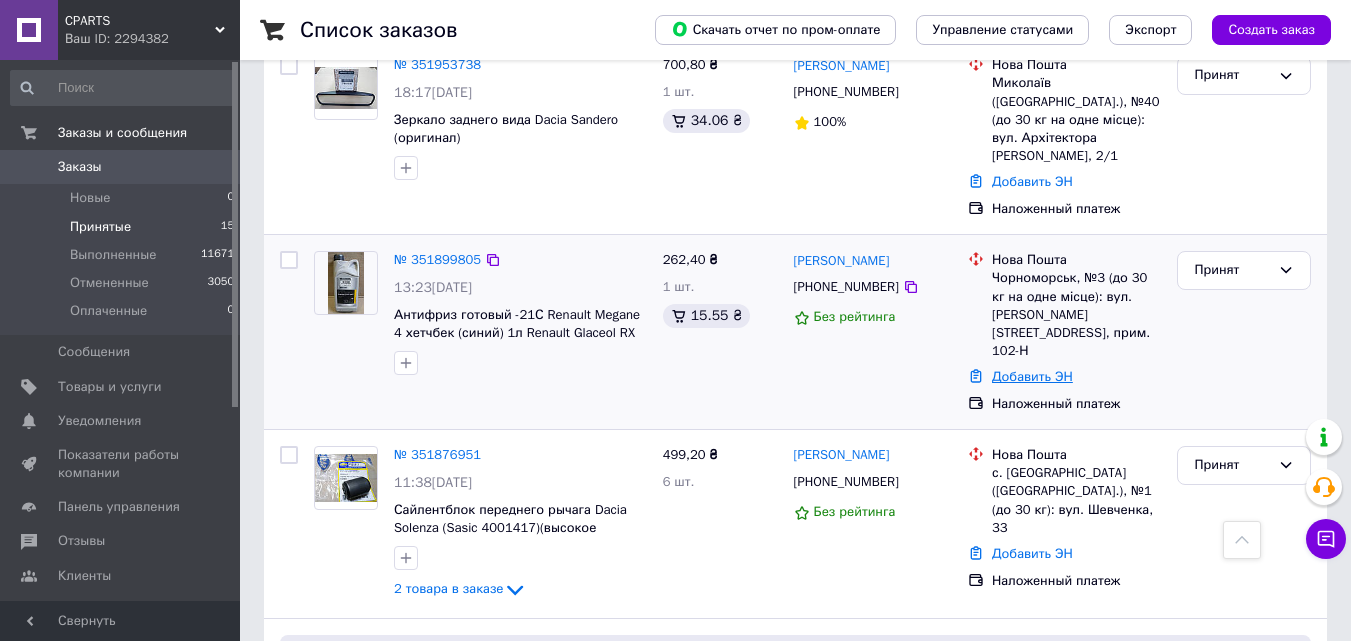 click on "Добавить ЭН" at bounding box center (1032, 376) 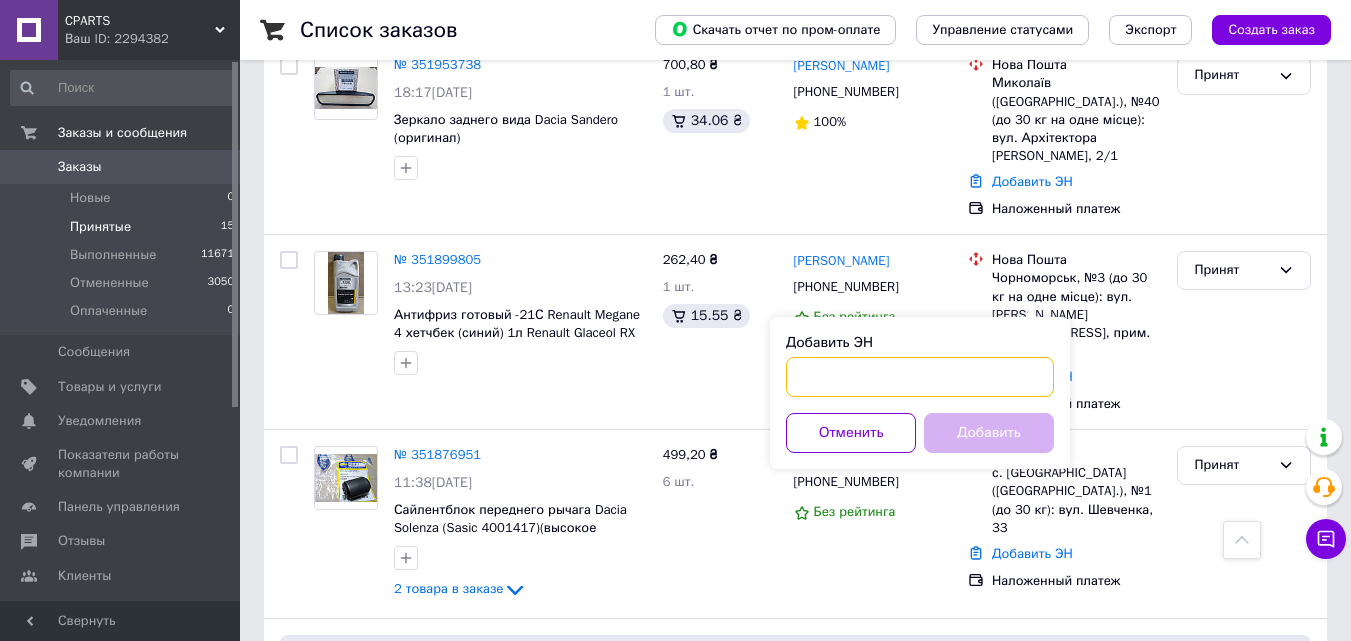 click on "Добавить ЭН" at bounding box center (920, 377) 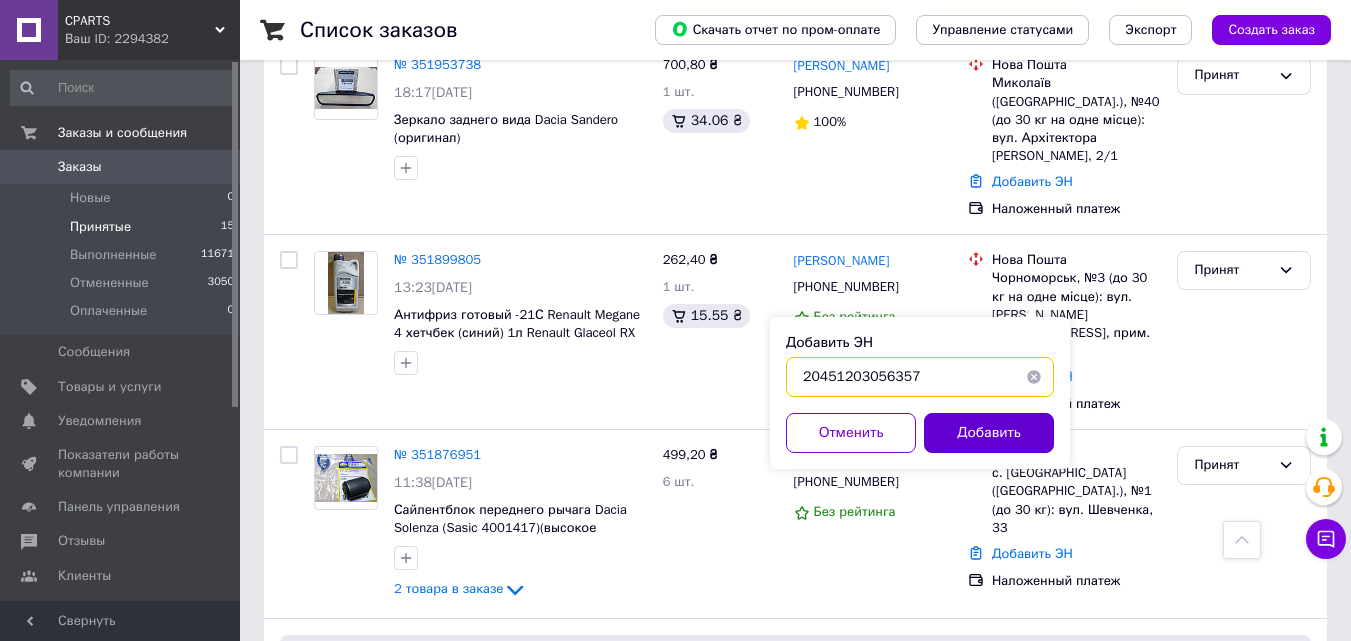 type on "20451203056357" 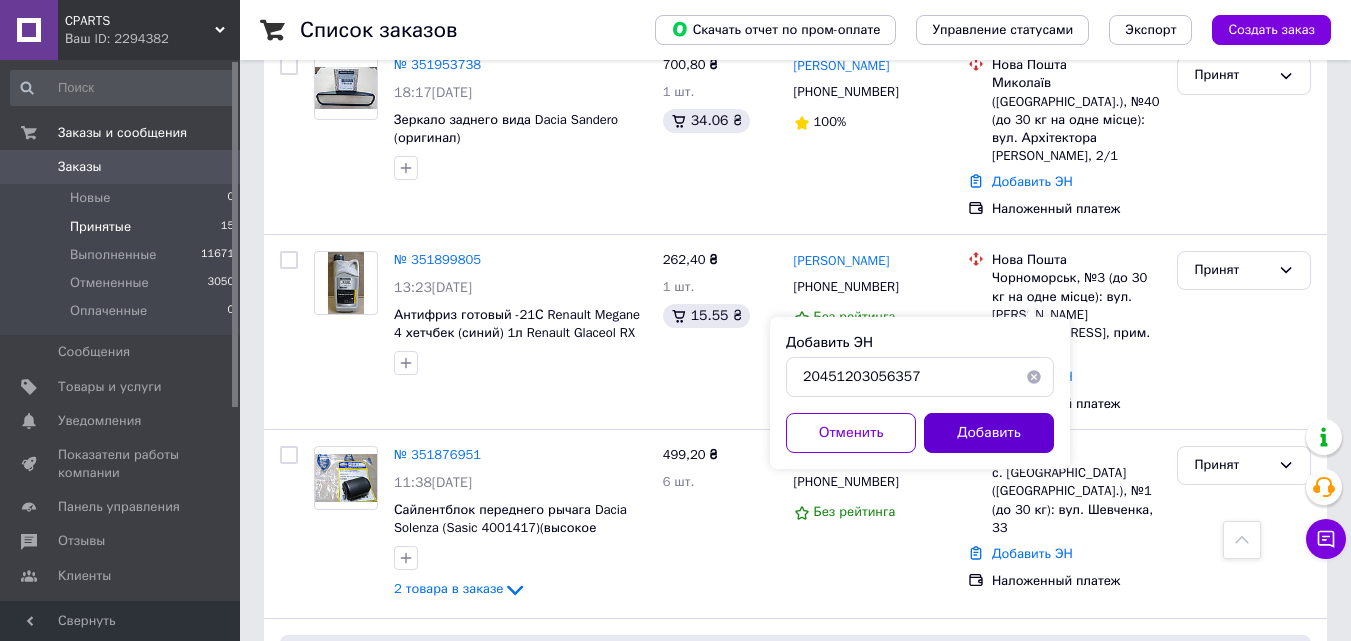 click on "Добавить" at bounding box center [989, 433] 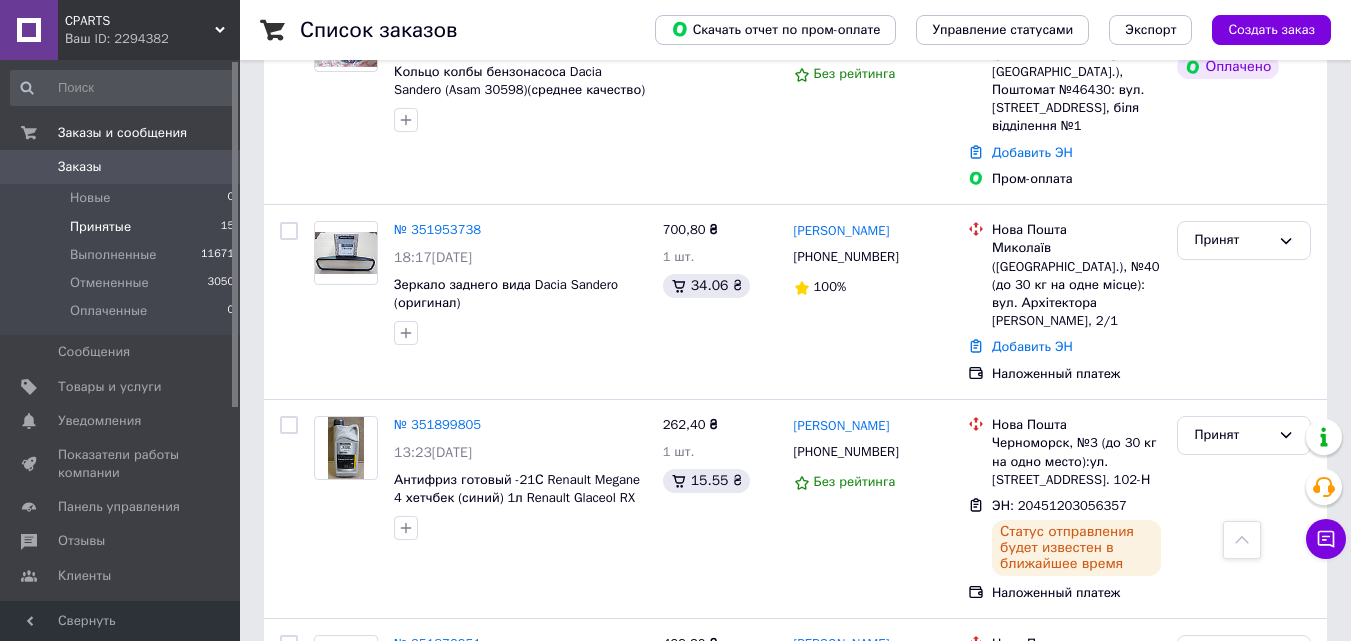 scroll, scrollTop: 1418, scrollLeft: 0, axis: vertical 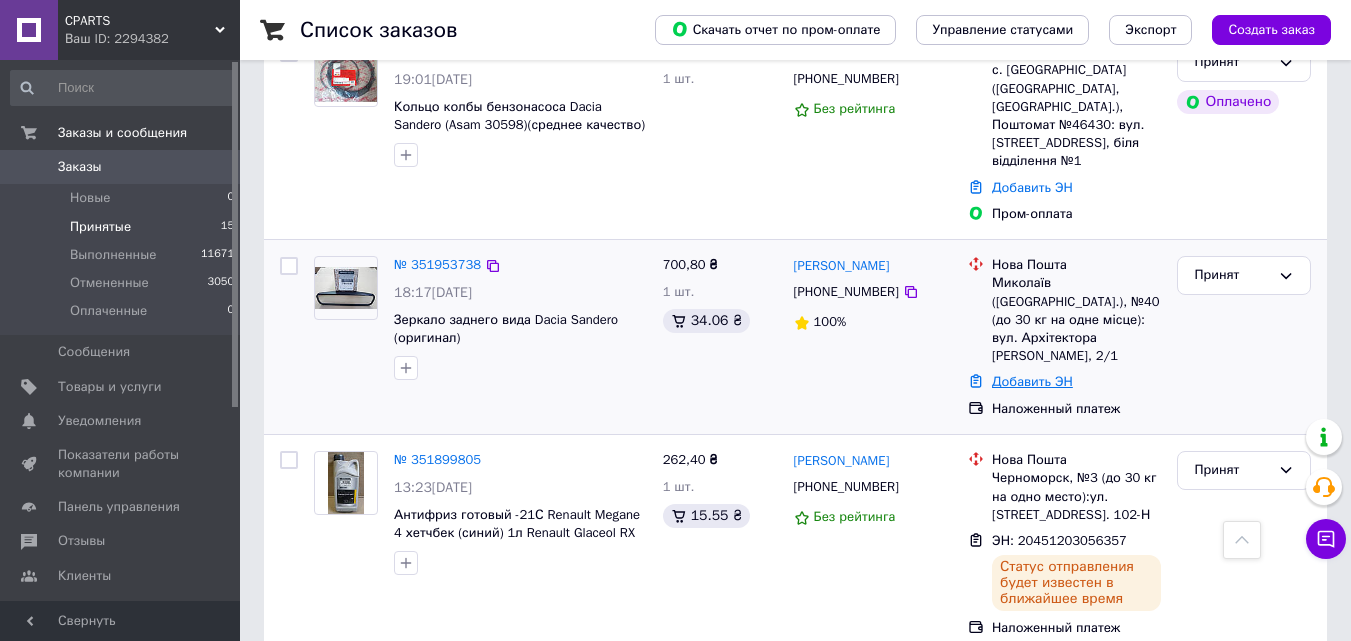 click on "Добавить ЭН" at bounding box center [1032, 381] 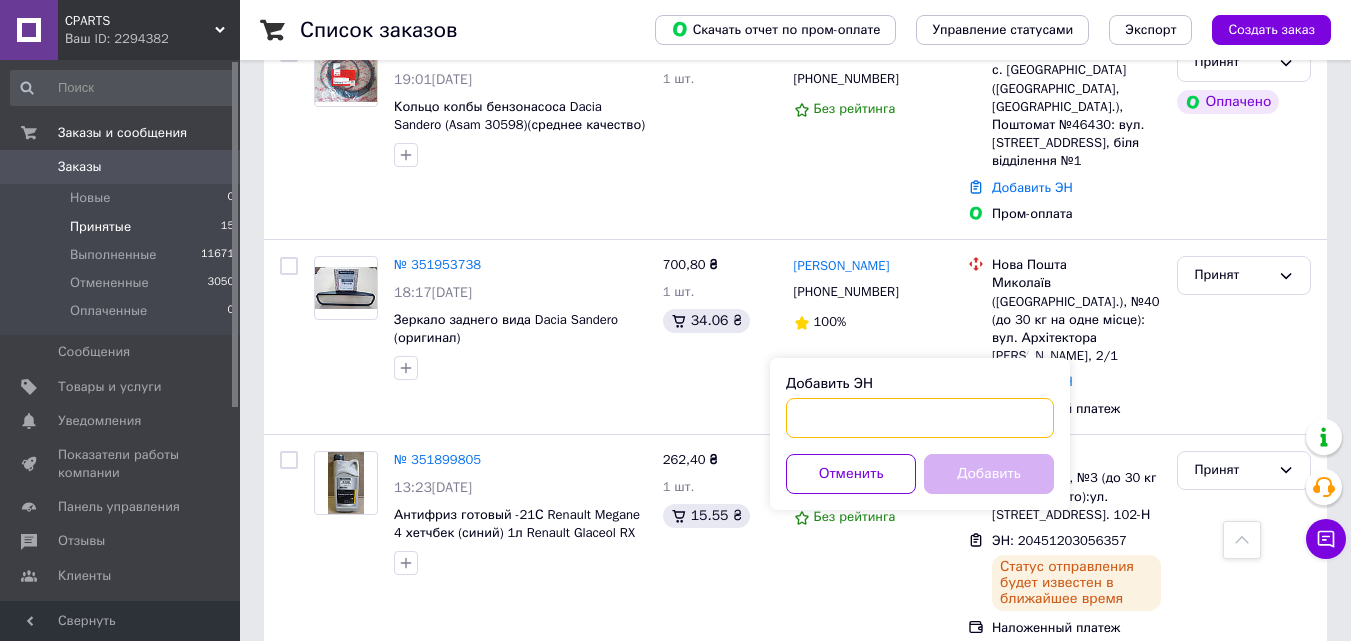 click on "Добавить ЭН" at bounding box center (920, 418) 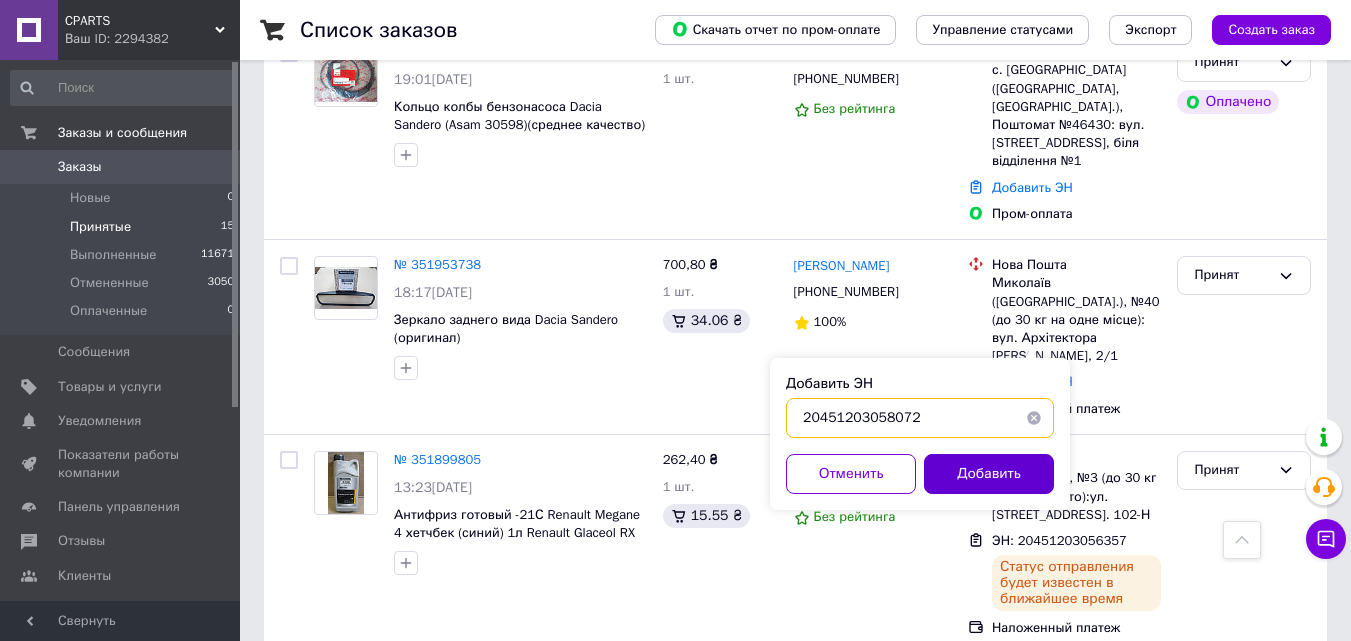 type on "20451203058072" 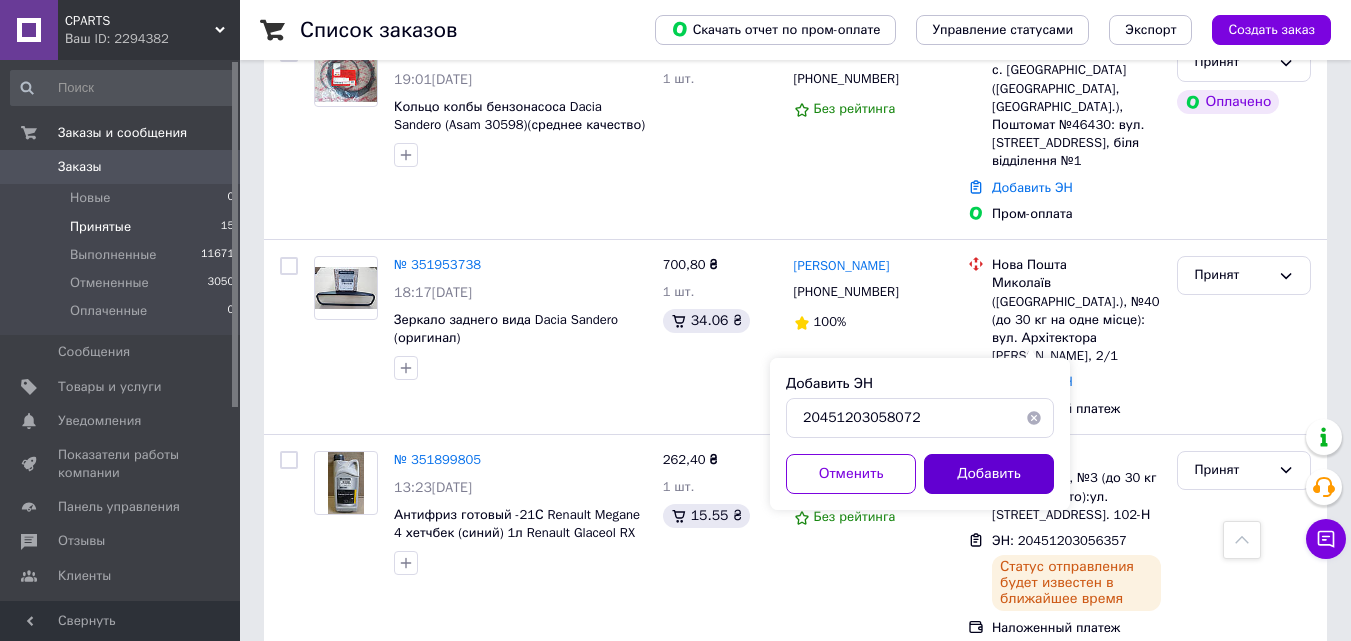 click on "Добавить" at bounding box center [989, 474] 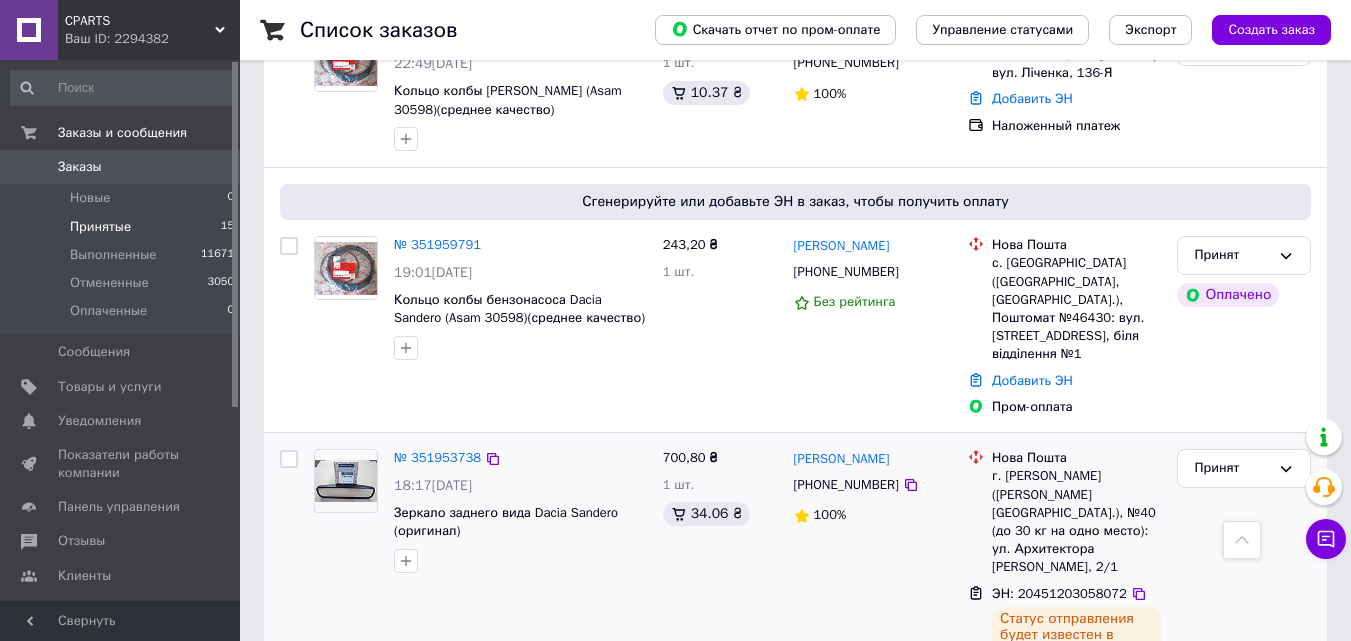 scroll, scrollTop: 1218, scrollLeft: 0, axis: vertical 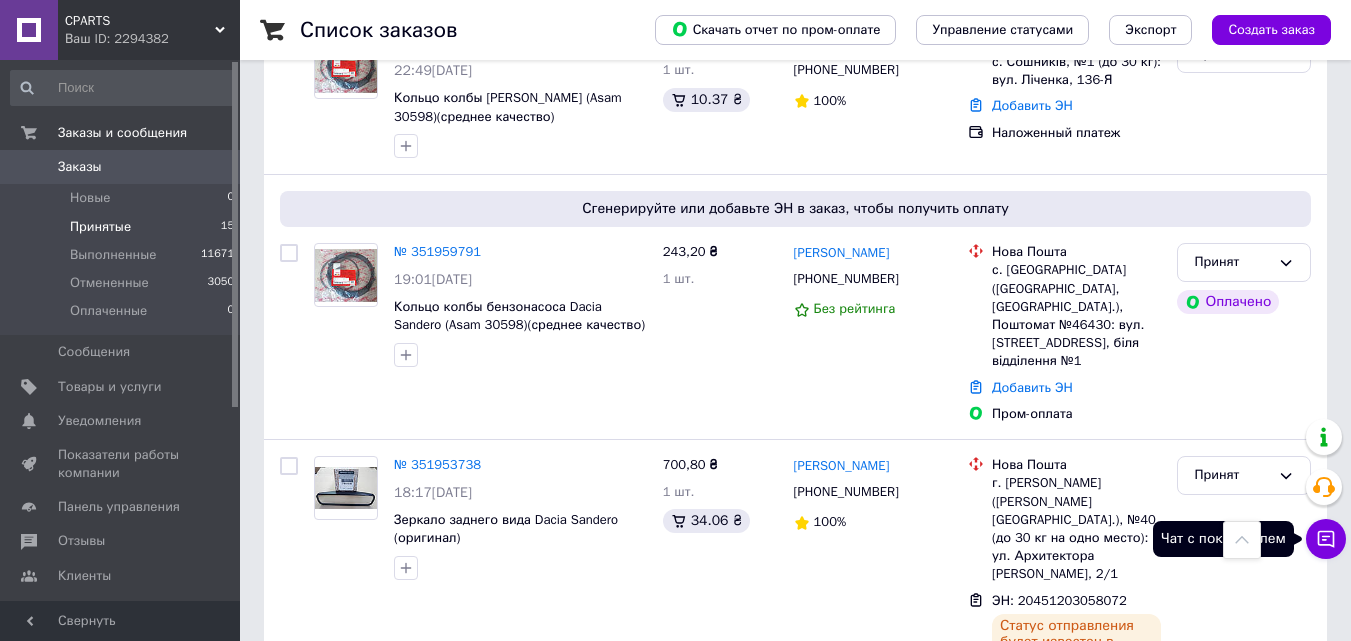 click 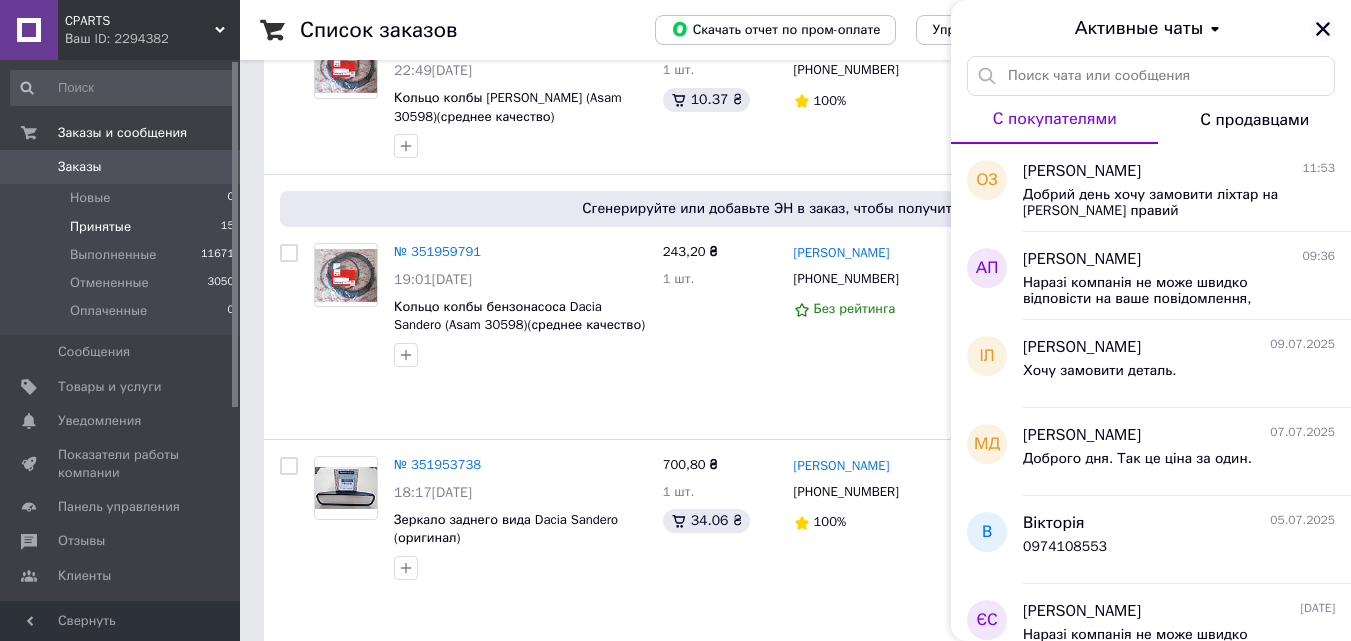 click 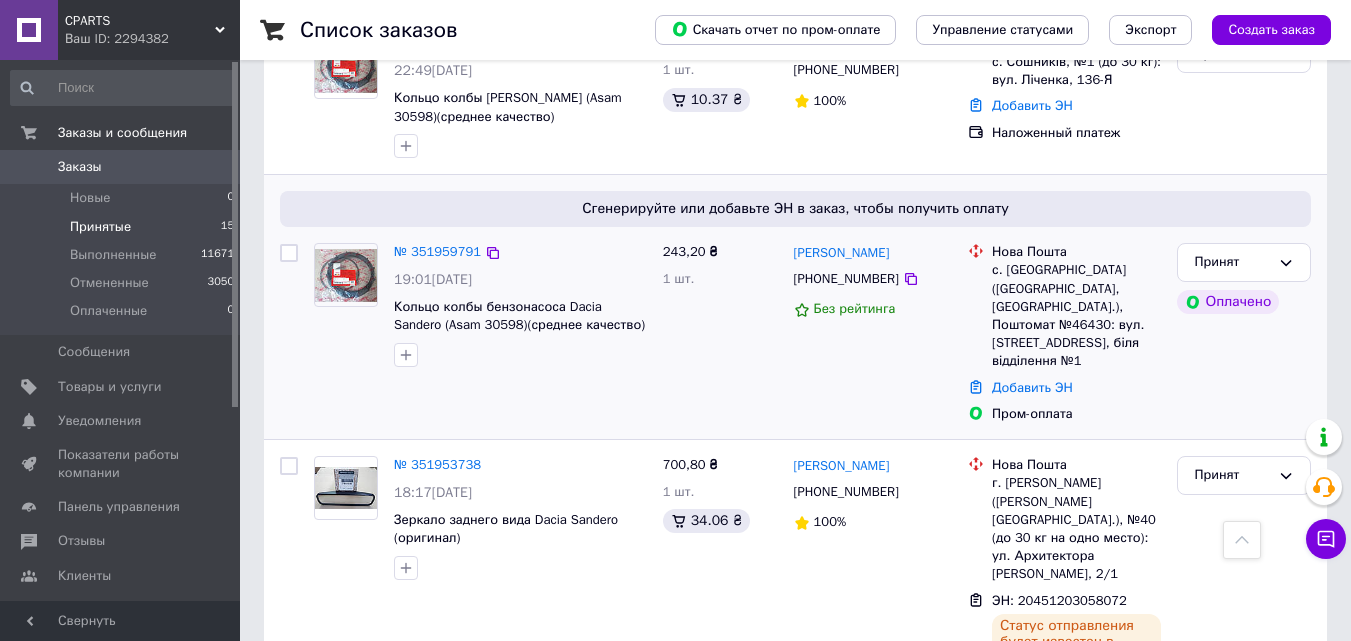 click at bounding box center [346, 275] 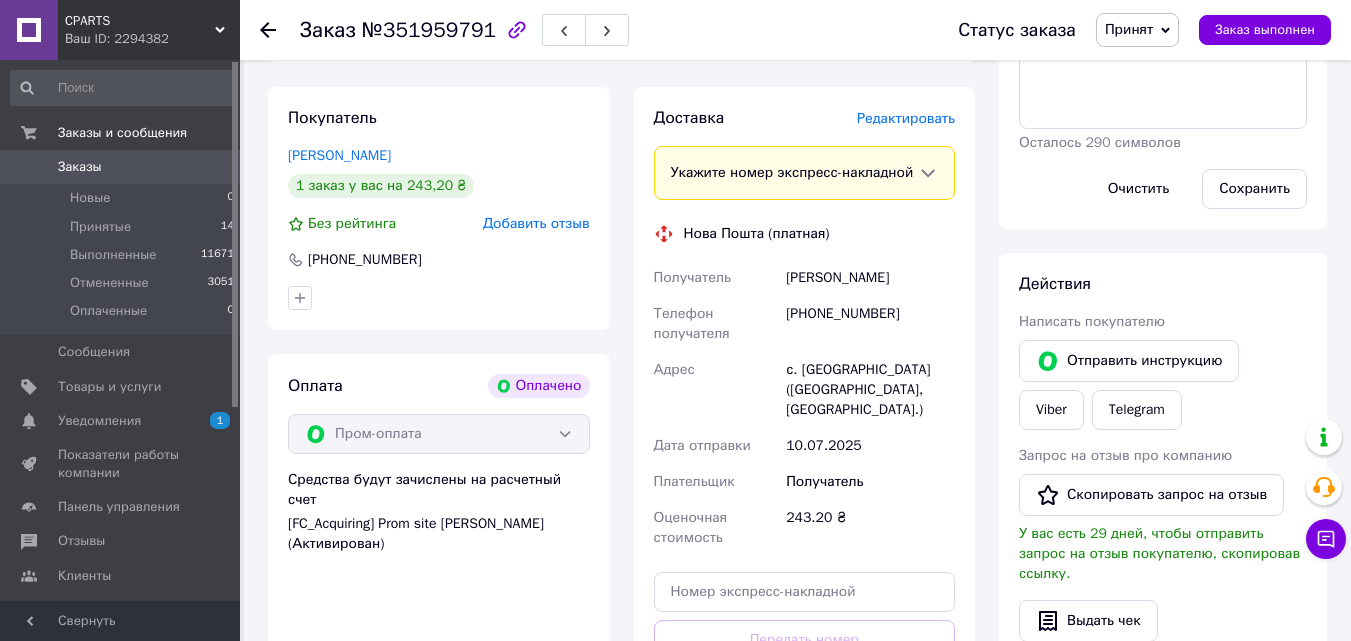 scroll, scrollTop: 500, scrollLeft: 0, axis: vertical 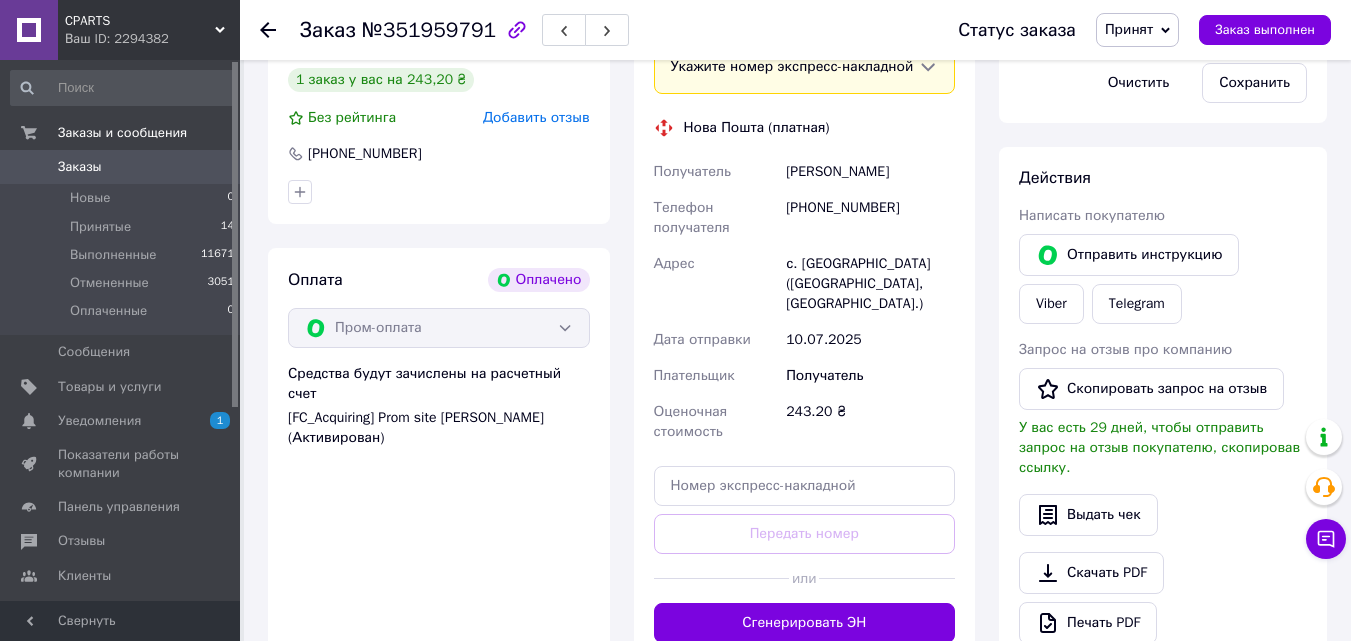click 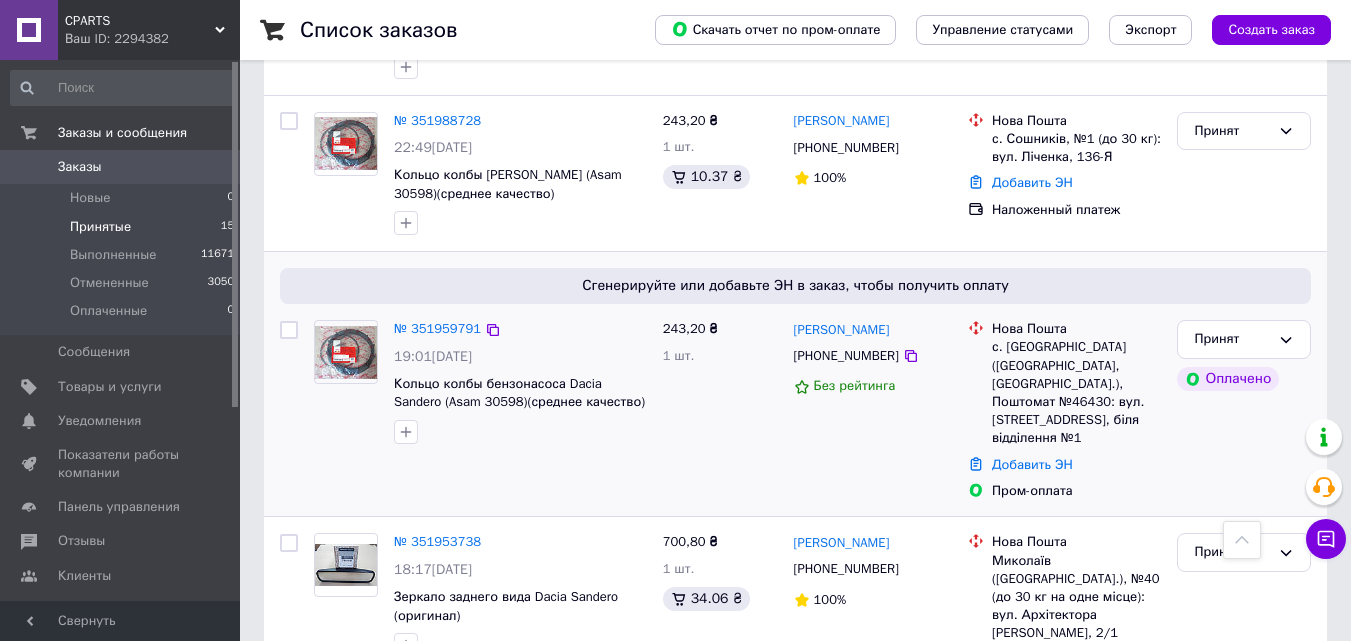 scroll, scrollTop: 1418, scrollLeft: 0, axis: vertical 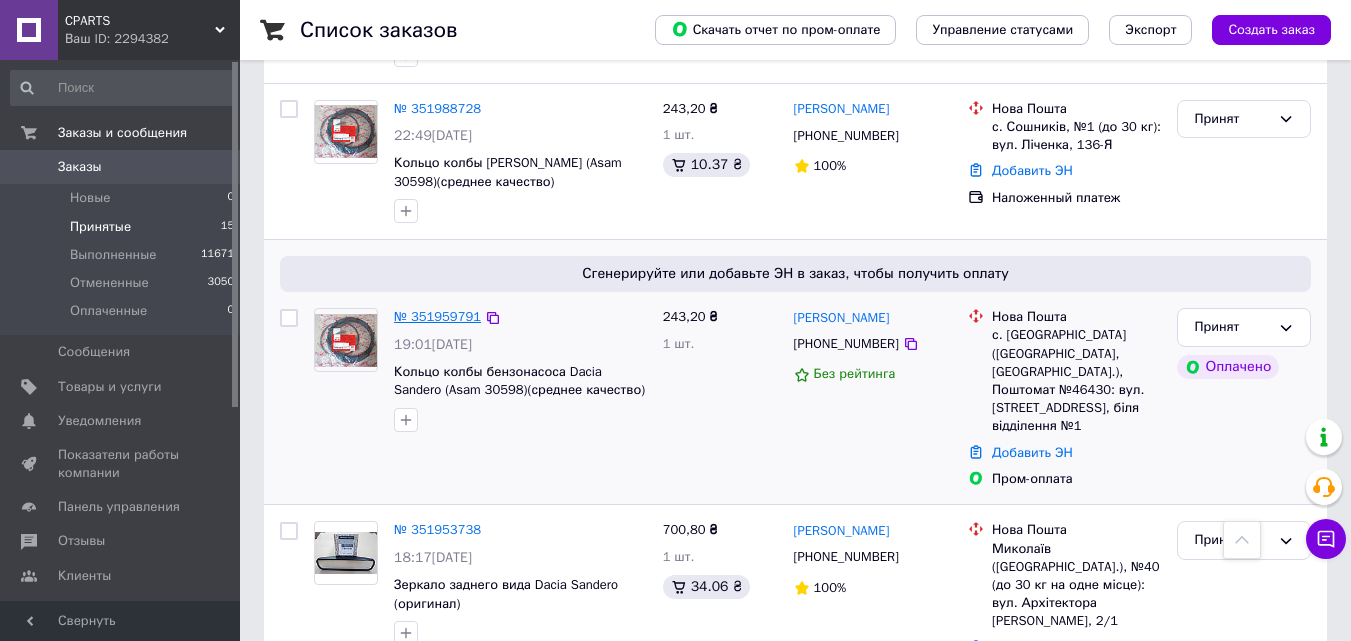 click on "№ 351959791" at bounding box center [437, 316] 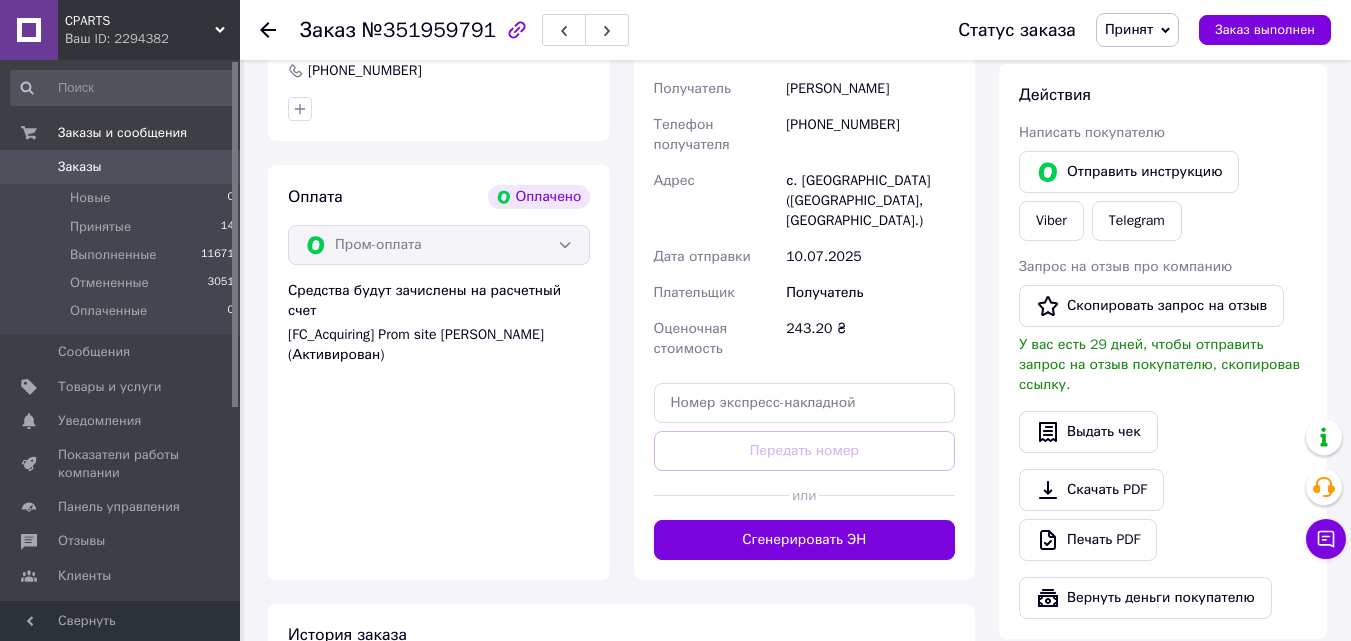scroll, scrollTop: 600, scrollLeft: 0, axis: vertical 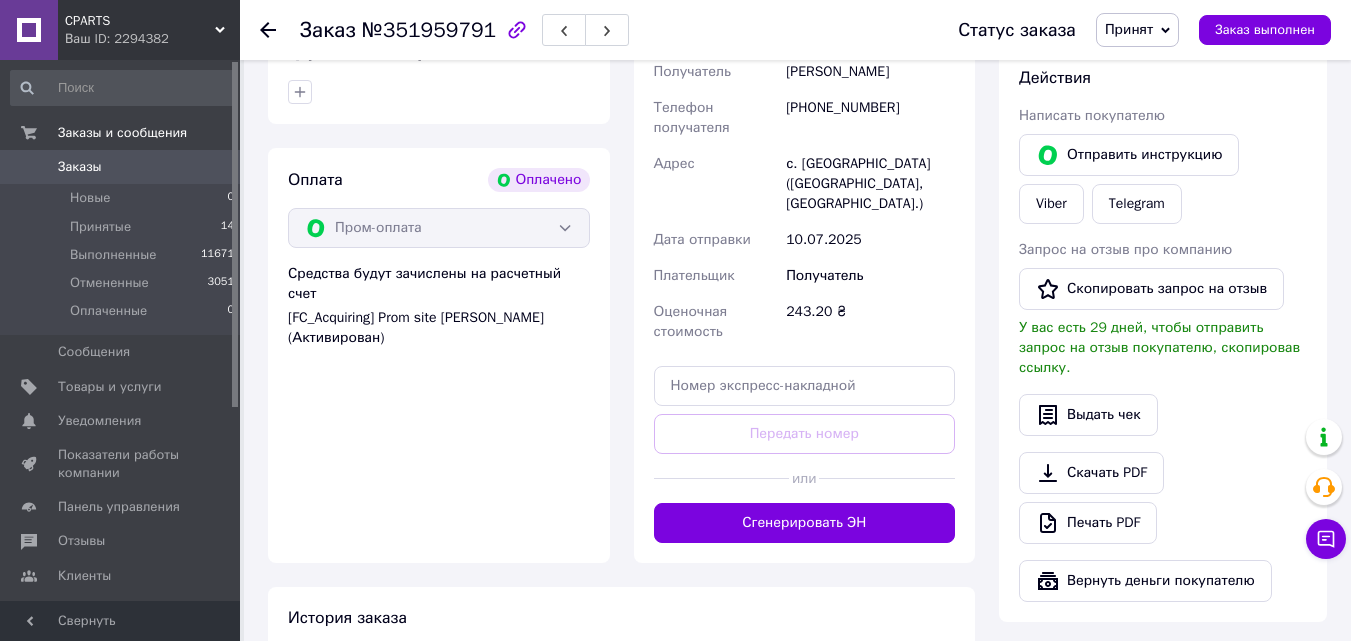 click on "с. Маломихайловка (Днепропетровская обл., Синельниковский р-н.)" at bounding box center [870, 184] 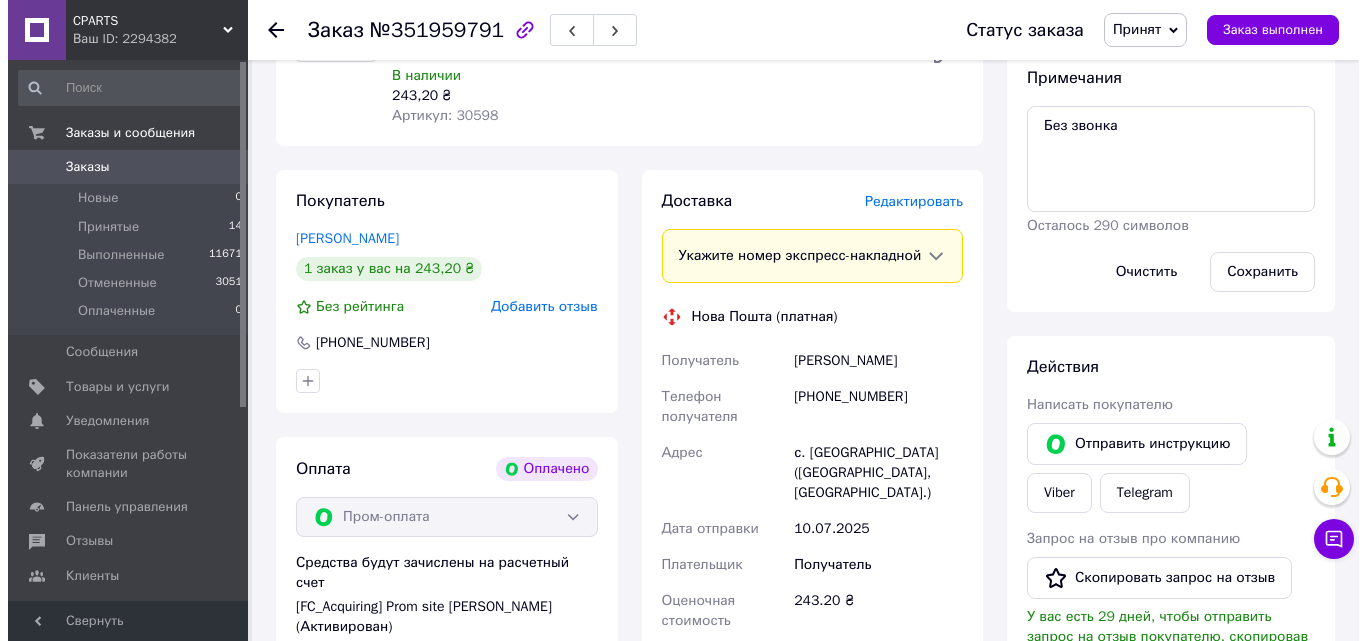 scroll, scrollTop: 300, scrollLeft: 0, axis: vertical 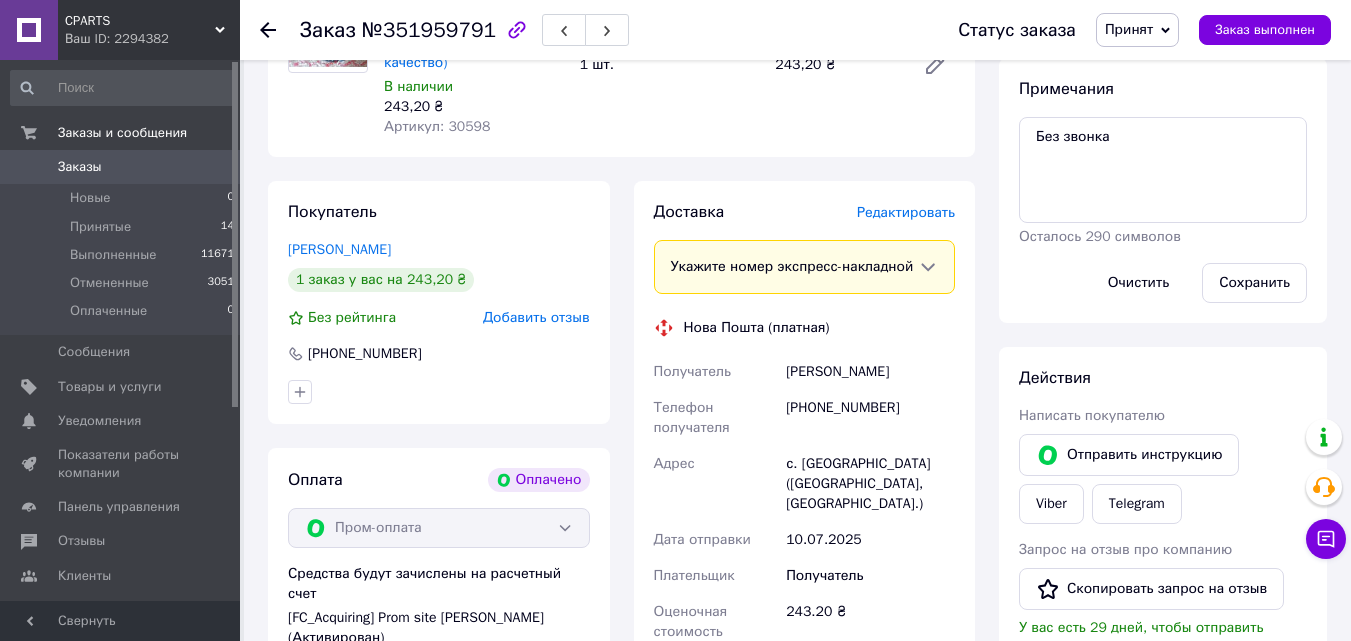 click on "Редактировать" at bounding box center (906, 212) 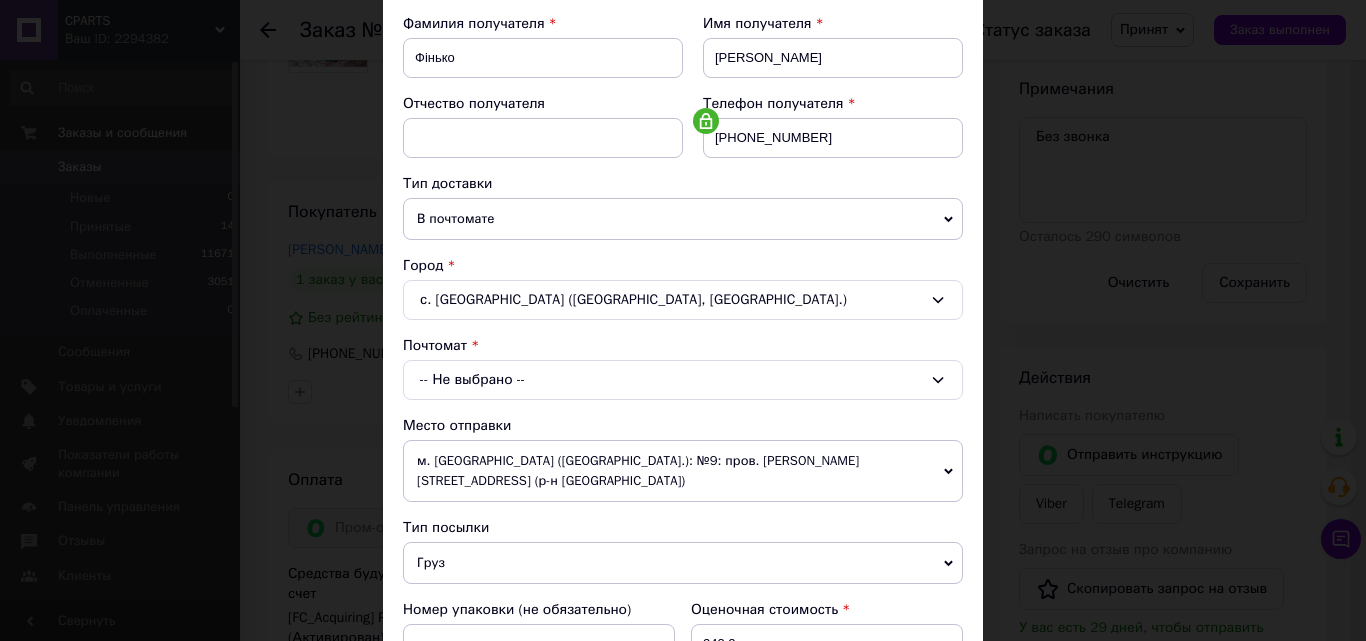 scroll, scrollTop: 300, scrollLeft: 0, axis: vertical 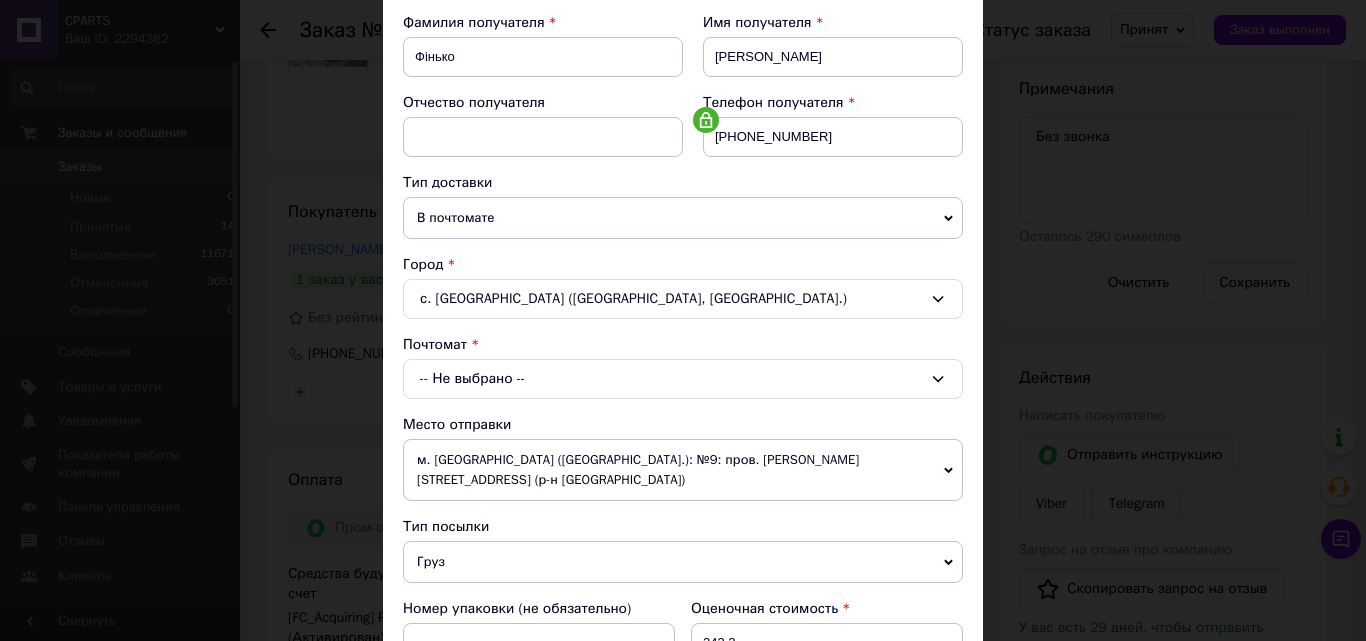 click on "-- Не выбрано --" at bounding box center [683, 379] 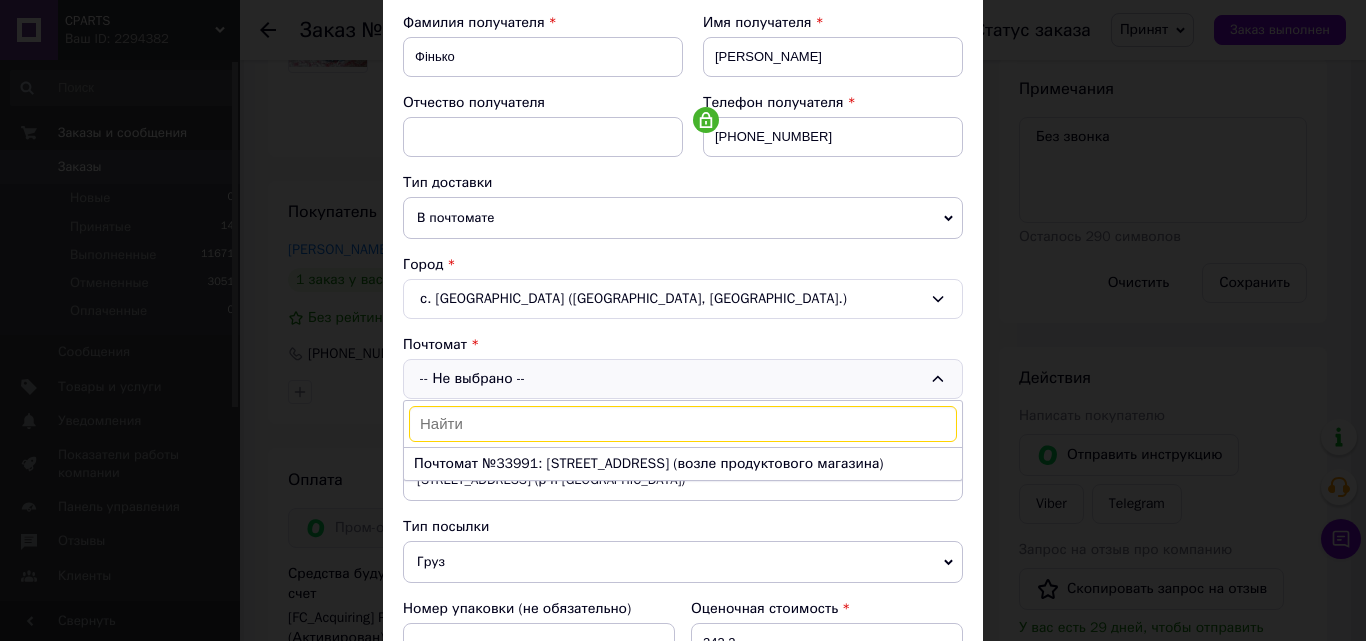 click on "Почтомат №33991: ул. Центральная, 2 (возле продуктового магазина)" at bounding box center (683, 464) 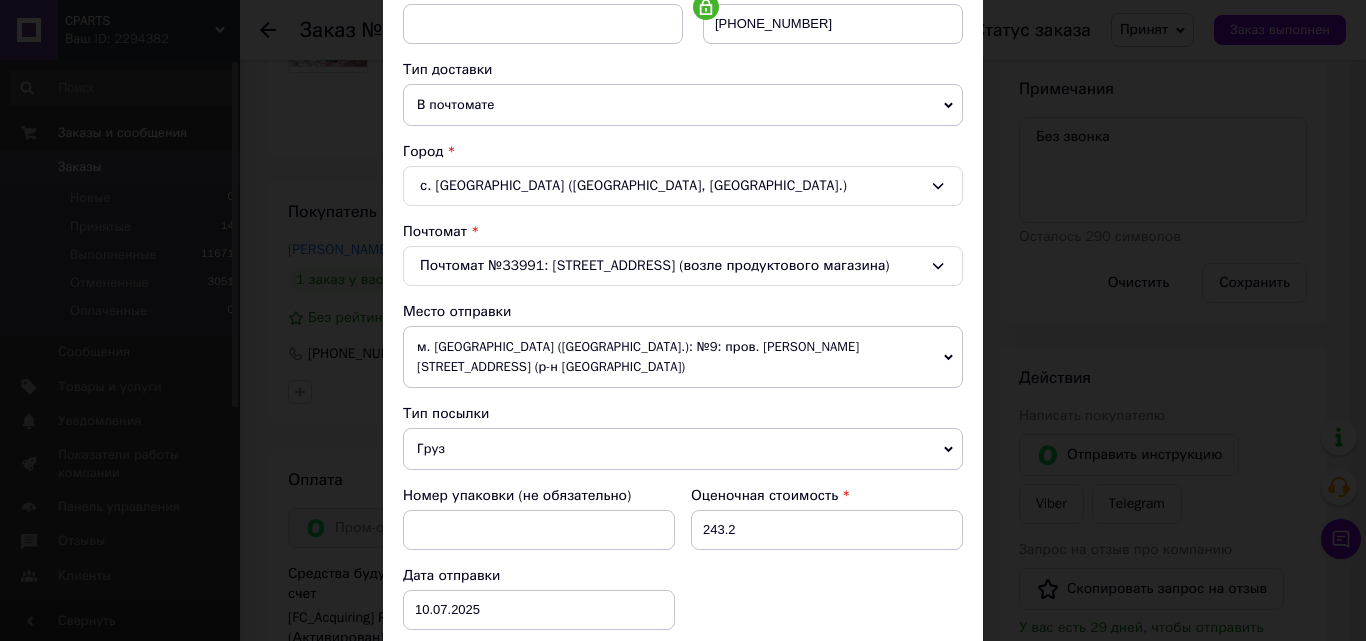 scroll, scrollTop: 700, scrollLeft: 0, axis: vertical 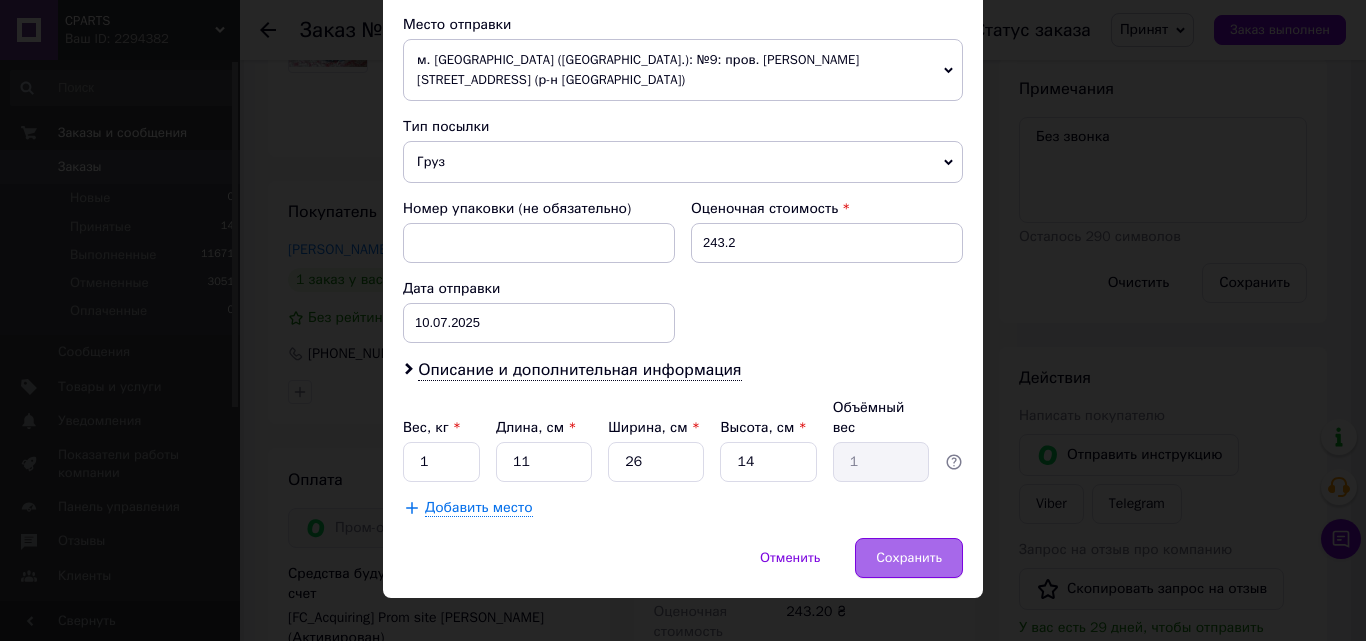 click on "Сохранить" at bounding box center (909, 558) 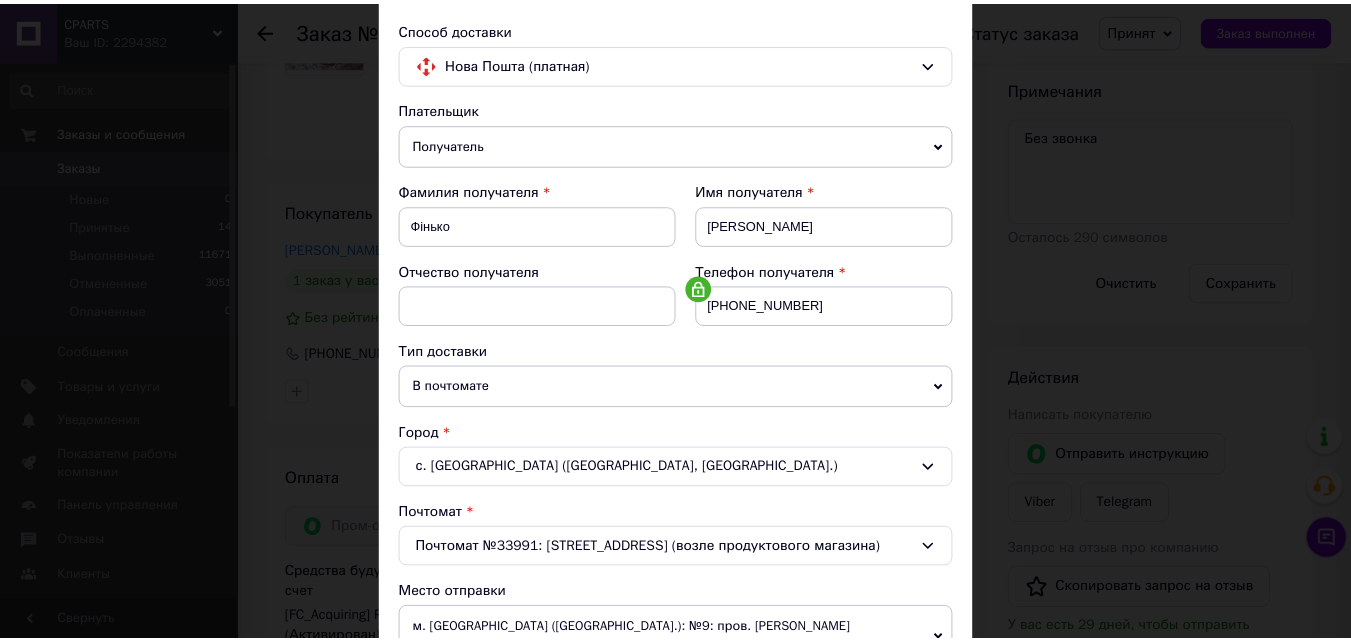 scroll, scrollTop: 100, scrollLeft: 0, axis: vertical 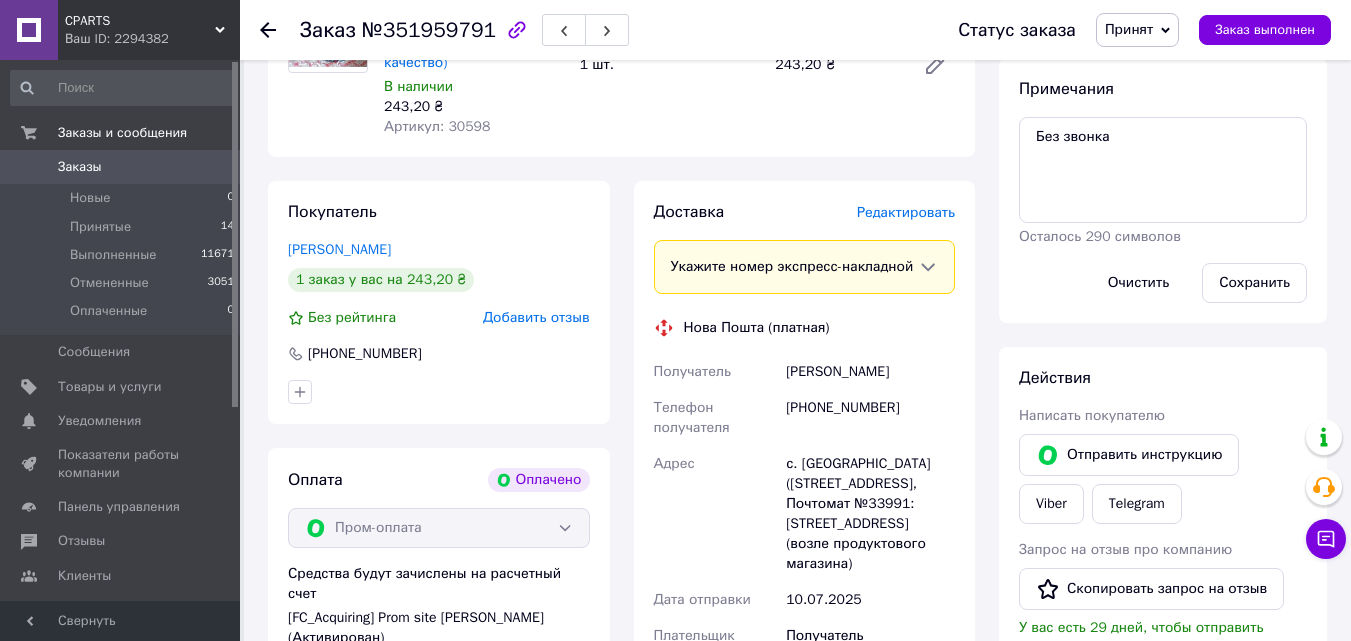 drag, startPoint x: 273, startPoint y: 25, endPoint x: 325, endPoint y: 86, distance: 80.1561 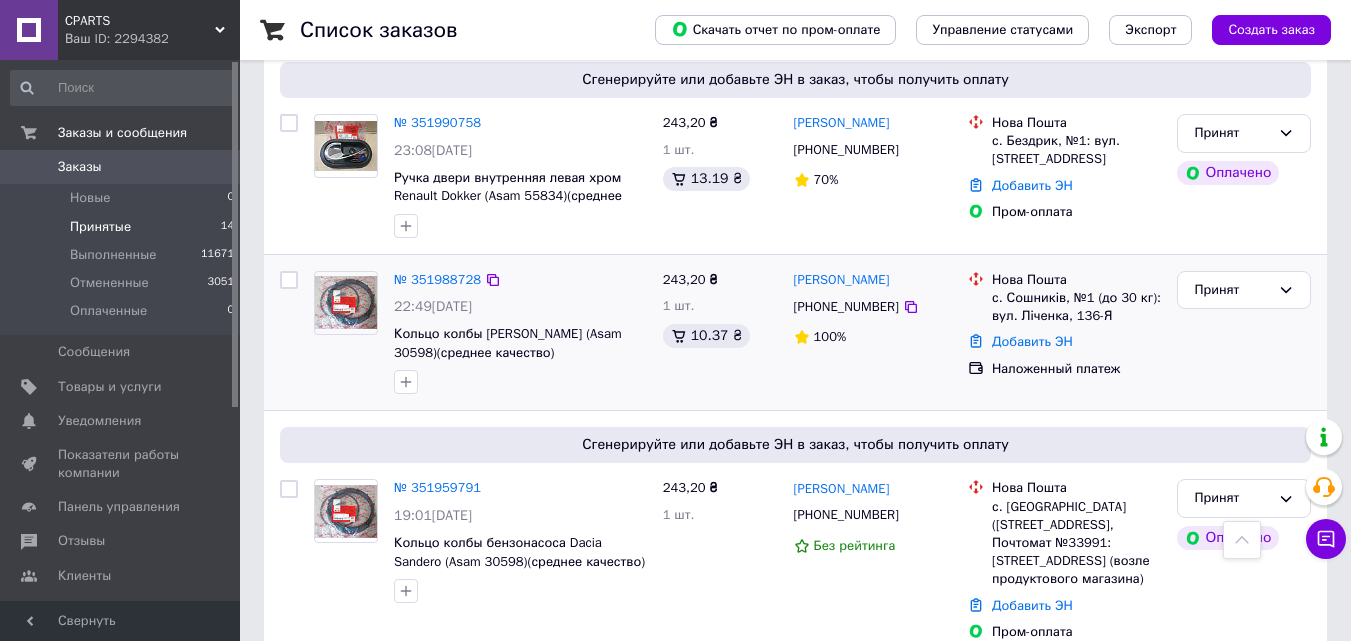 scroll, scrollTop: 1100, scrollLeft: 0, axis: vertical 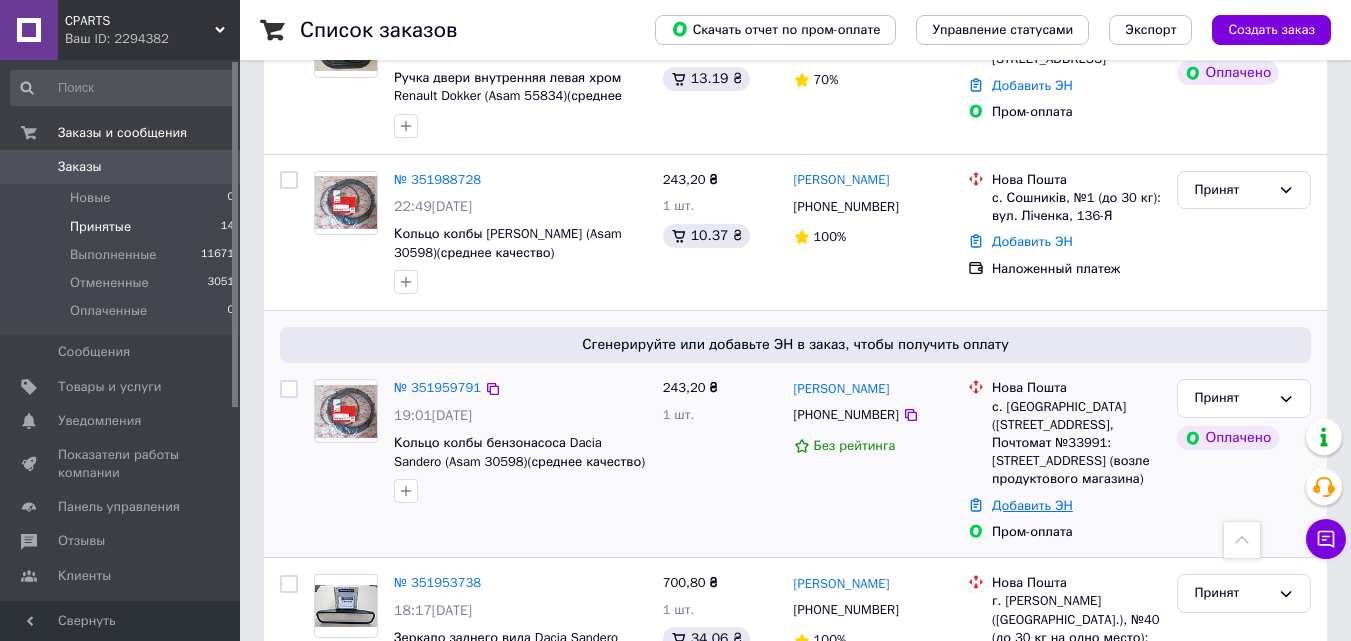 click on "Добавить ЭН" at bounding box center [1032, 505] 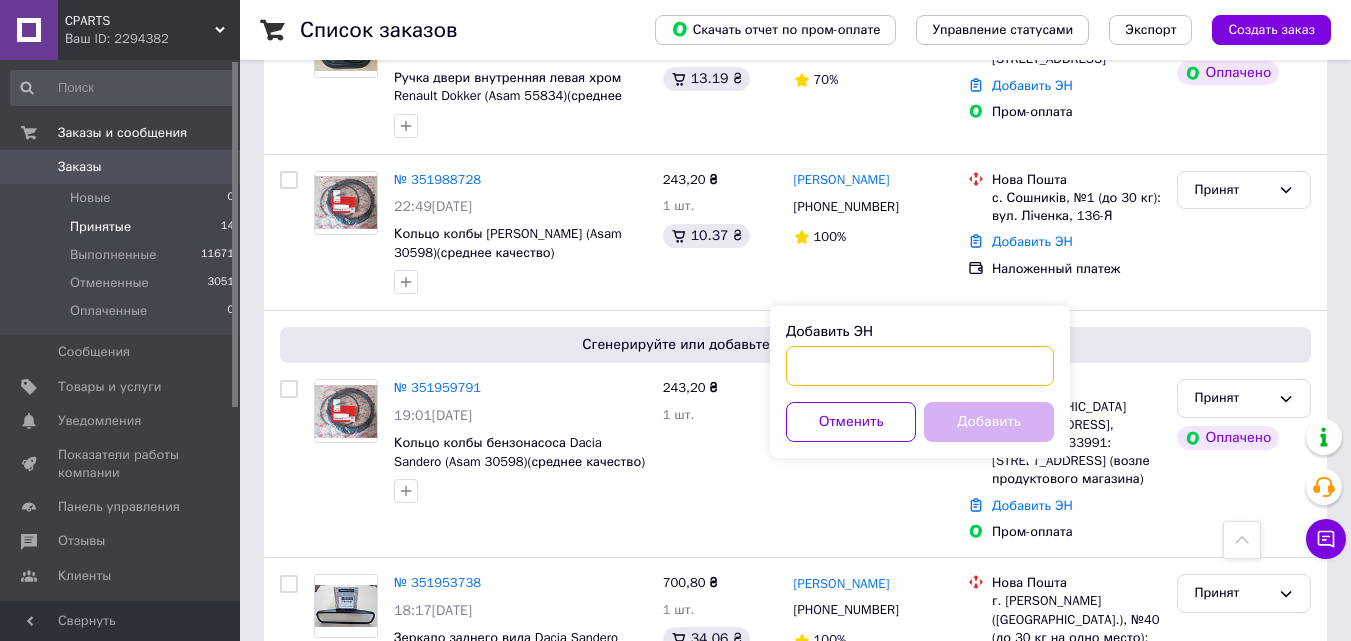 click on "Добавить ЭН" at bounding box center [920, 366] 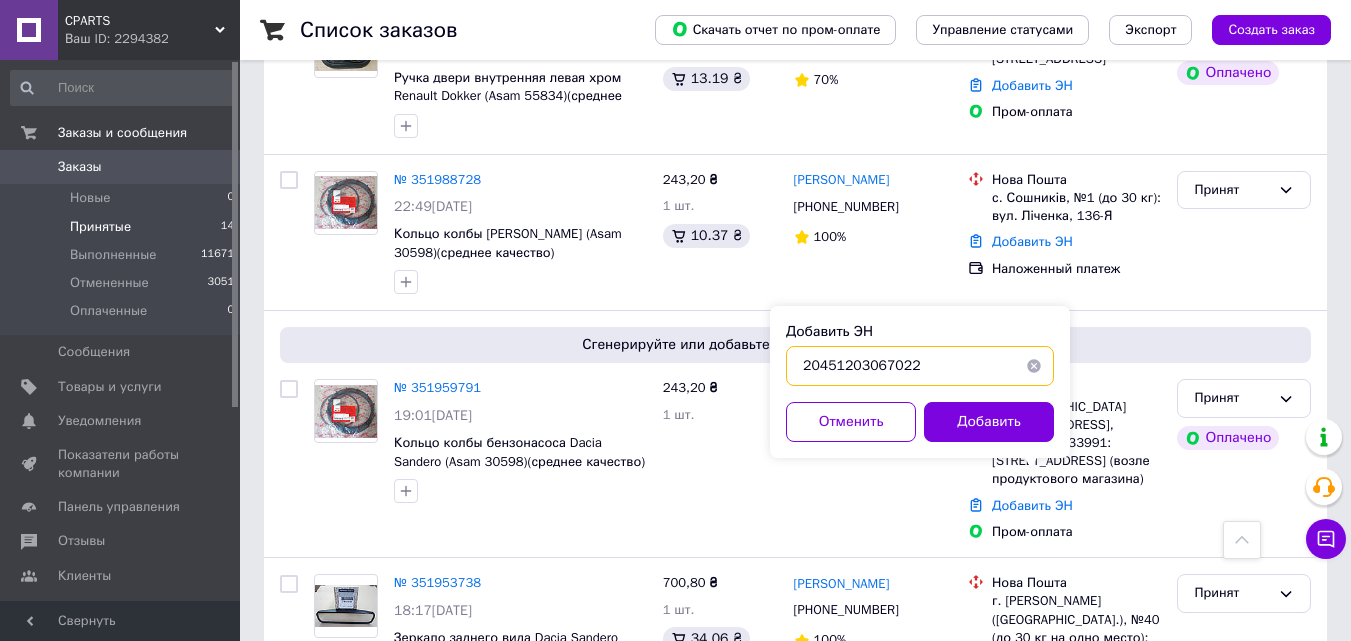 type on "20451203067022" 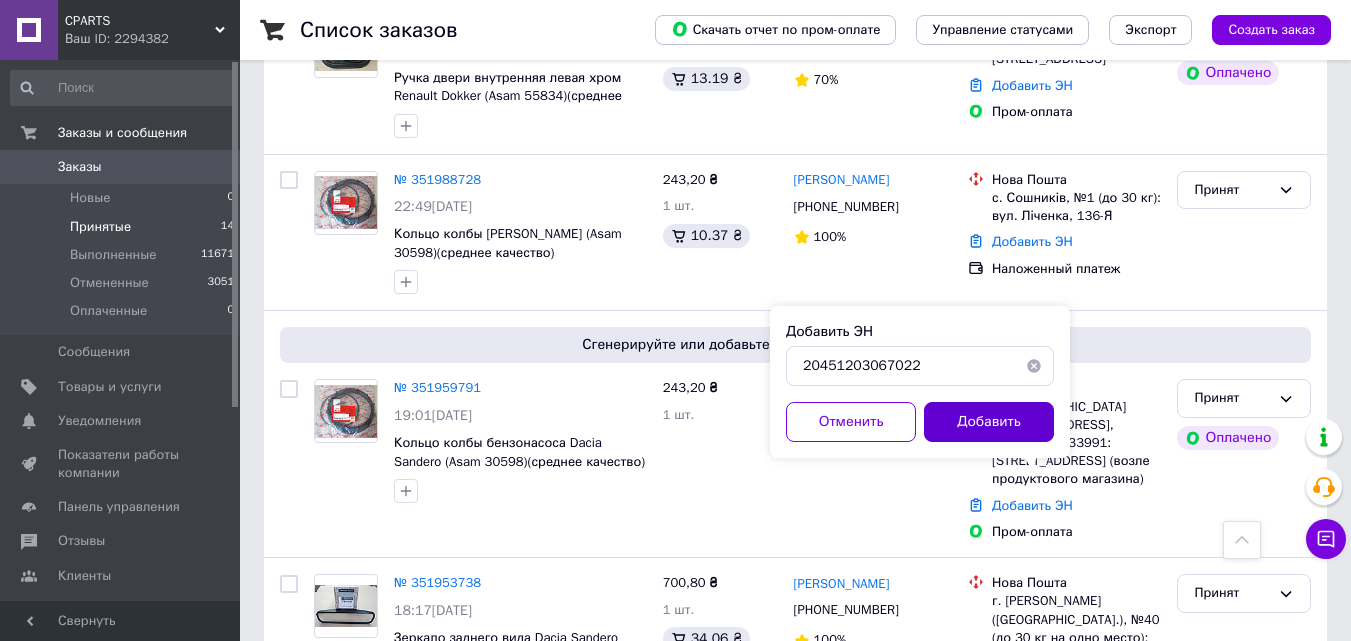 click on "Добавить" at bounding box center (989, 422) 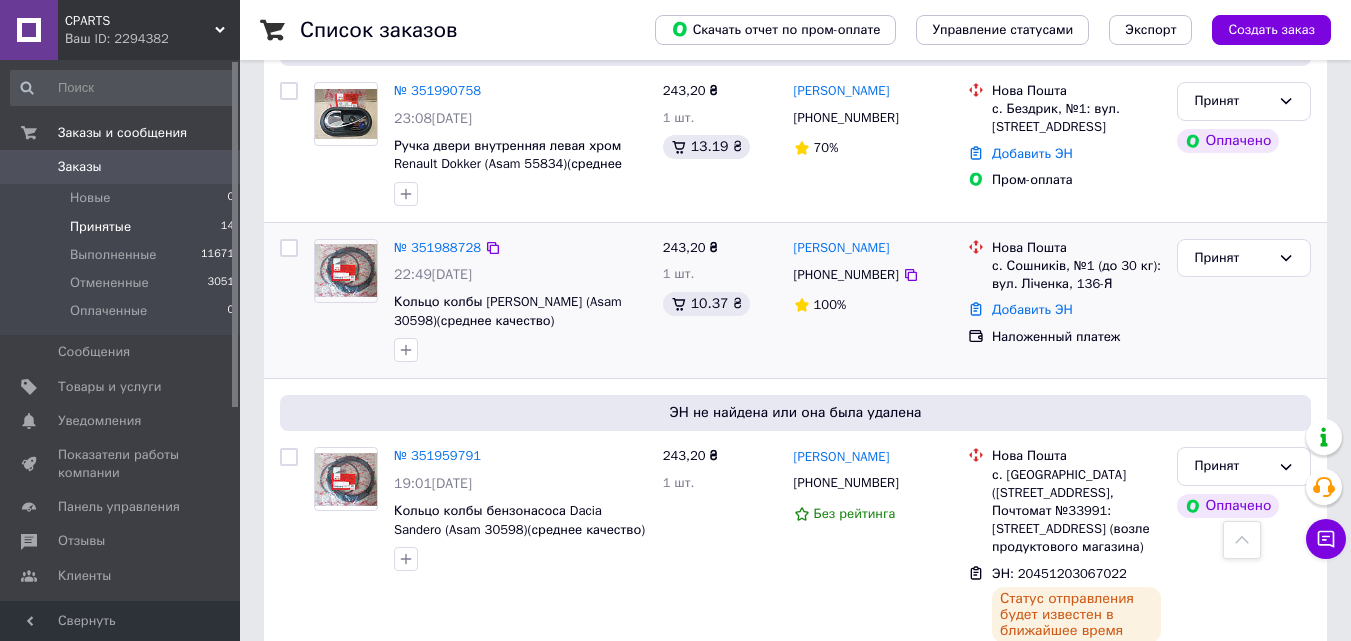 scroll, scrollTop: 1000, scrollLeft: 0, axis: vertical 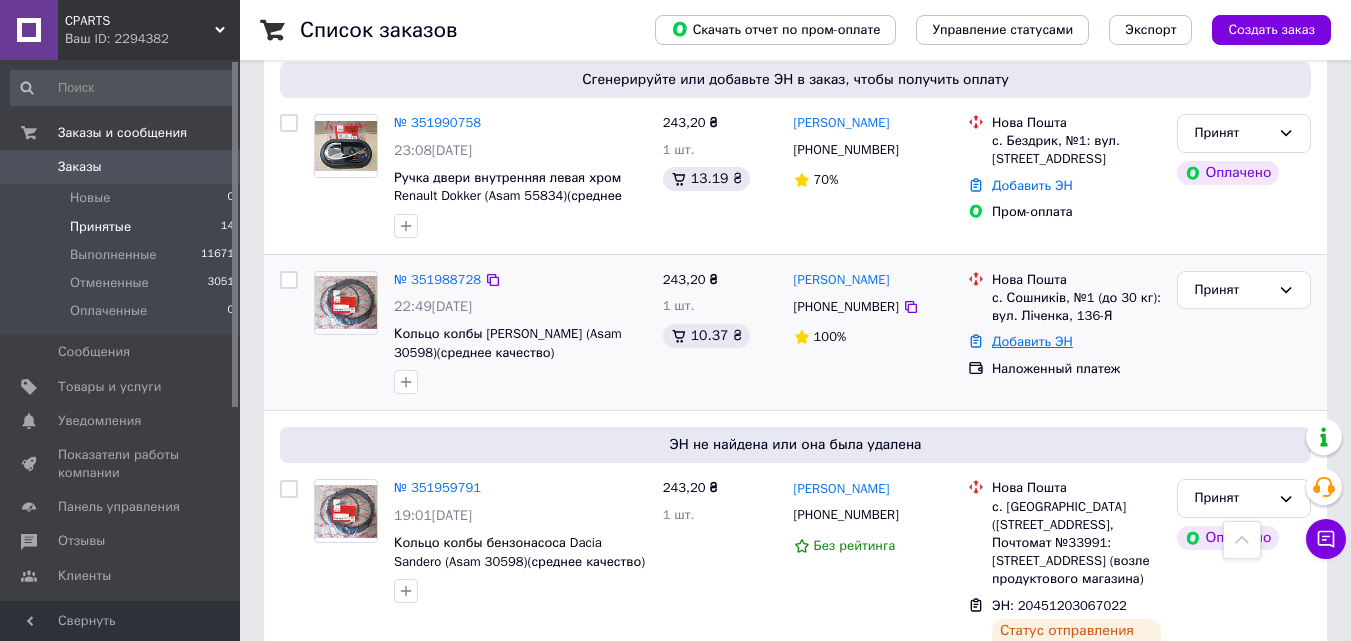 click on "Добавить ЭН" at bounding box center (1032, 341) 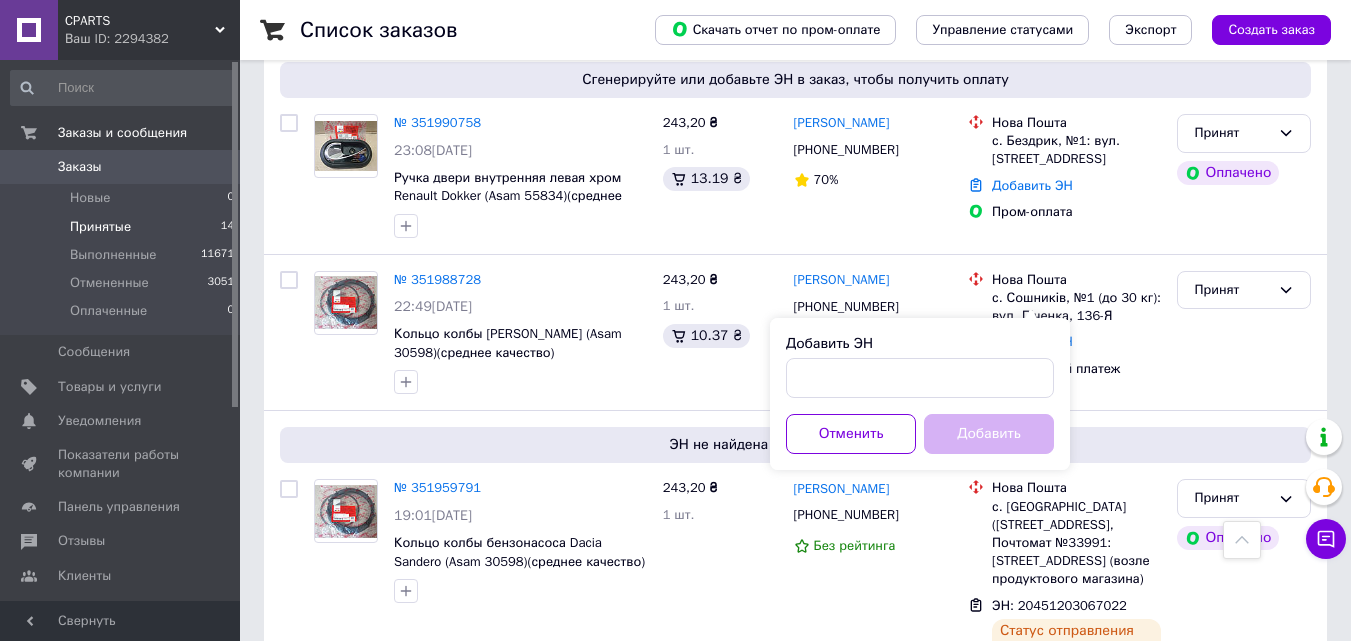 click on "Добавить ЭН Отменить Добавить" at bounding box center [920, 394] 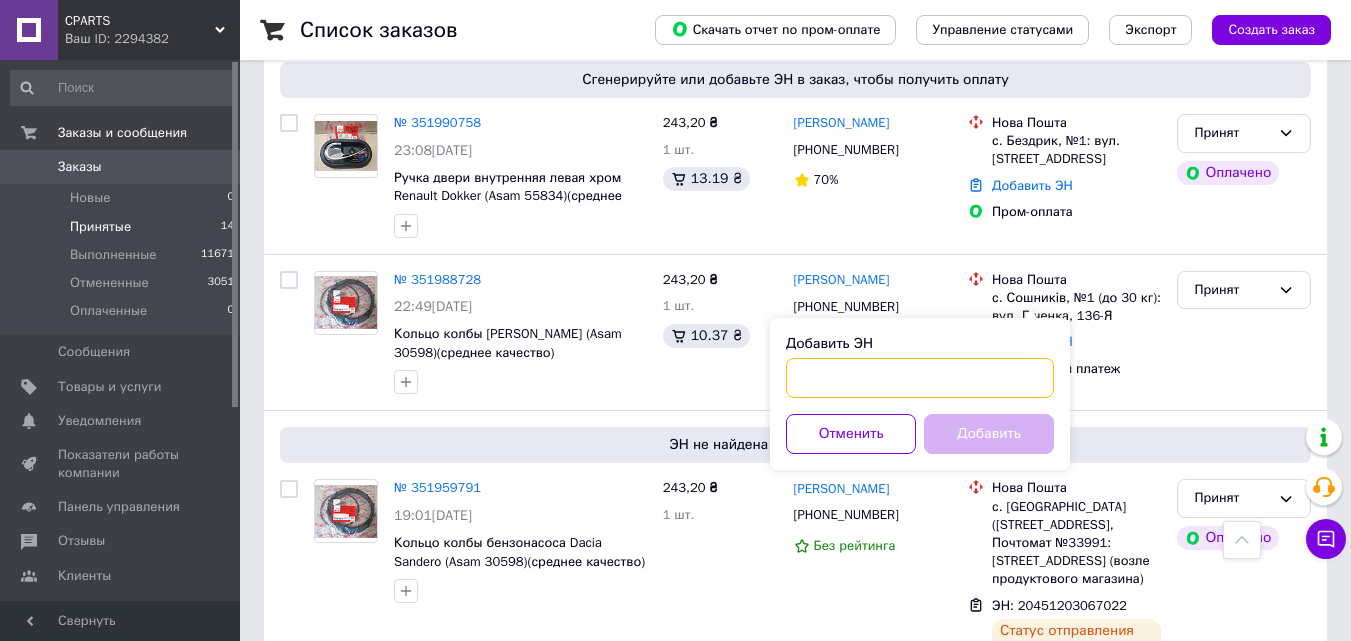 click on "Добавить ЭН" at bounding box center (920, 378) 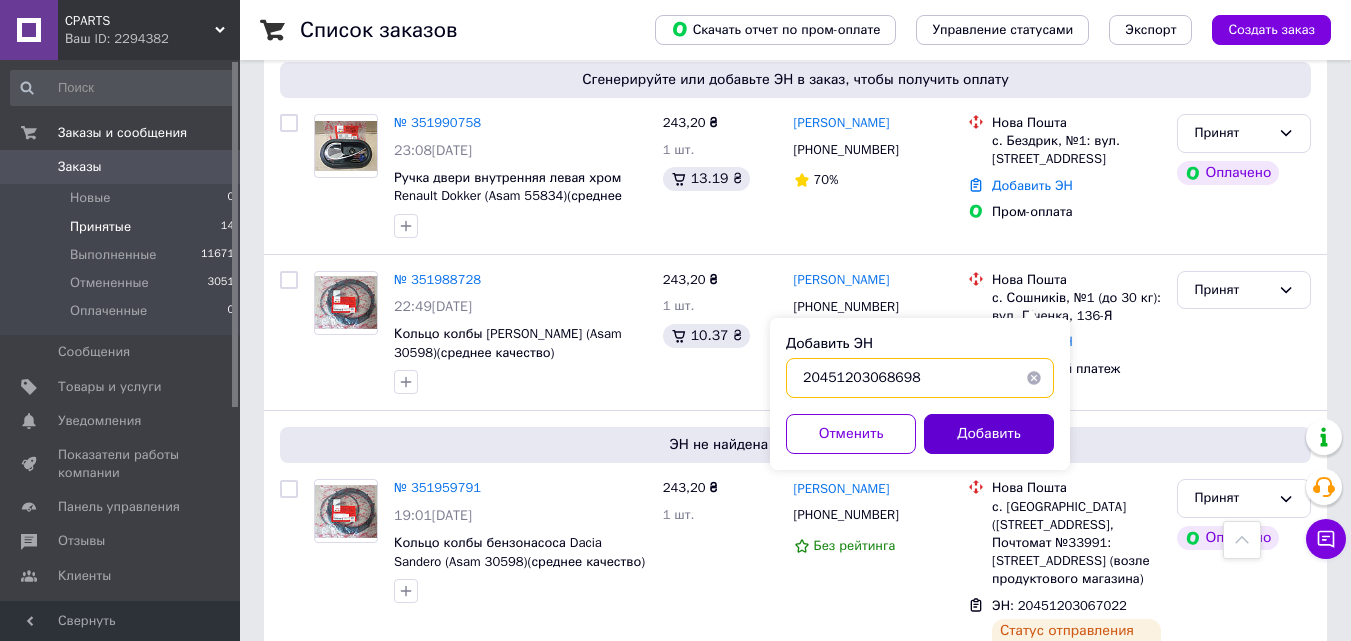type on "20451203068698" 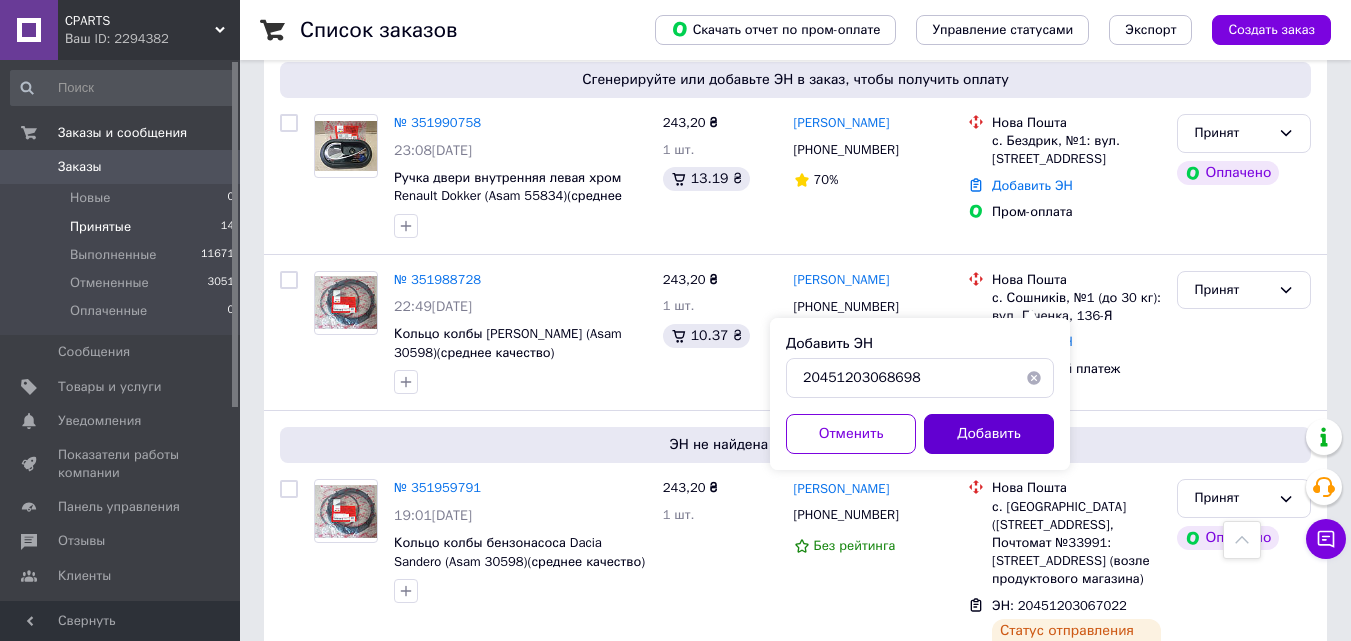 click on "Добавить" at bounding box center [989, 434] 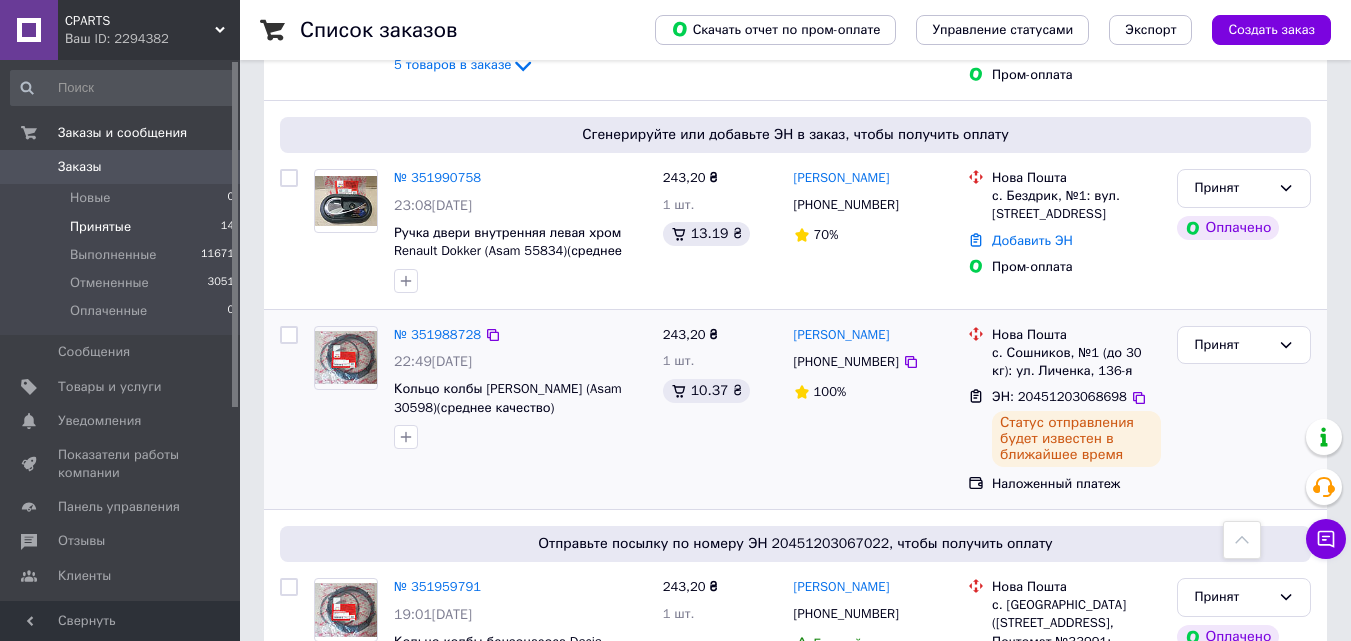 scroll, scrollTop: 900, scrollLeft: 0, axis: vertical 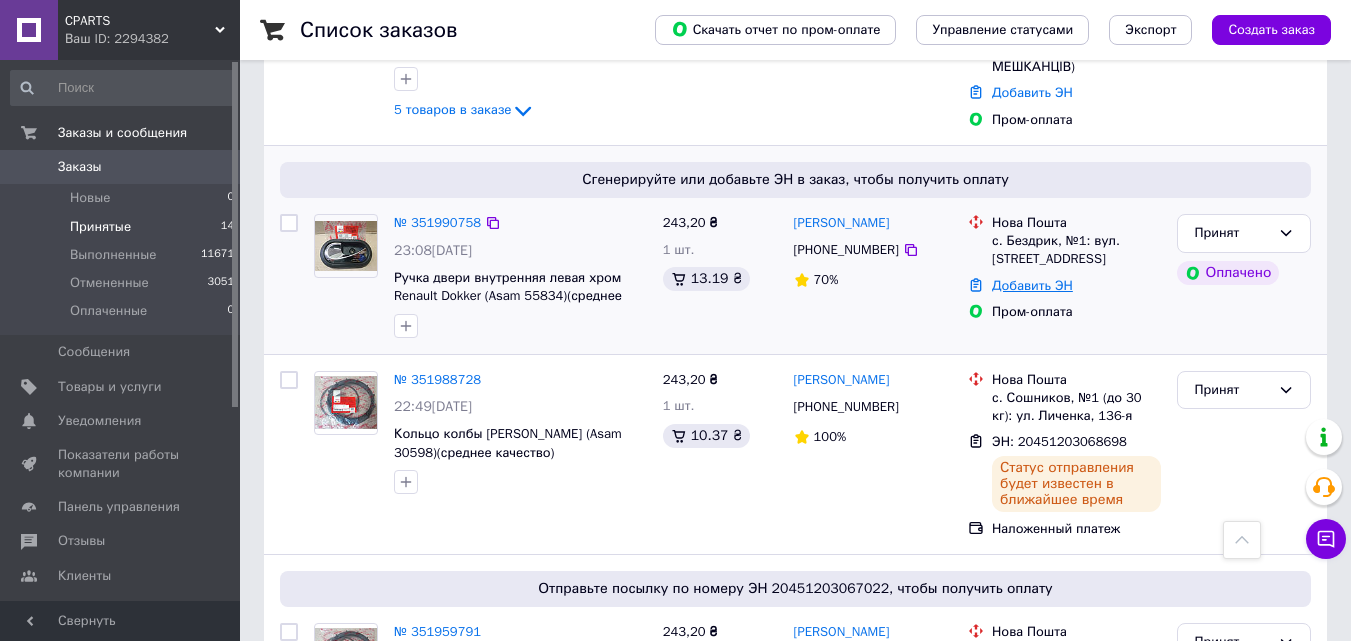 click on "Добавить ЭН" at bounding box center [1032, 285] 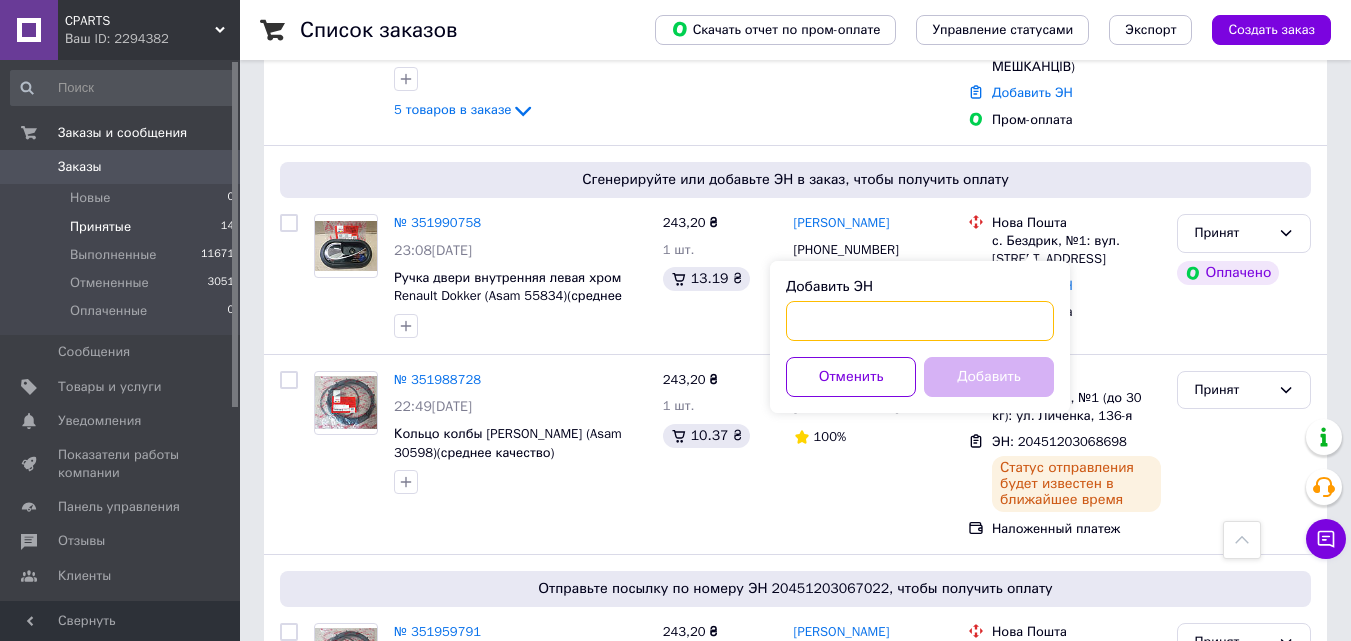 click on "Добавить ЭН" at bounding box center (920, 321) 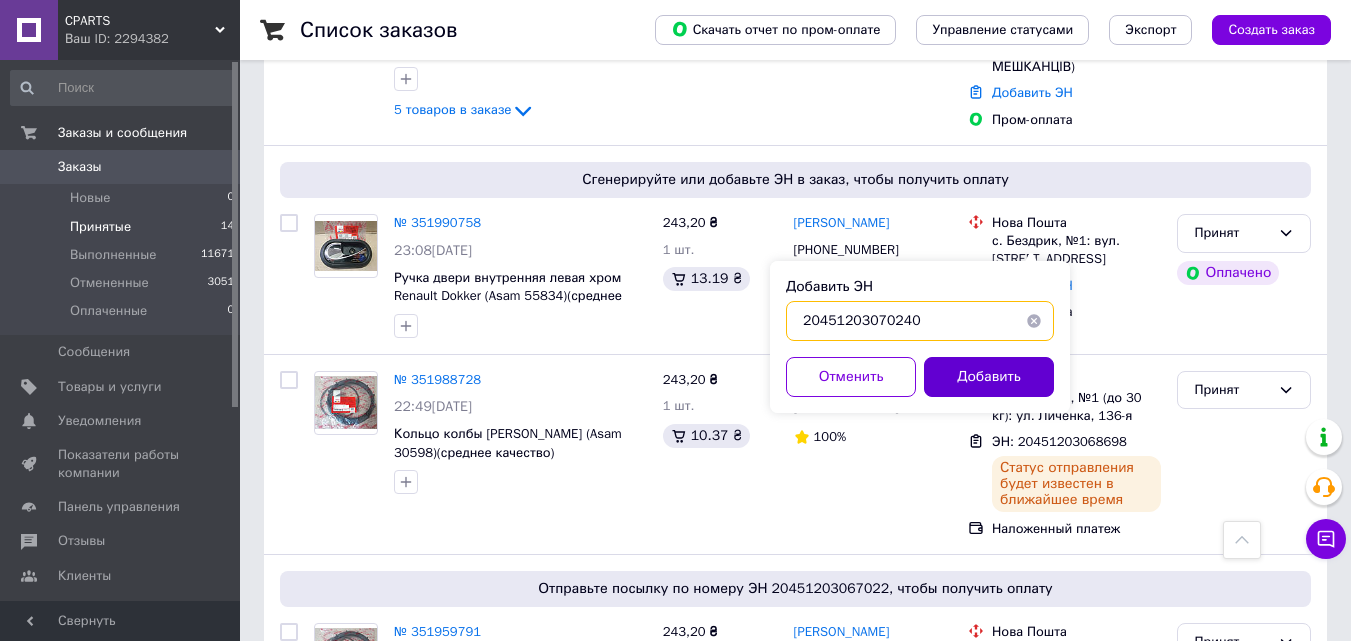type on "20451203070240" 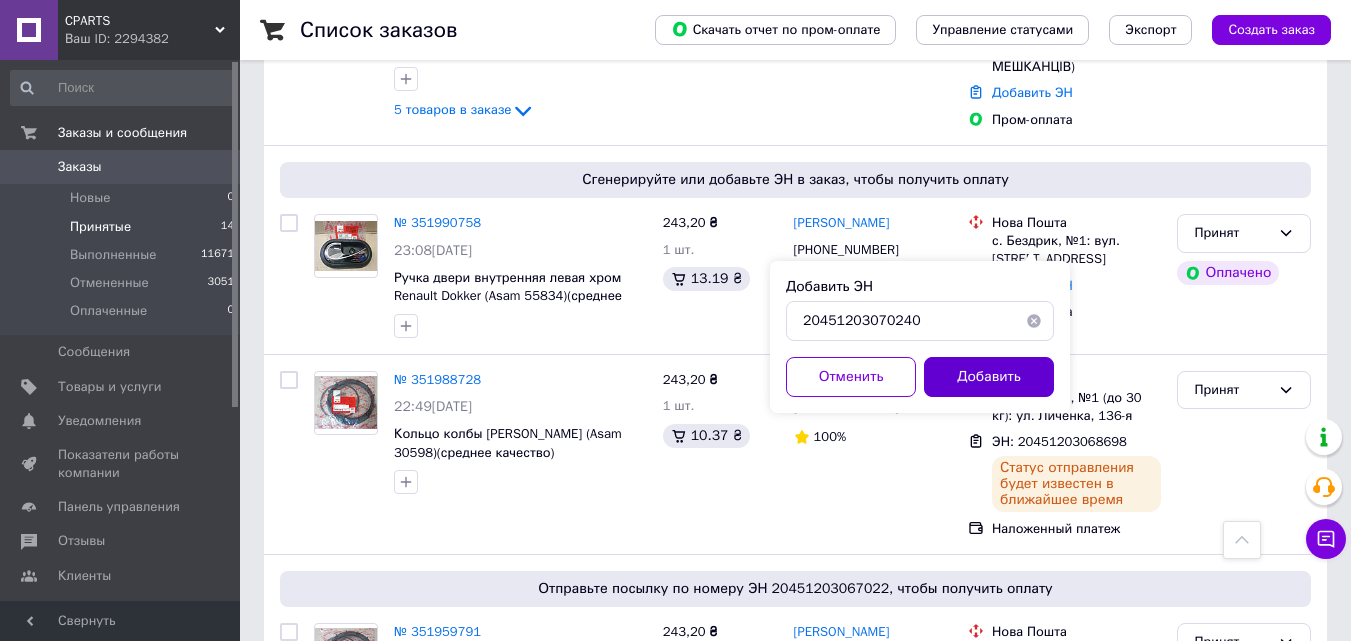 click on "Добавить" at bounding box center (989, 377) 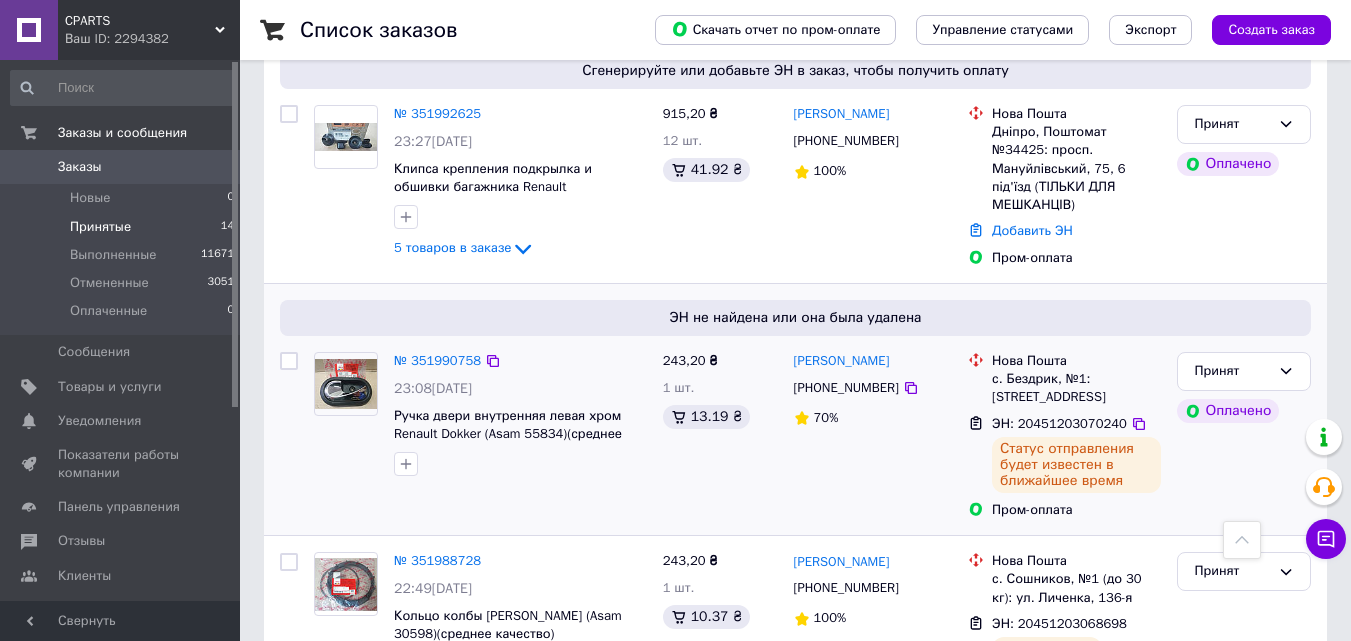 scroll, scrollTop: 700, scrollLeft: 0, axis: vertical 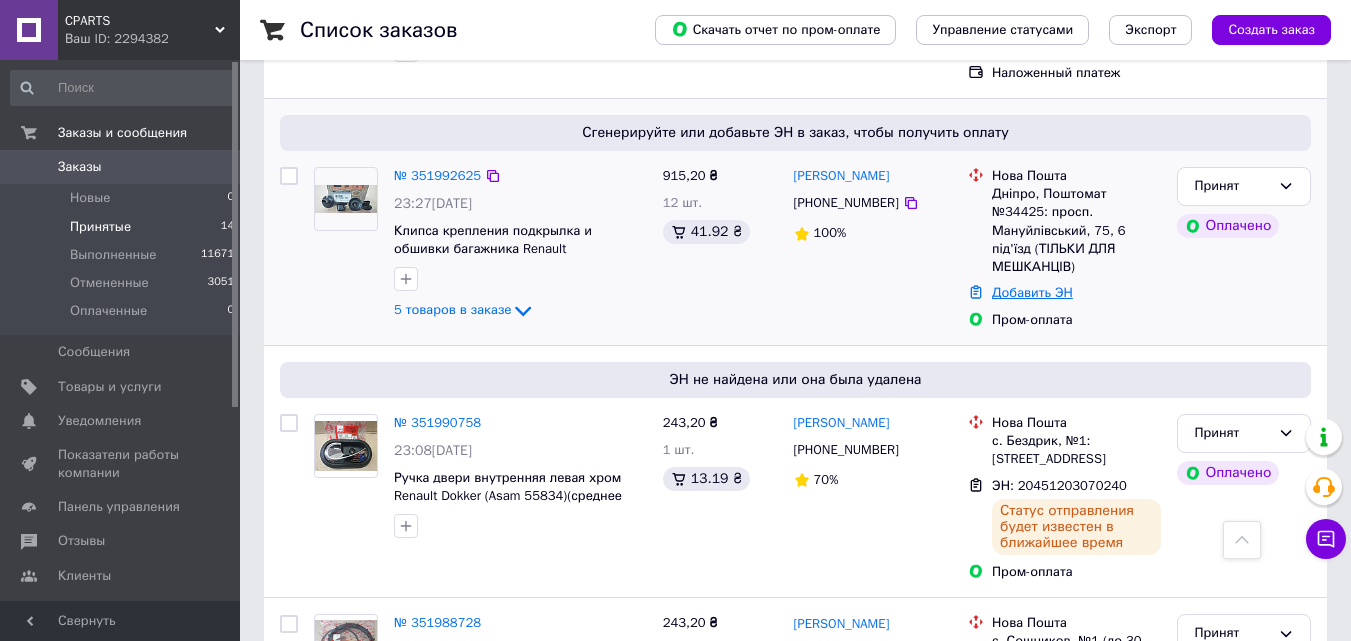 click on "Добавить ЭН" at bounding box center [1032, 292] 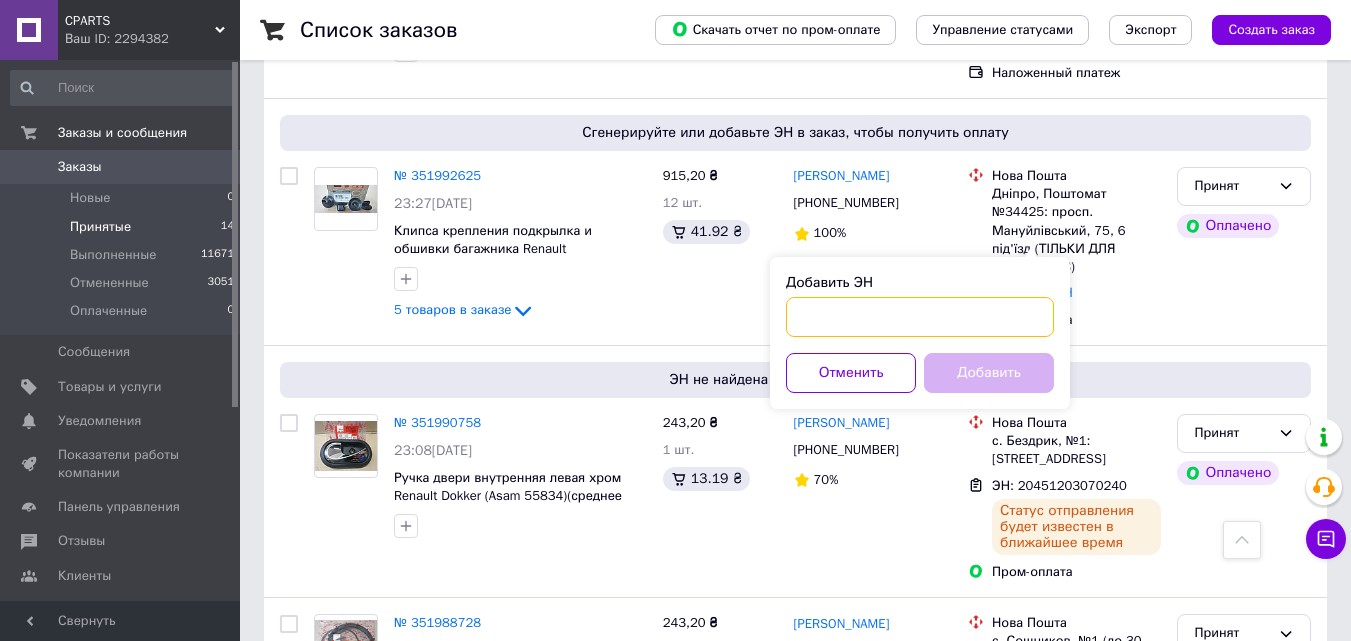 click on "Добавить ЭН" at bounding box center [920, 317] 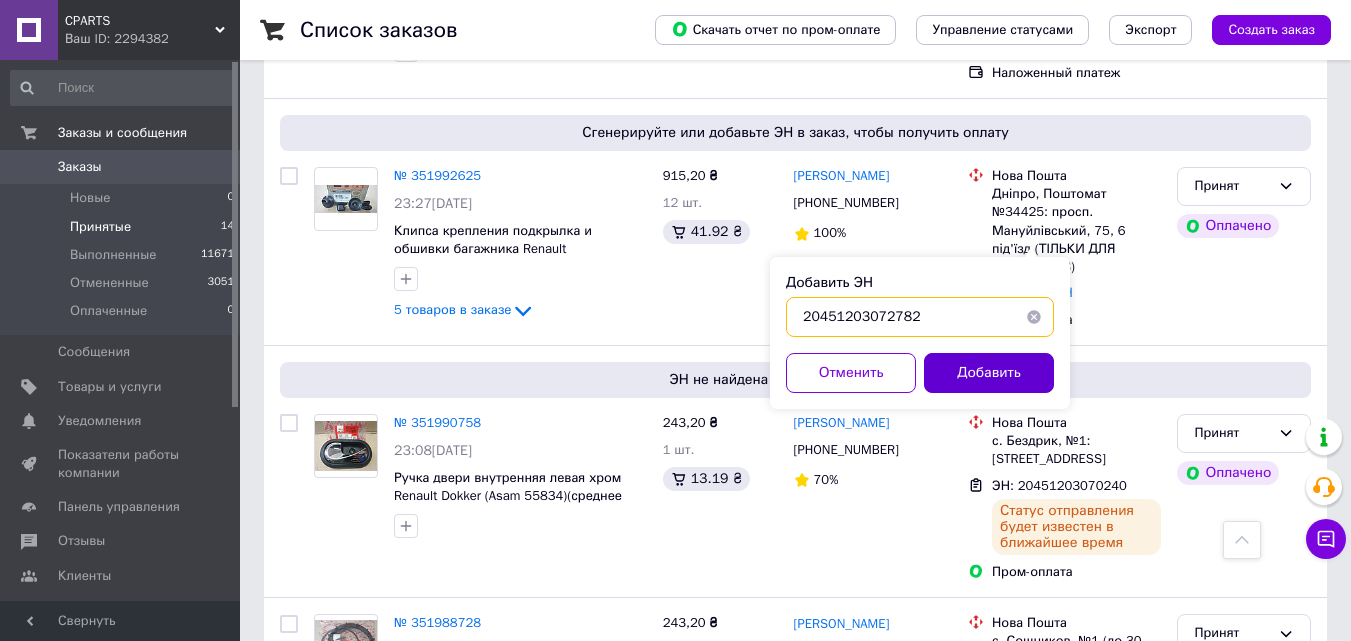type on "20451203072782" 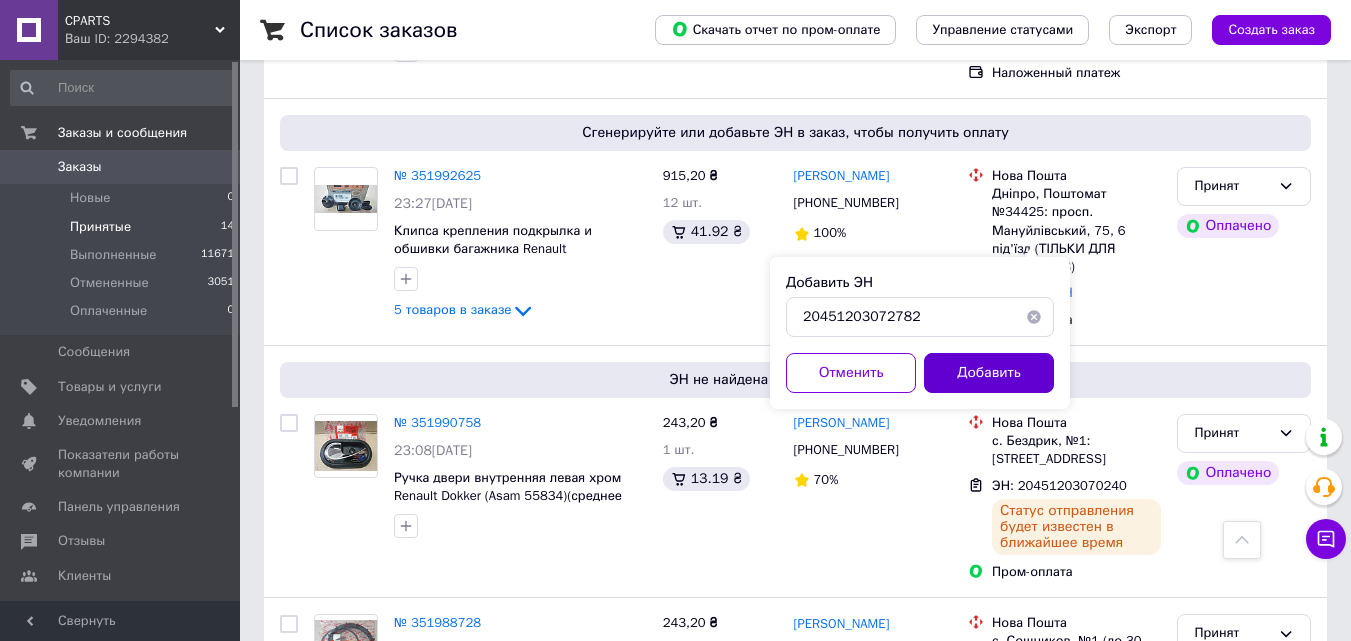 click on "Добавить" at bounding box center (989, 373) 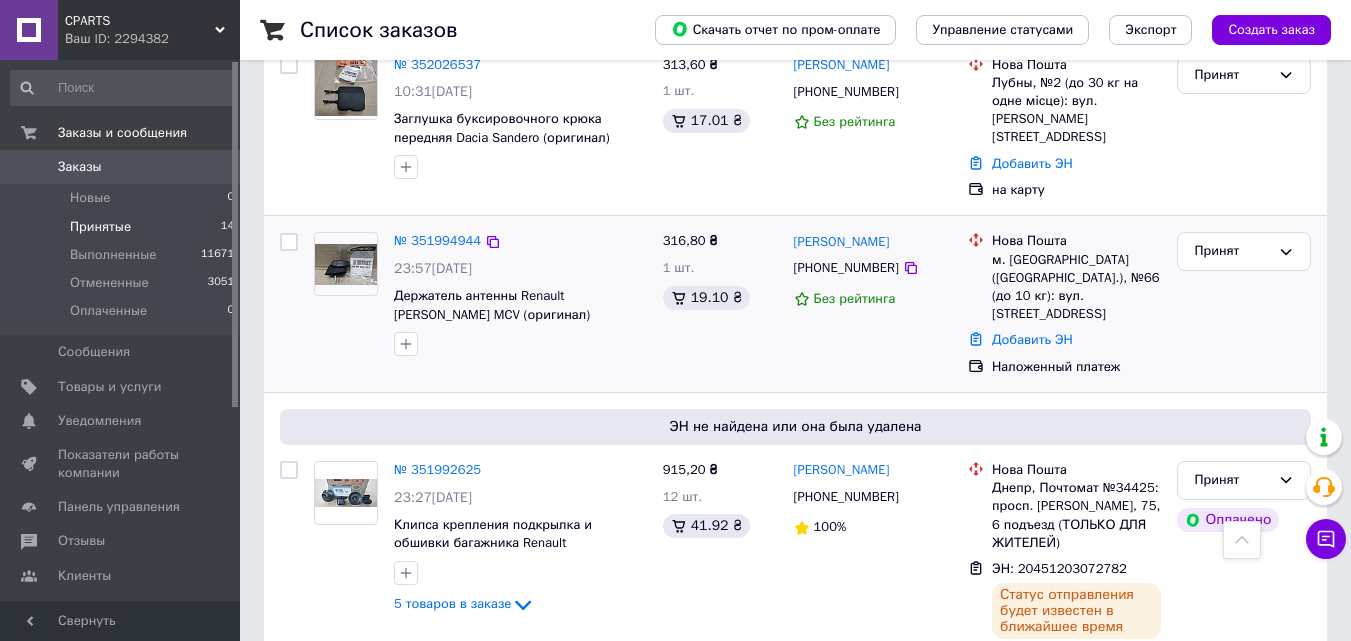 scroll, scrollTop: 400, scrollLeft: 0, axis: vertical 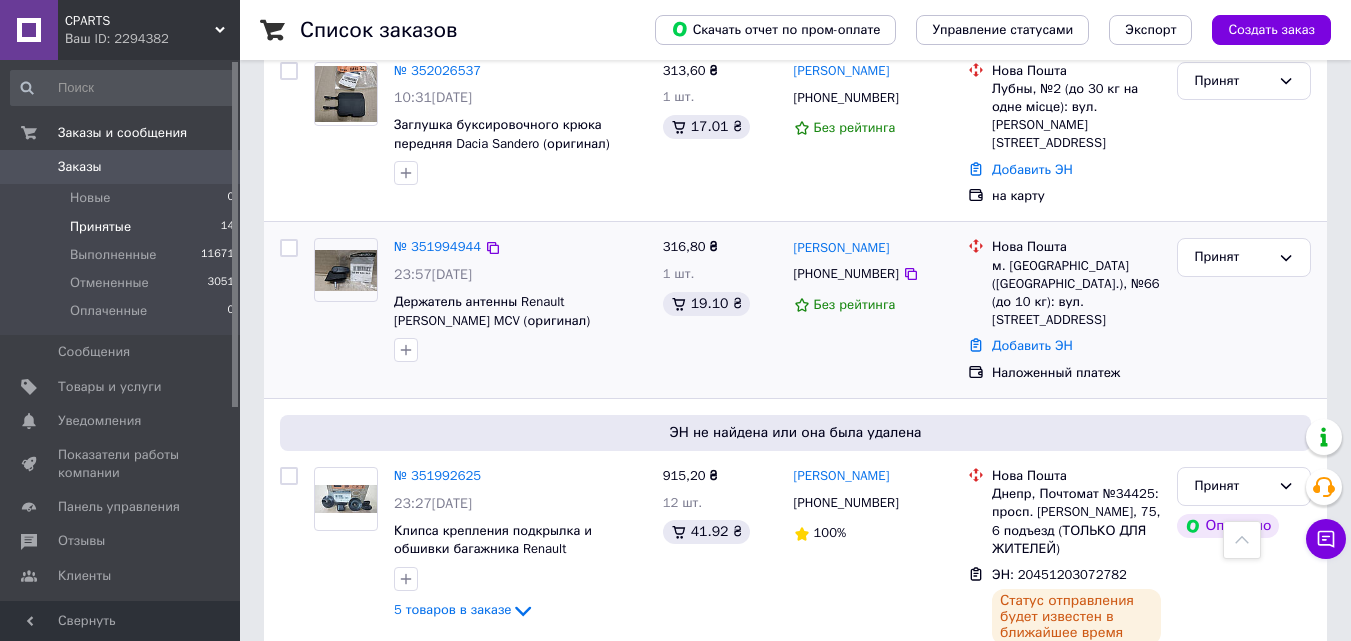 click on "Добавить ЭН" at bounding box center (1076, 346) 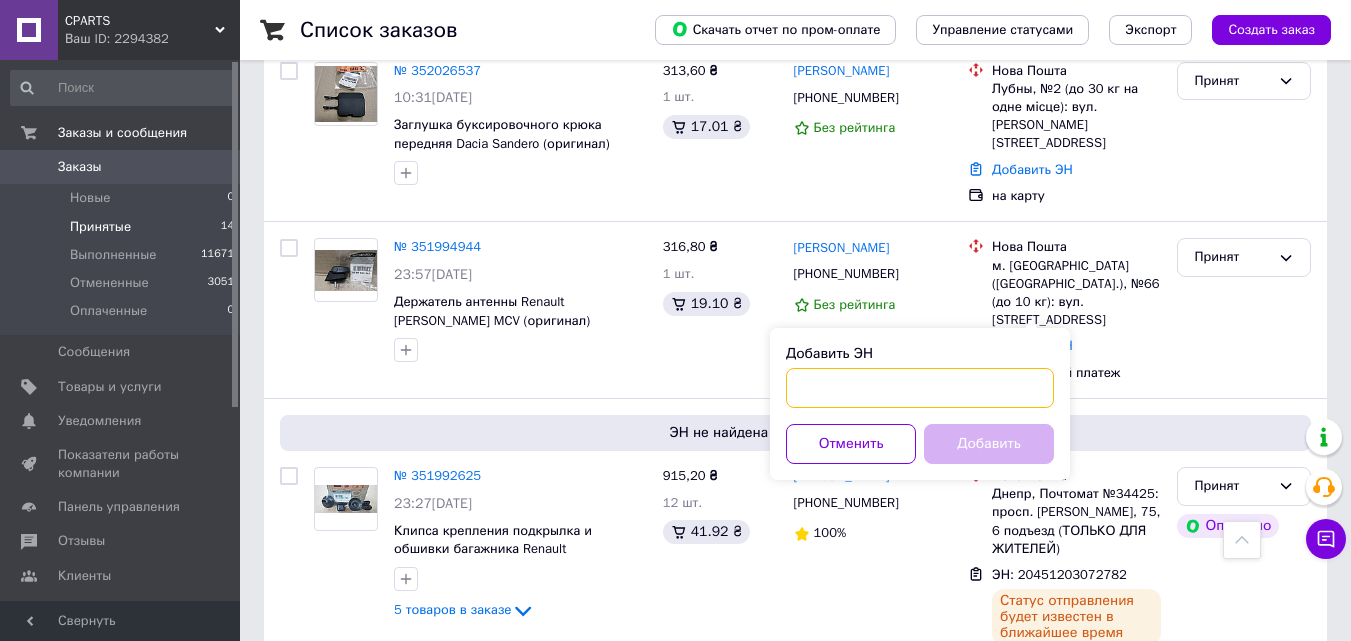click on "Добавить ЭН" at bounding box center [920, 388] 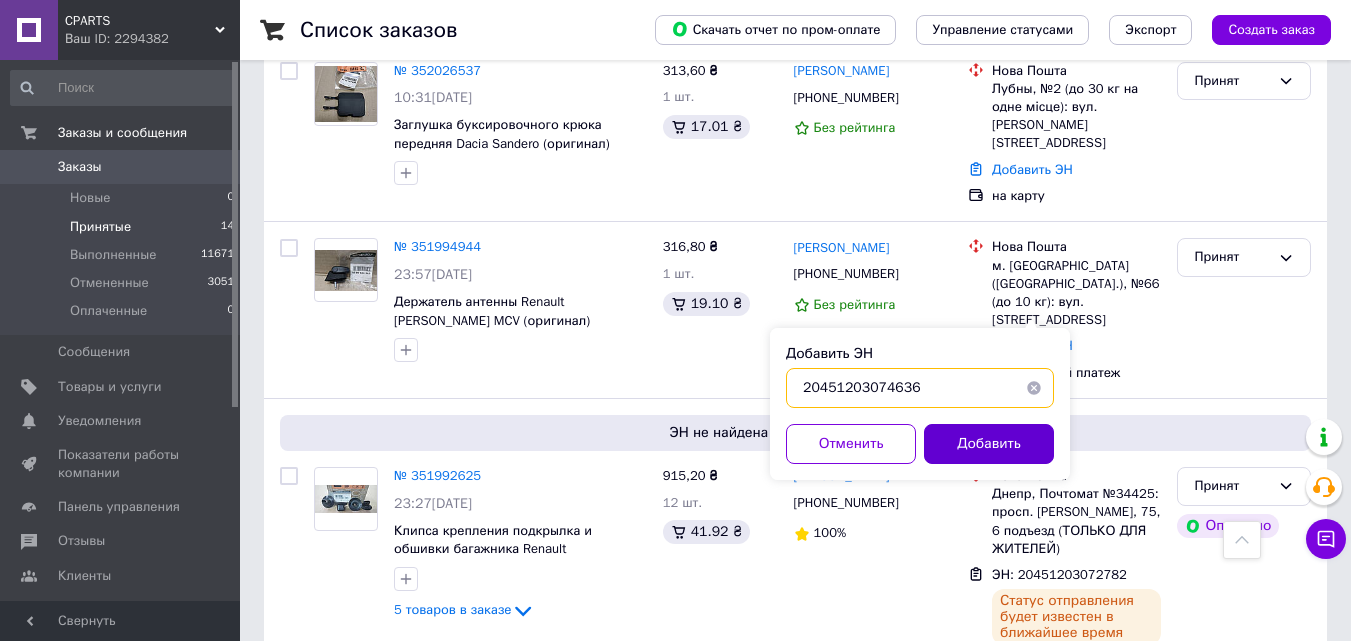 type on "20451203074636" 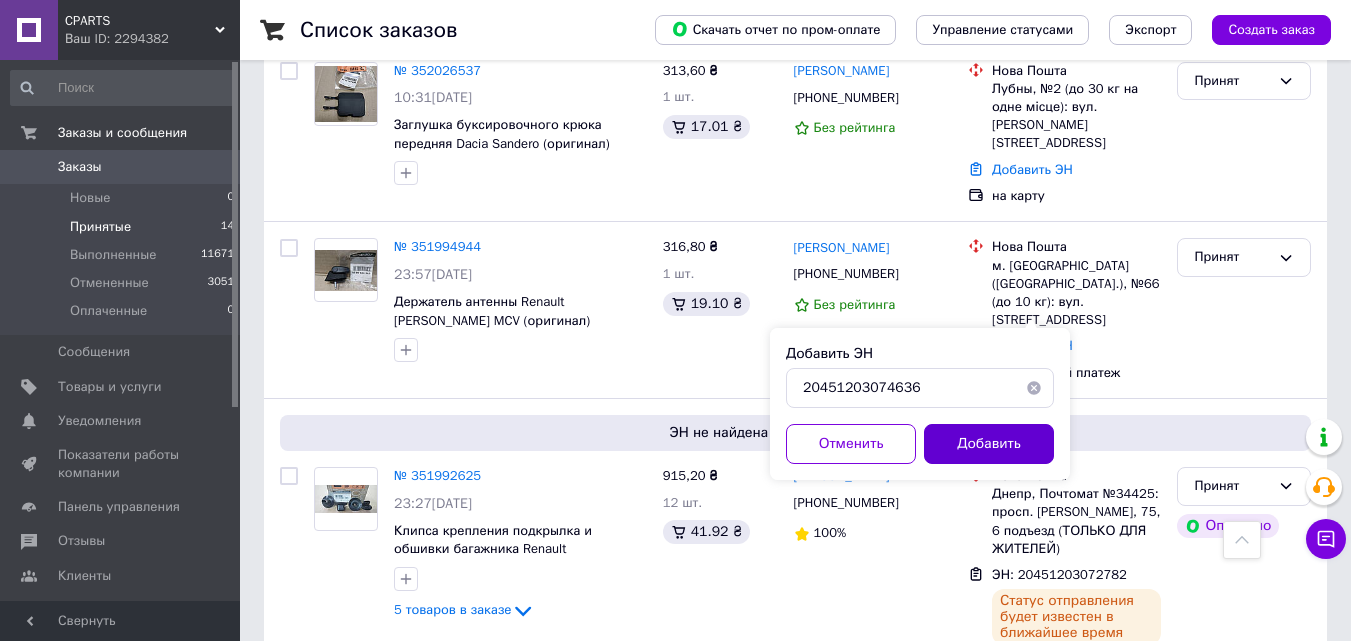 click on "Добавить" at bounding box center [989, 444] 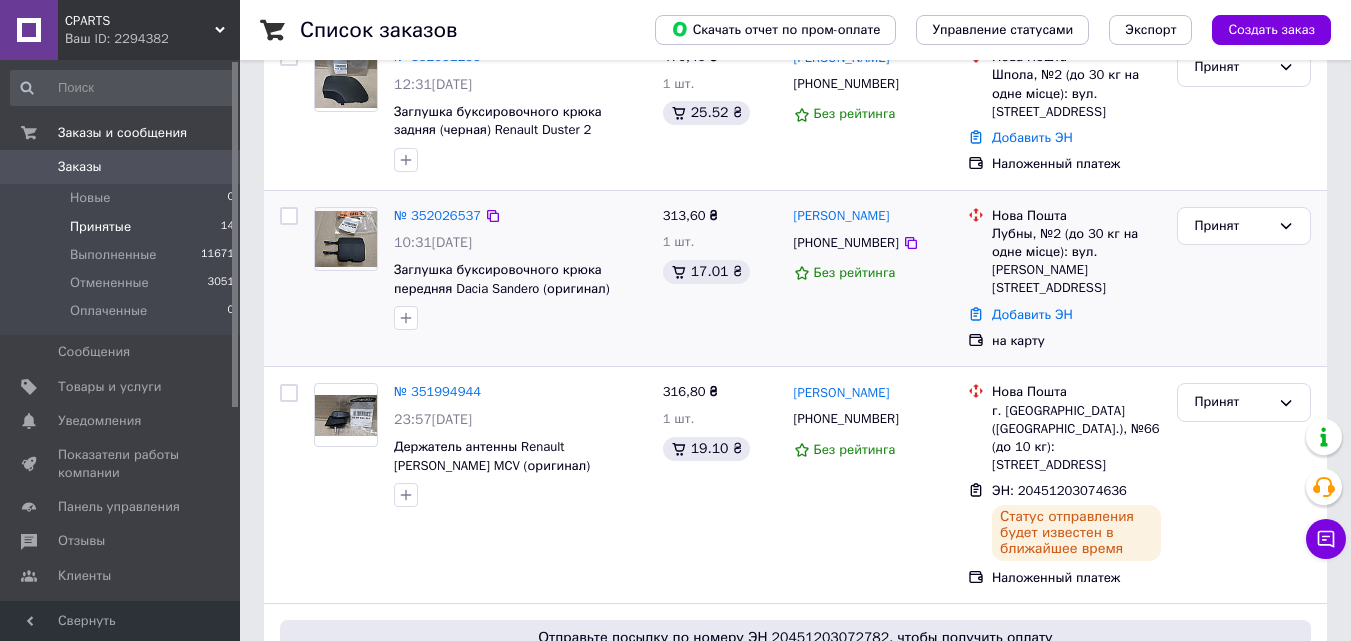 scroll, scrollTop: 300, scrollLeft: 0, axis: vertical 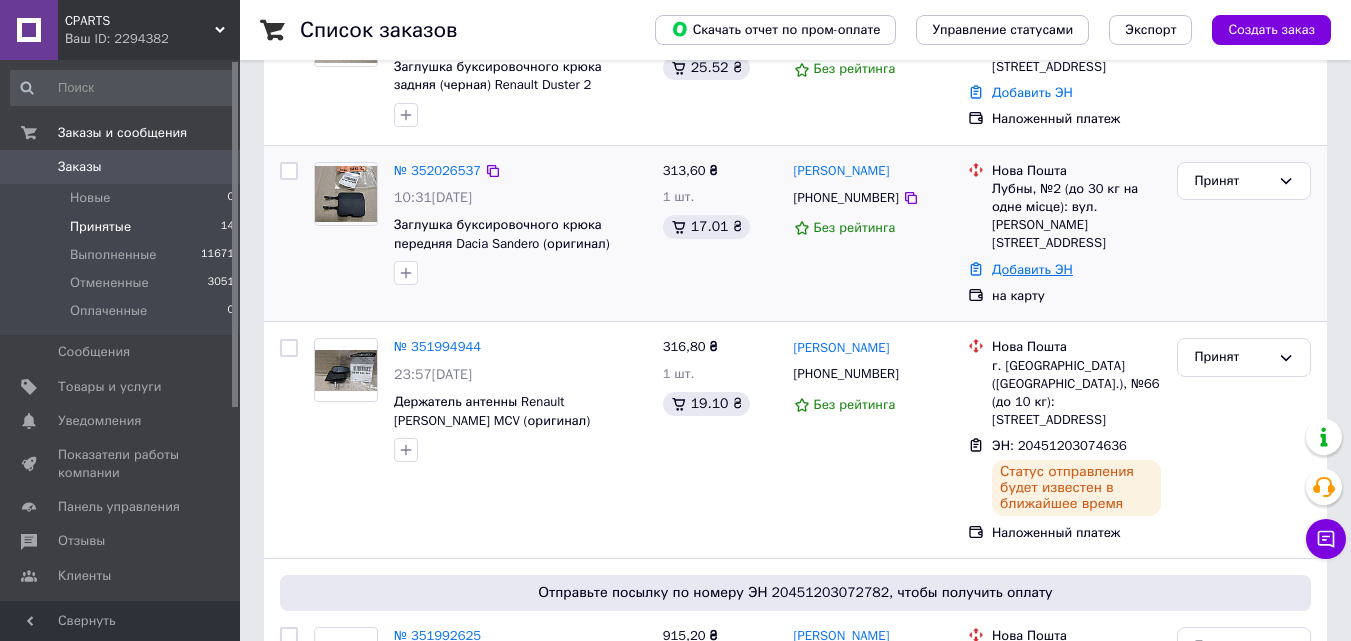 click on "Добавить ЭН" at bounding box center (1032, 269) 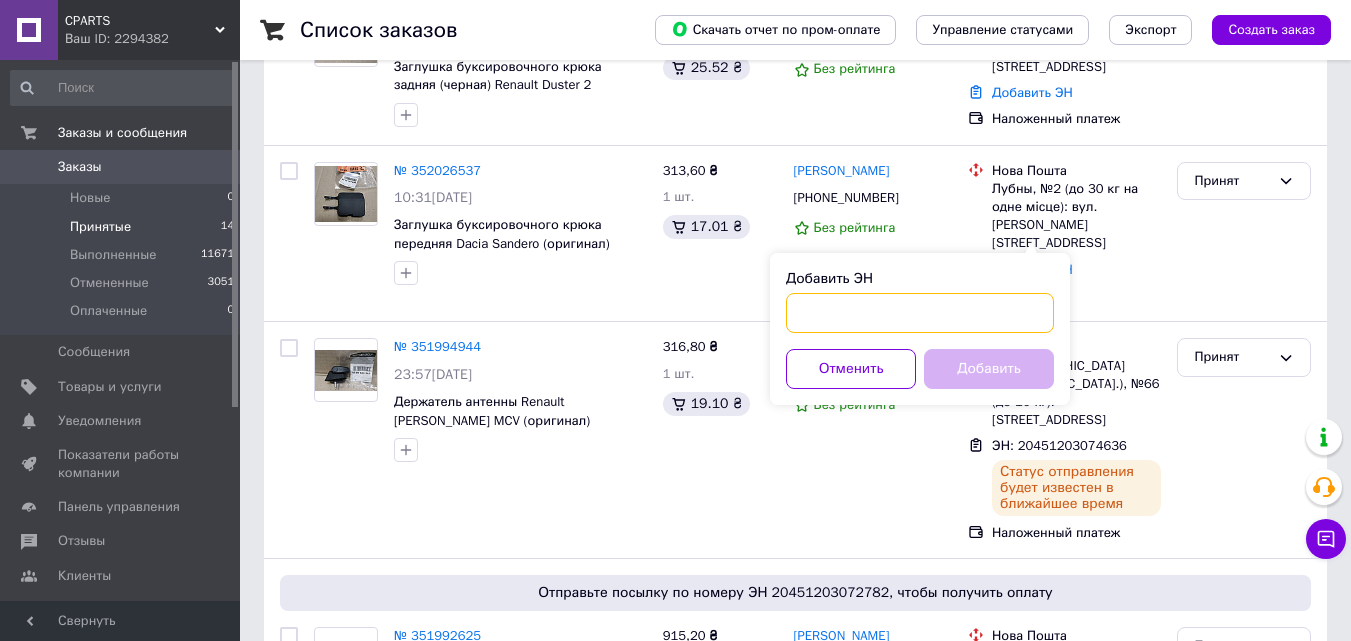 click on "Добавить ЭН" at bounding box center (920, 313) 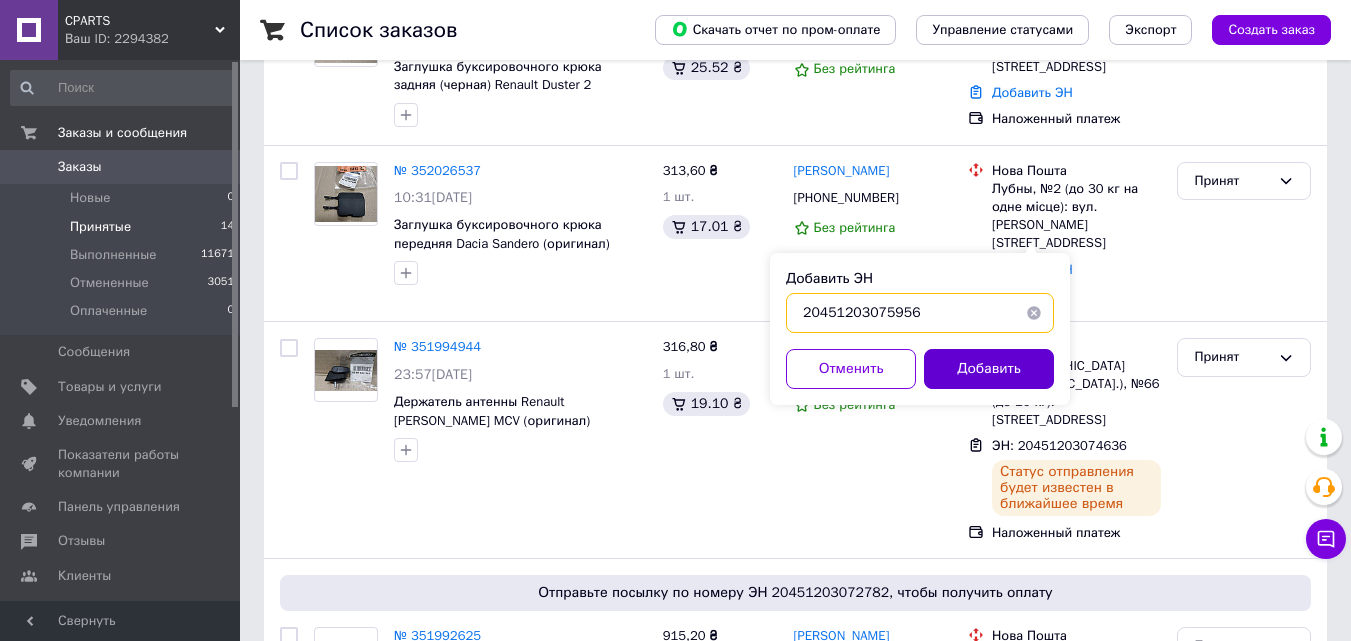 type on "20451203075956" 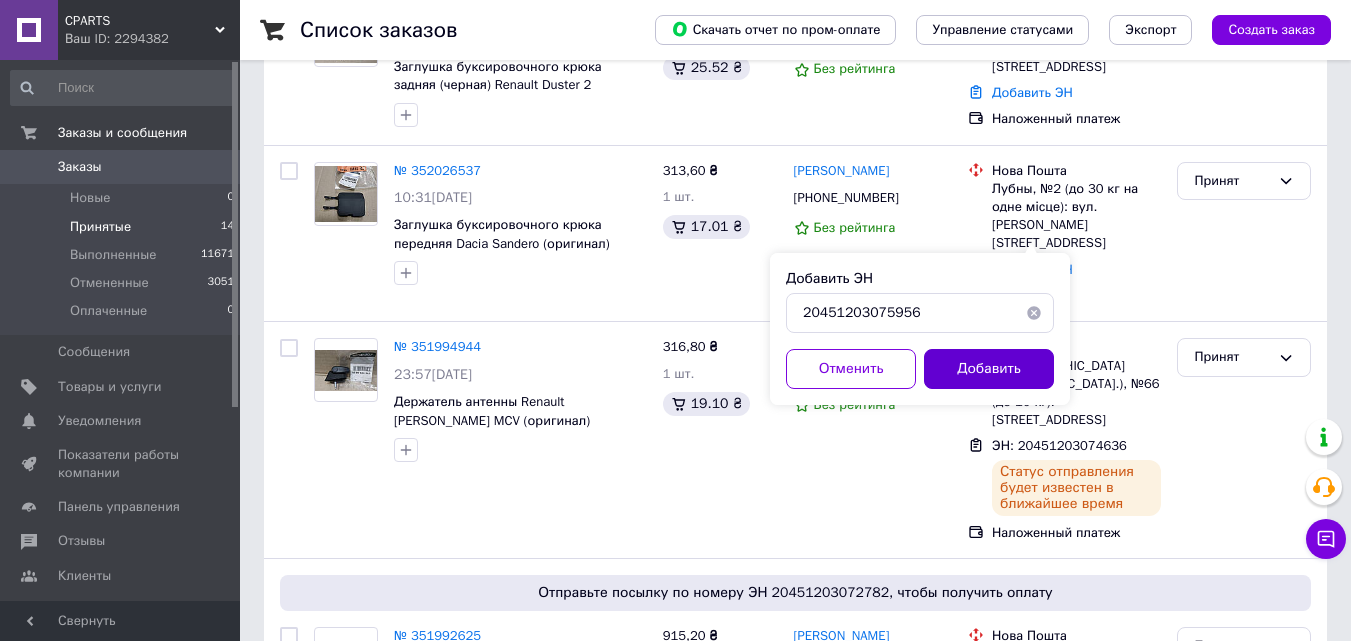 click on "Добавить" at bounding box center (989, 369) 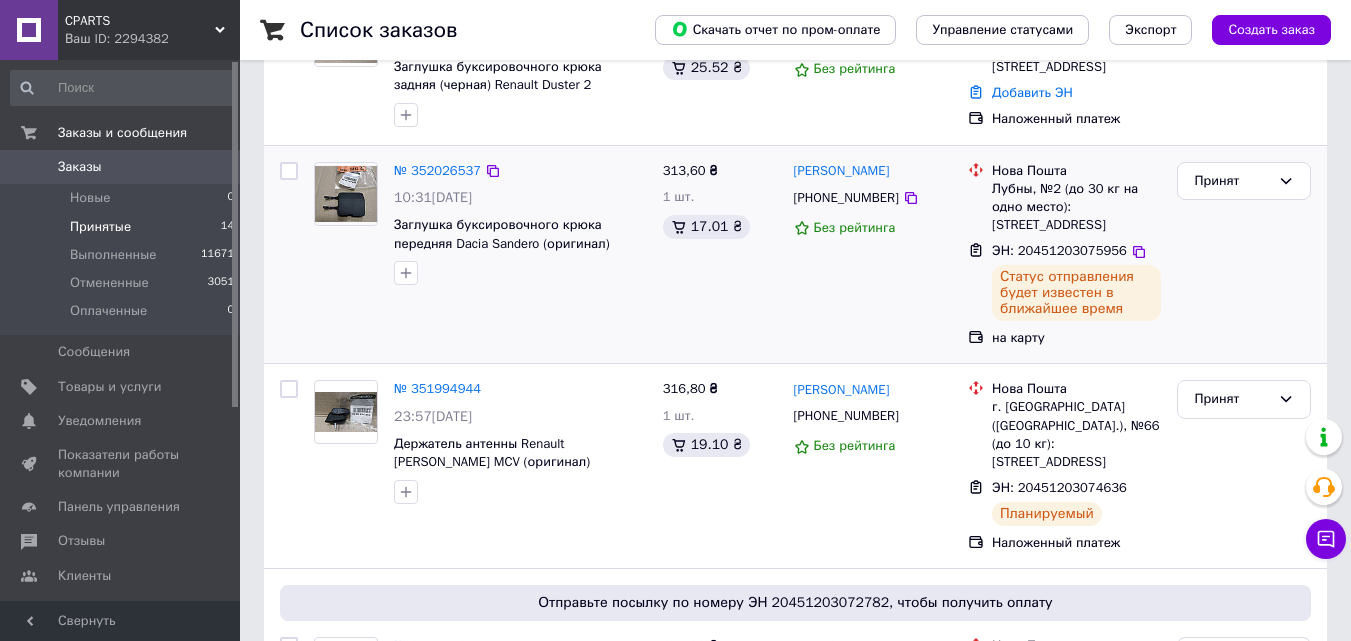 scroll, scrollTop: 0, scrollLeft: 0, axis: both 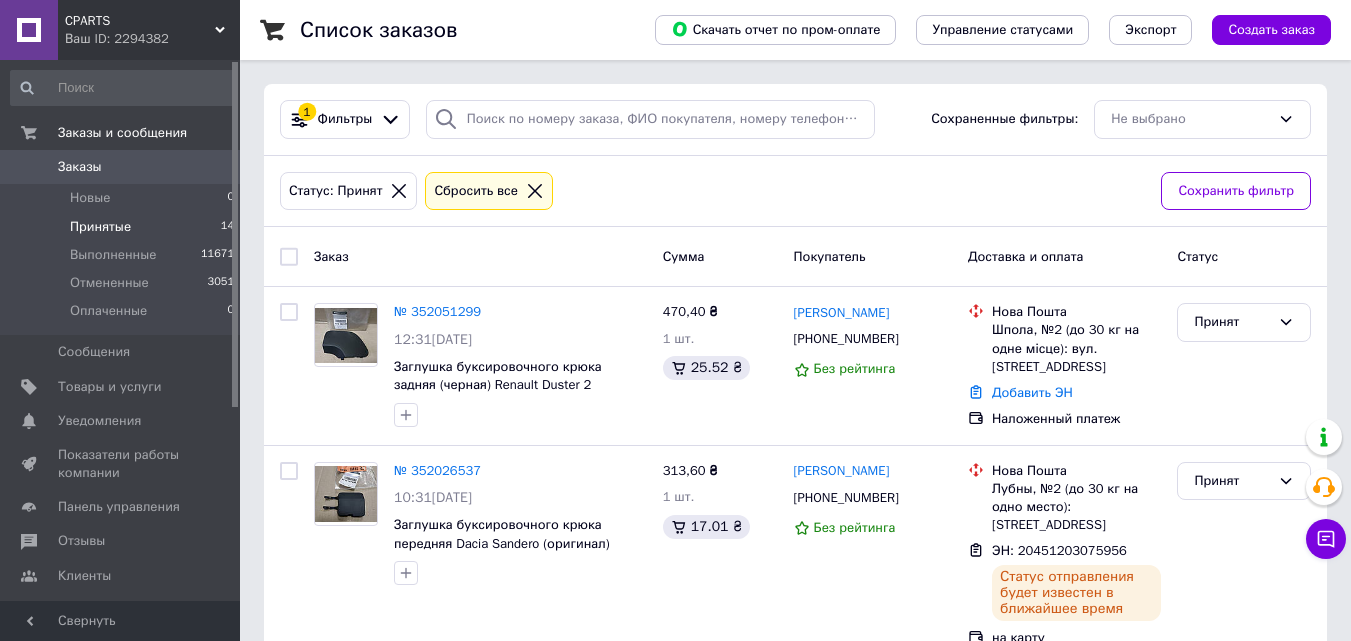 click 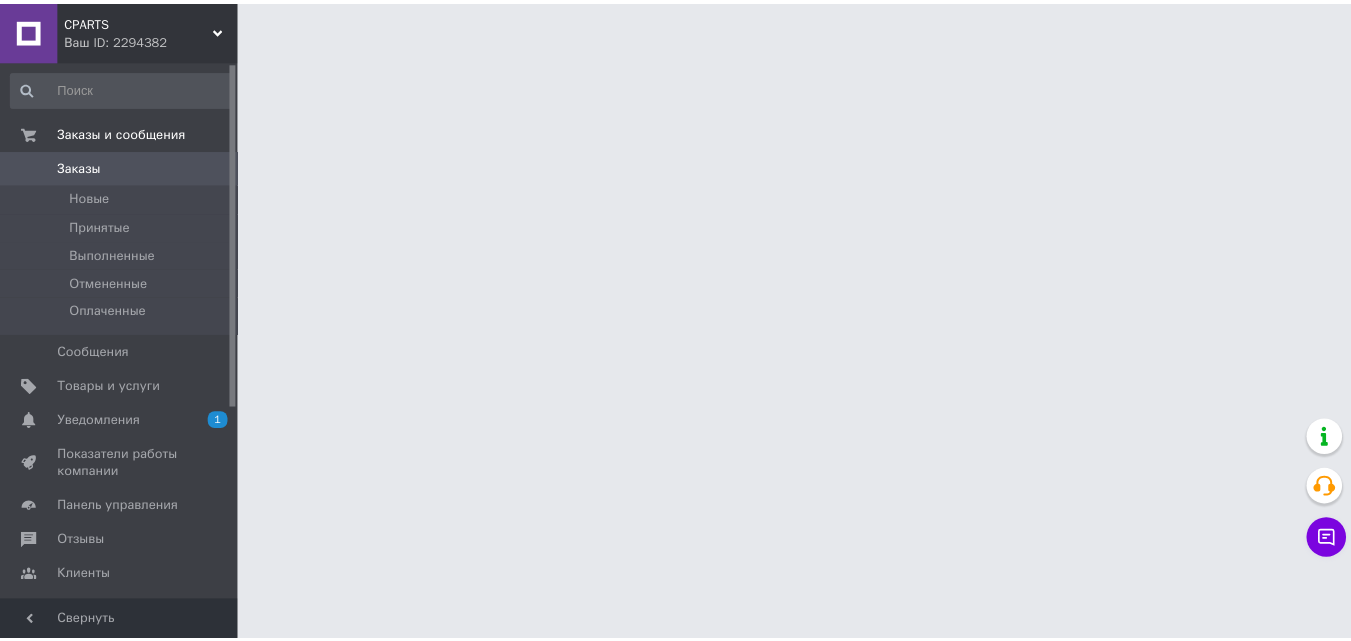 scroll, scrollTop: 0, scrollLeft: 0, axis: both 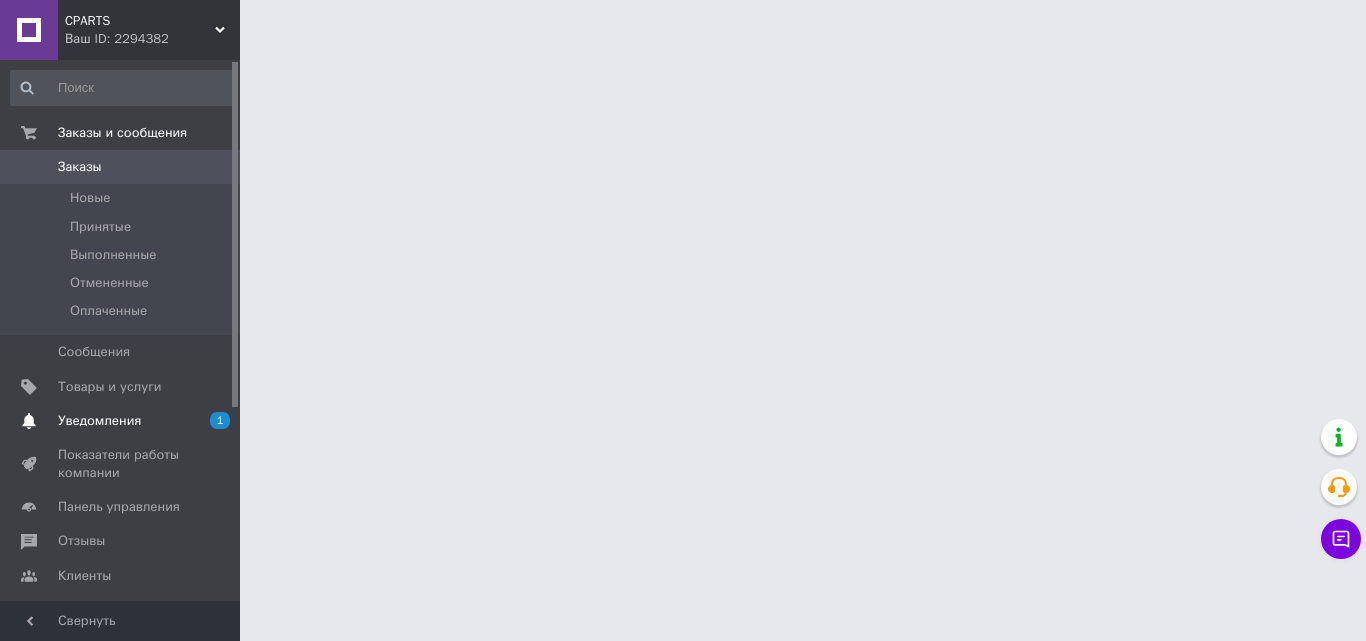 click on "Уведомления" at bounding box center [99, 421] 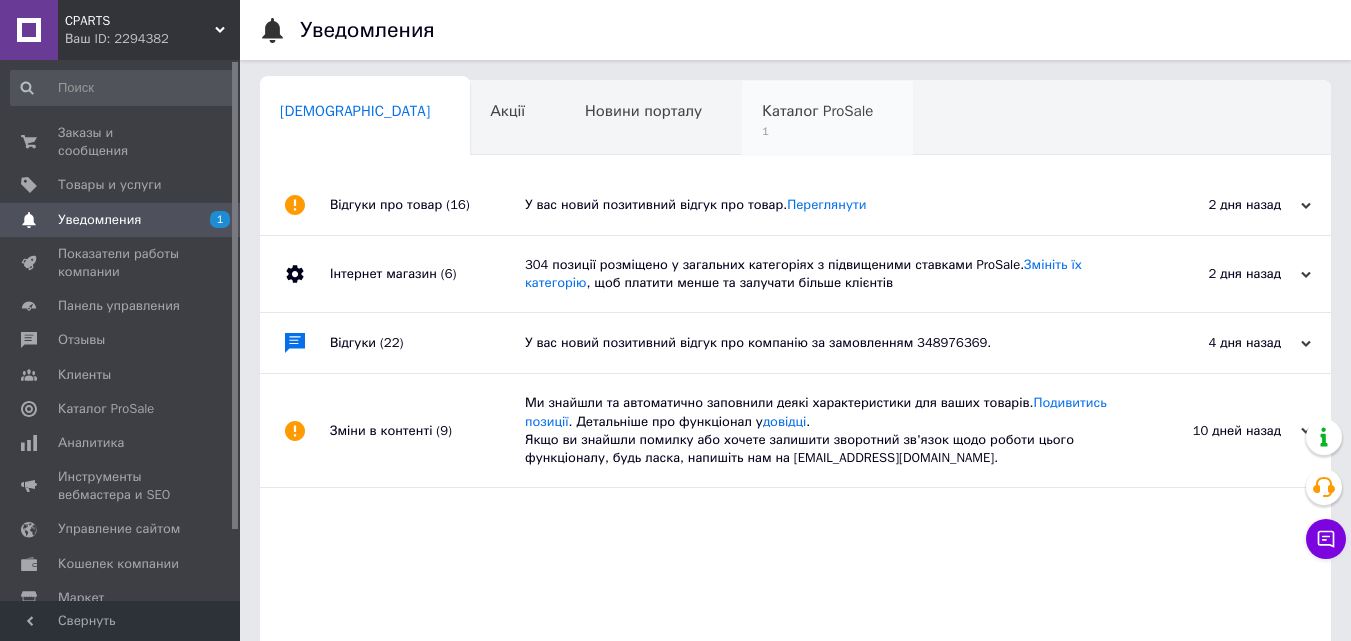 click on "Каталог ProSale 1" at bounding box center (827, 119) 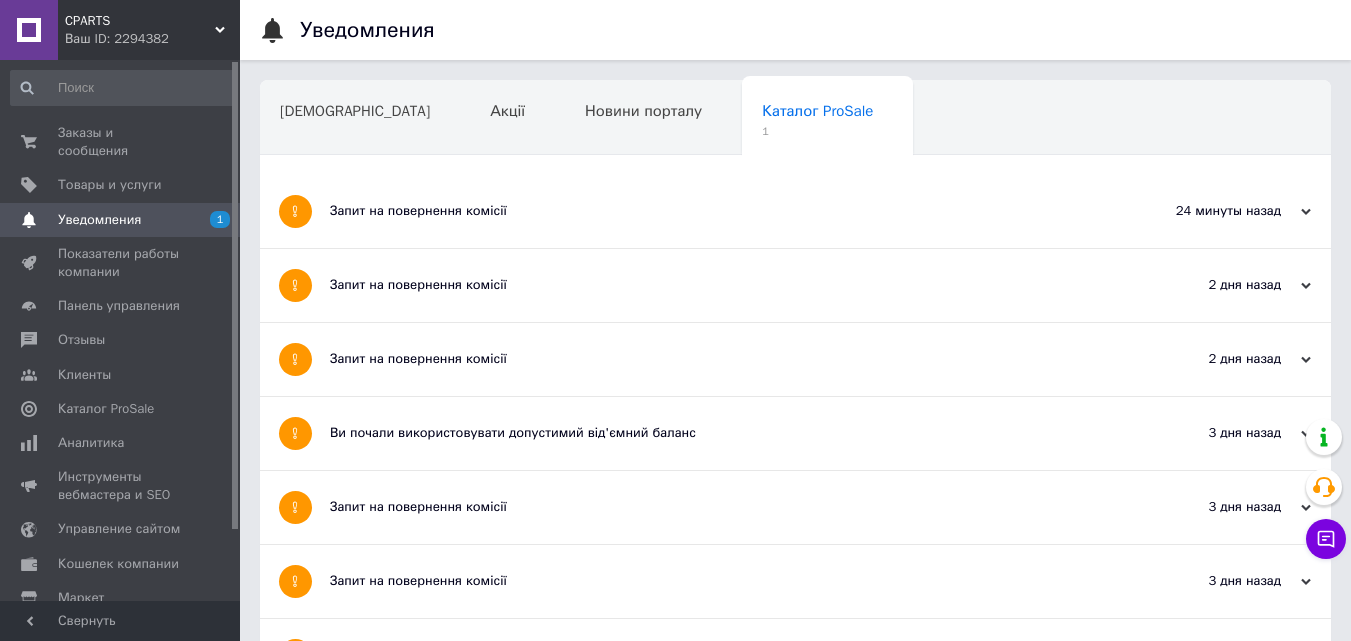 click on "Запит на повернення комісії" at bounding box center (720, 211) 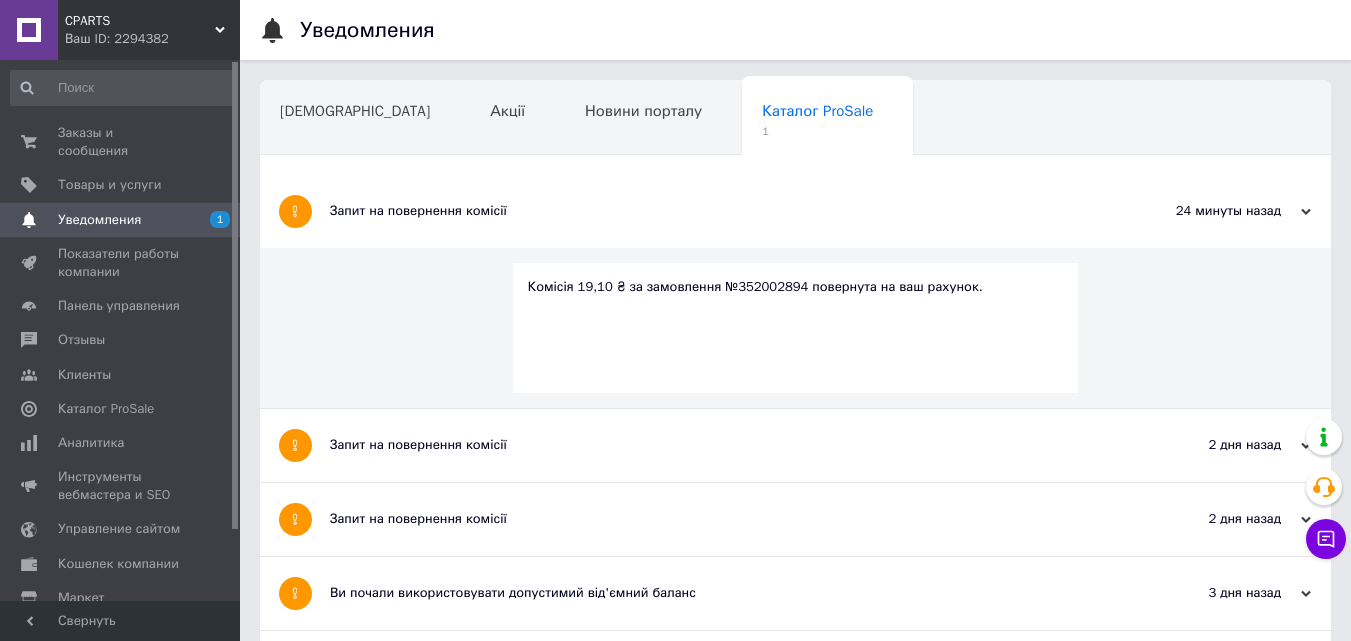 click on "Запит на повернення комісії" at bounding box center (720, 211) 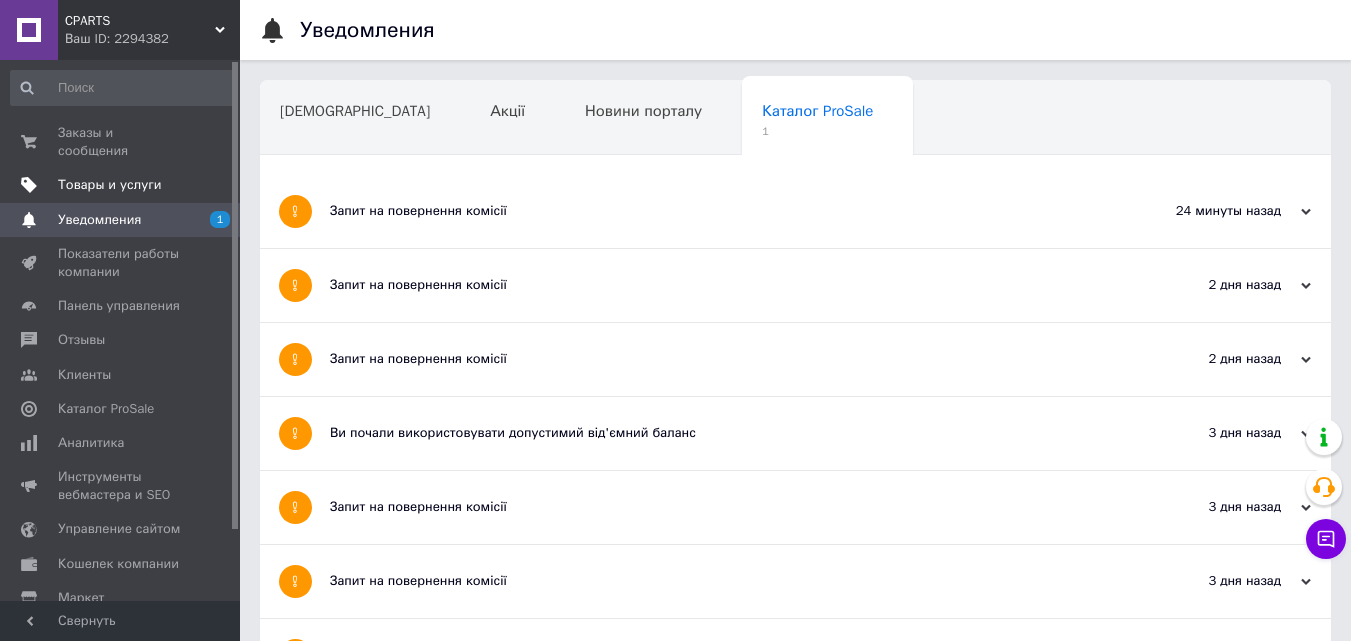 click on "Товары и услуги" at bounding box center (110, 185) 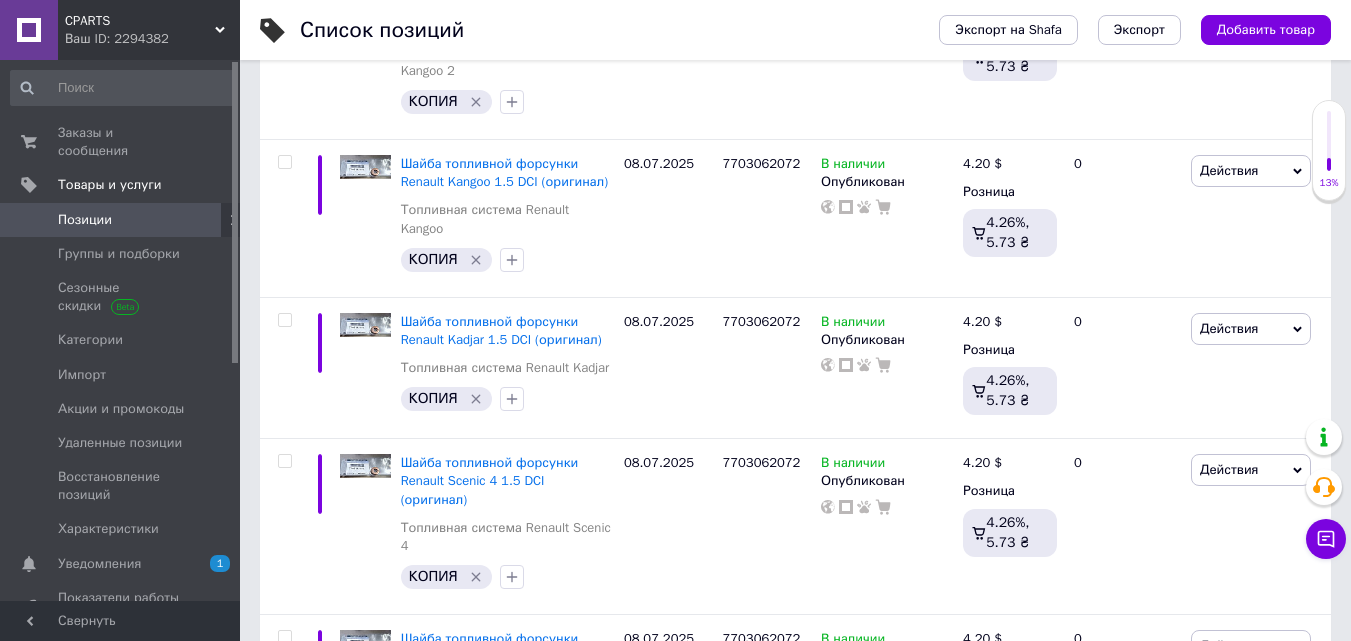 scroll, scrollTop: 15571, scrollLeft: 0, axis: vertical 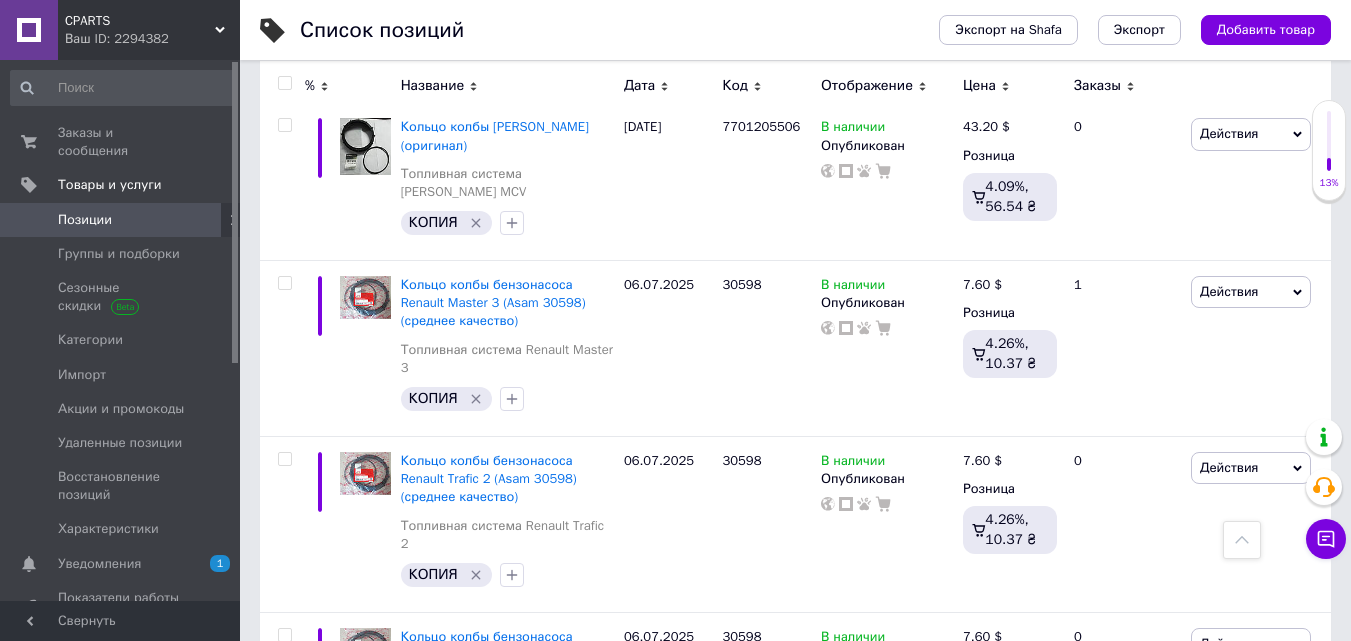 click on "133" at bounding box center (463, 1533) 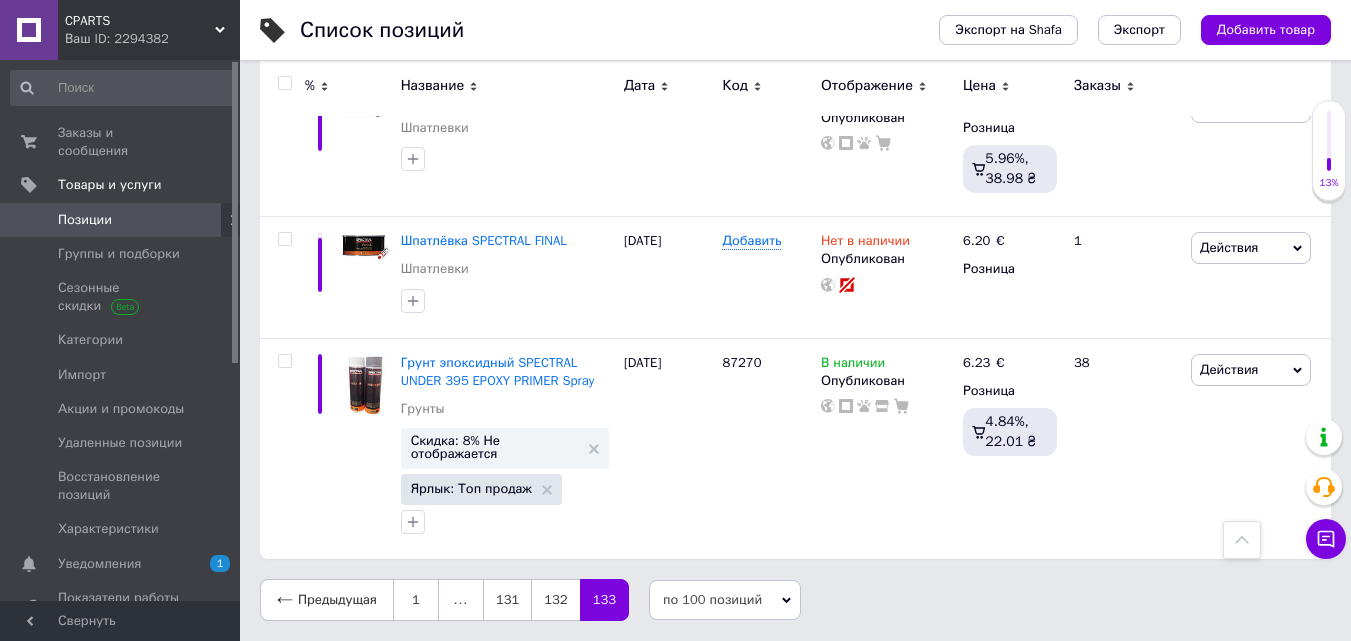 scroll, scrollTop: 6913, scrollLeft: 0, axis: vertical 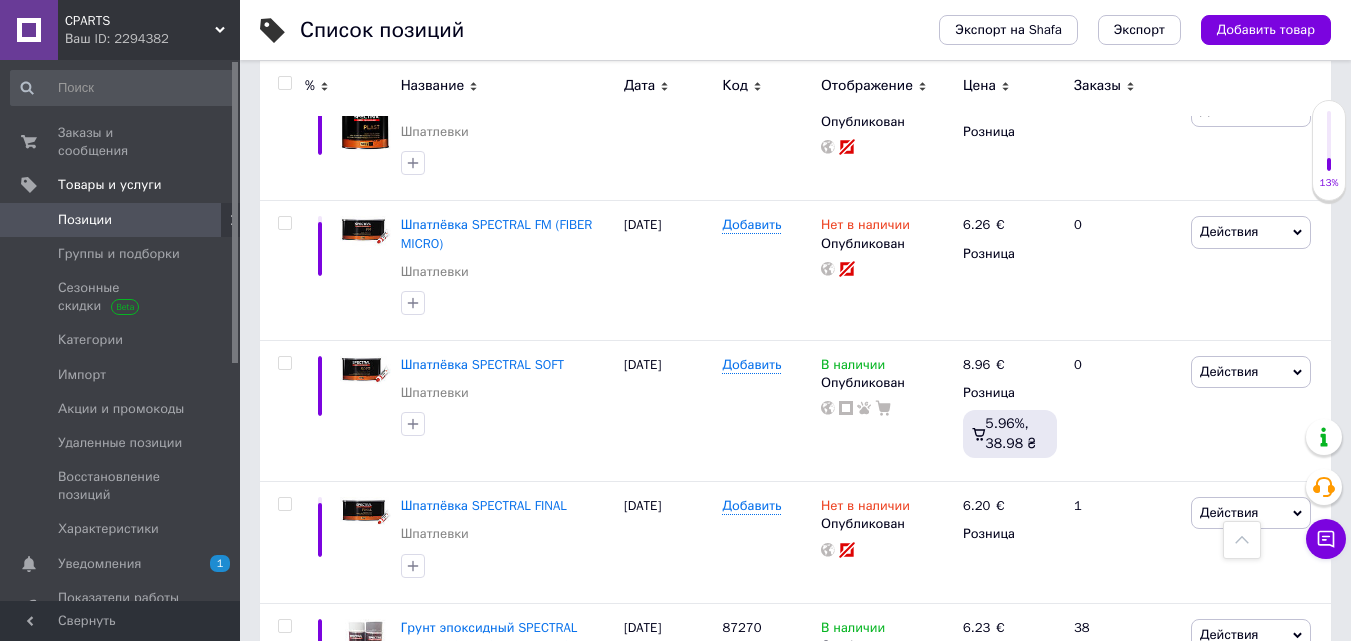click on "131" at bounding box center (507, 865) 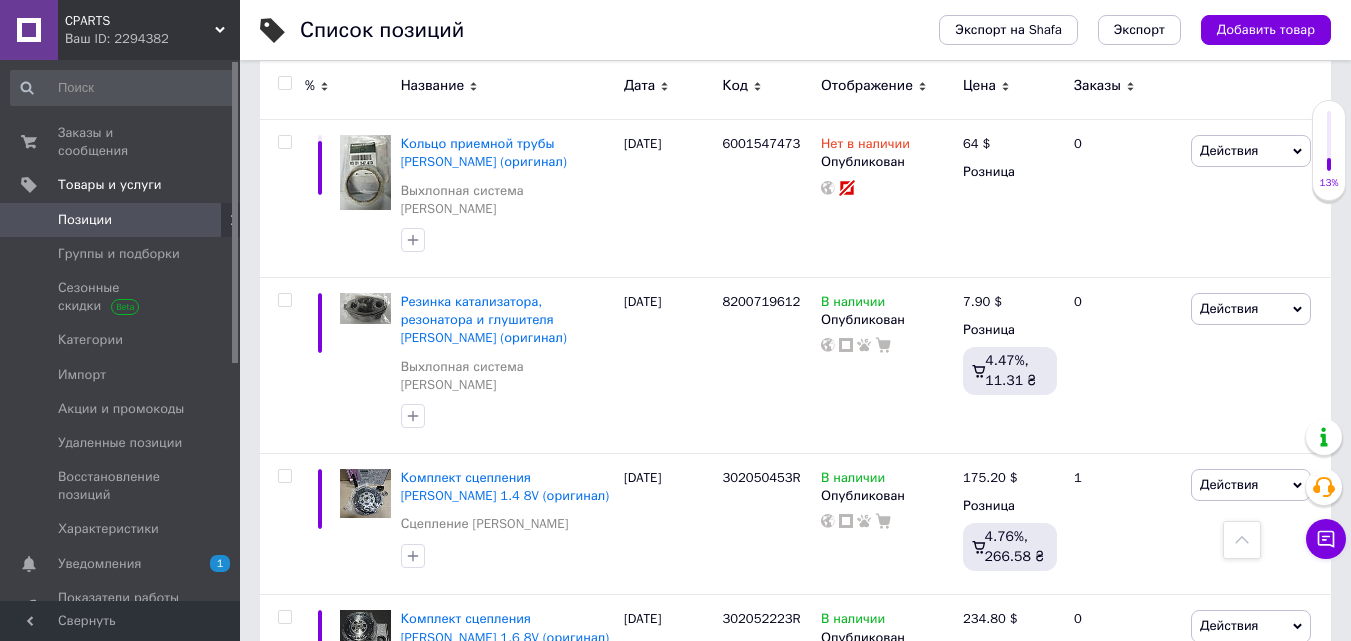 scroll, scrollTop: 15830, scrollLeft: 0, axis: vertical 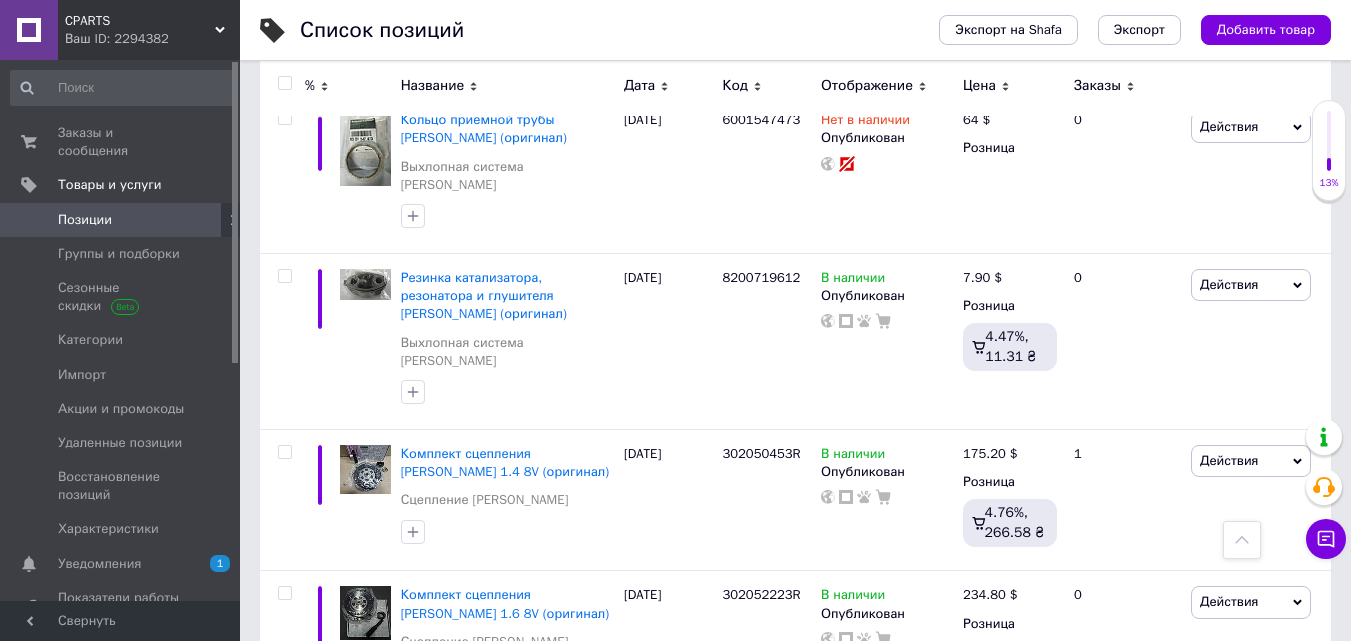 click on "129" at bounding box center [507, 1423] 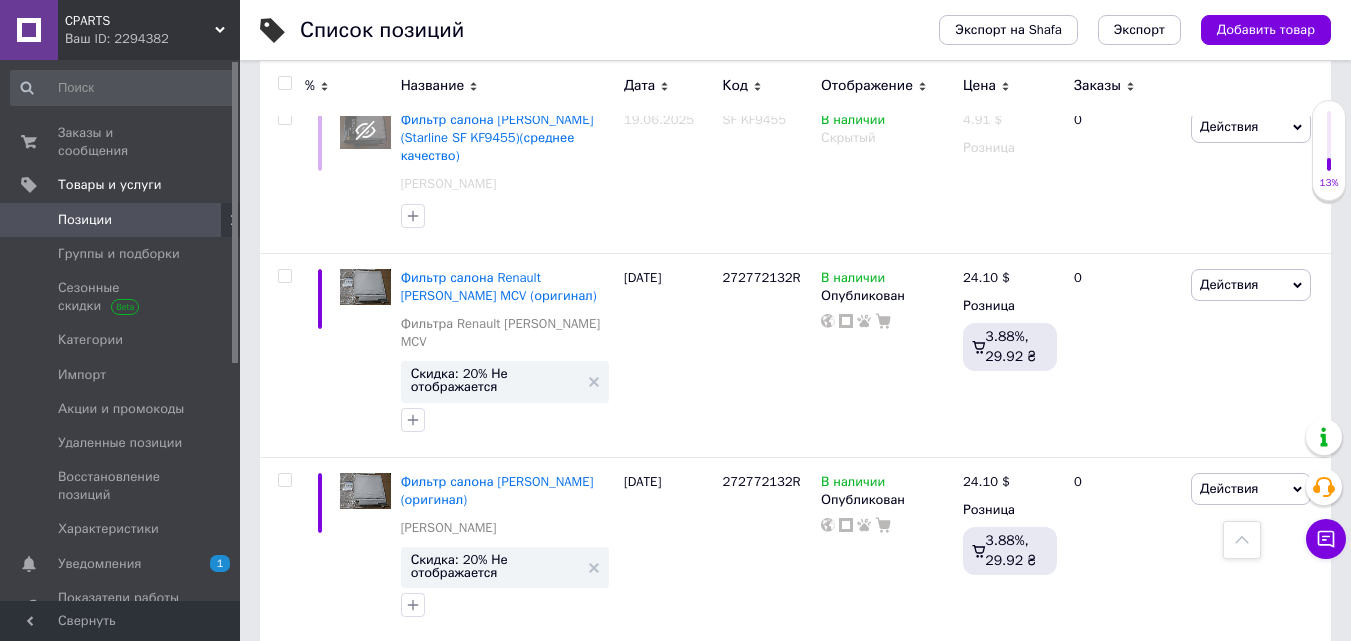 scroll, scrollTop: 16207, scrollLeft: 0, axis: vertical 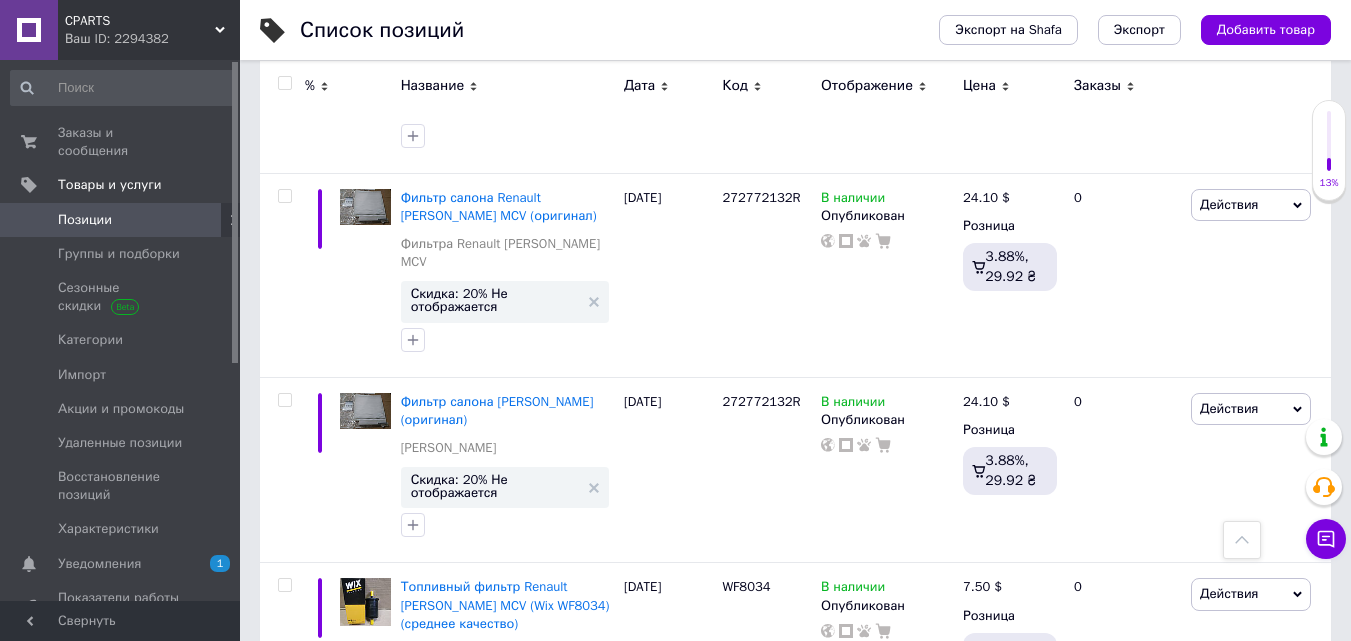 click on "127" at bounding box center (507, 2134) 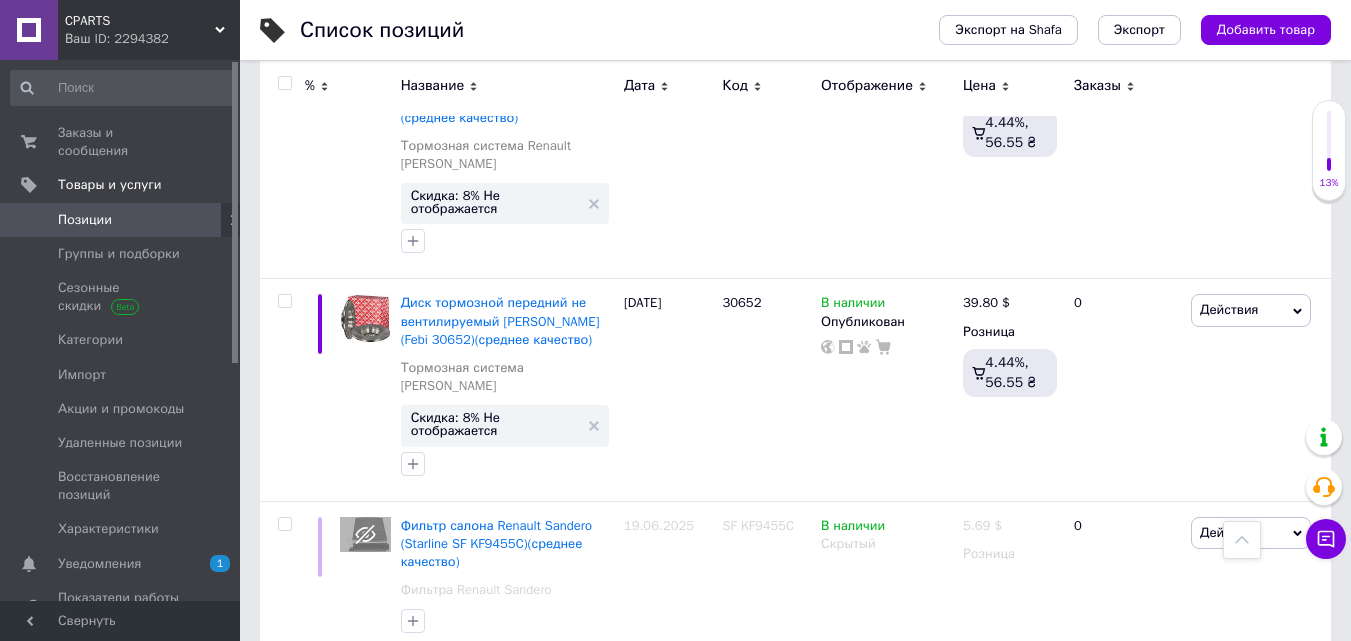 click on "125" at bounding box center [507, 1641] 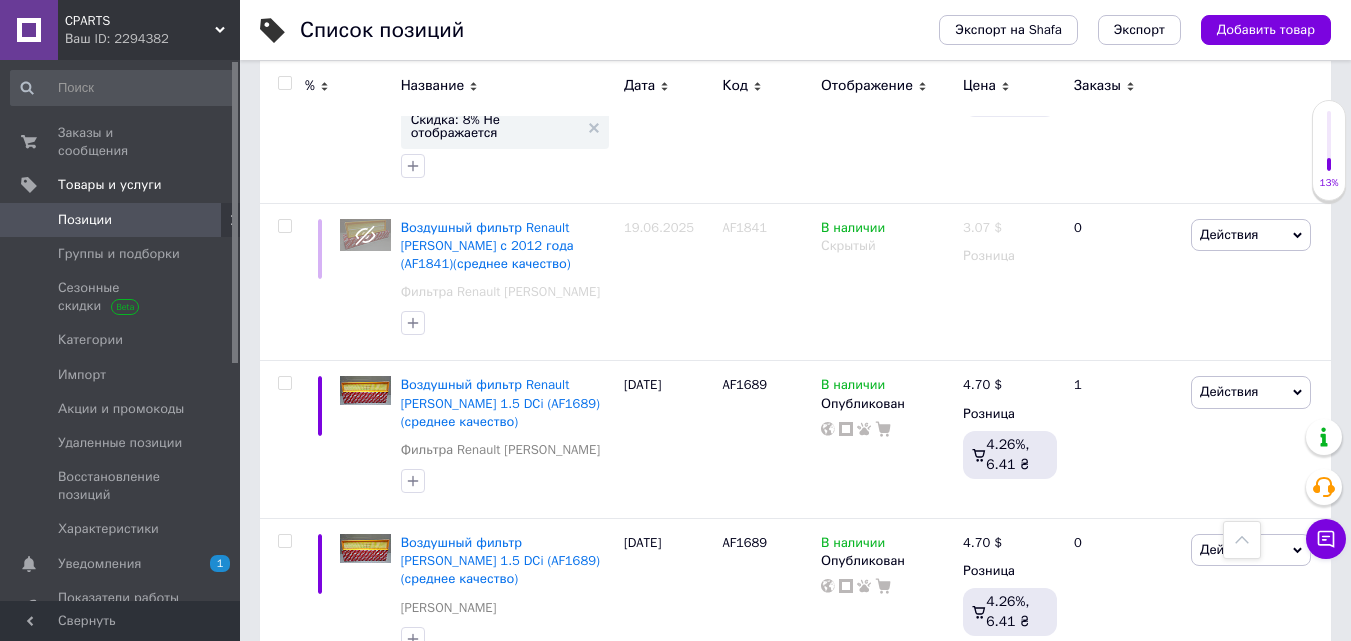 scroll, scrollTop: 16564, scrollLeft: 0, axis: vertical 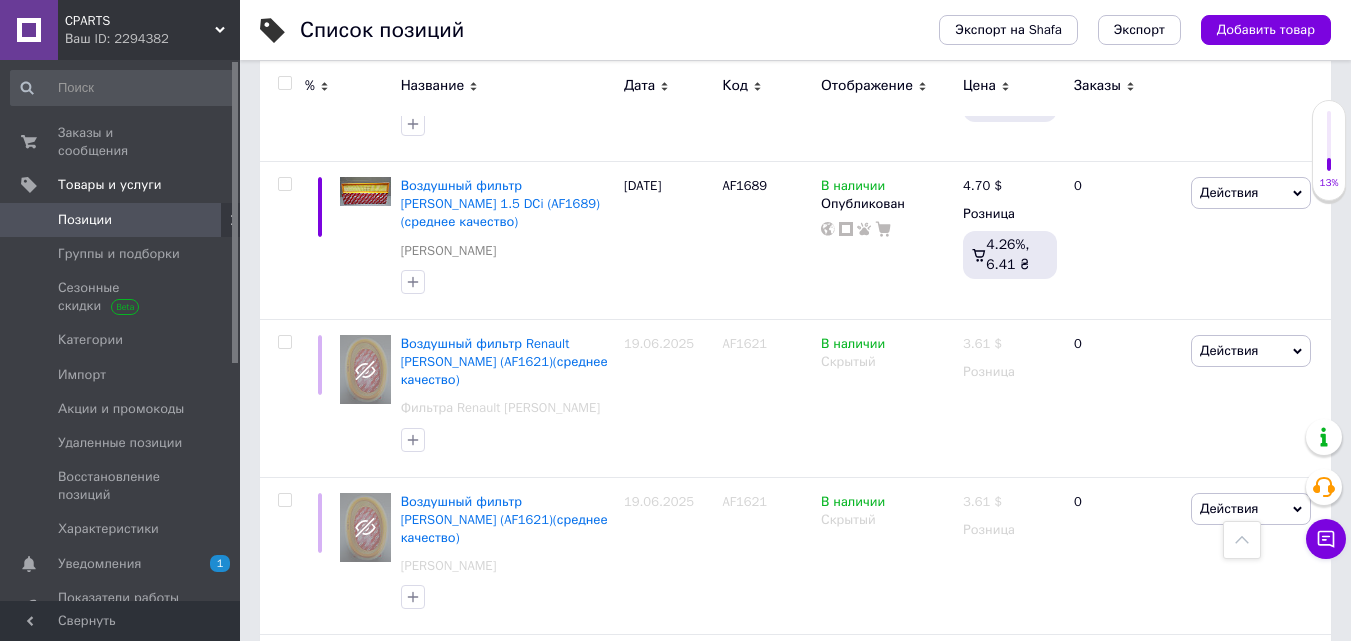 click on "123" at bounding box center [507, 1512] 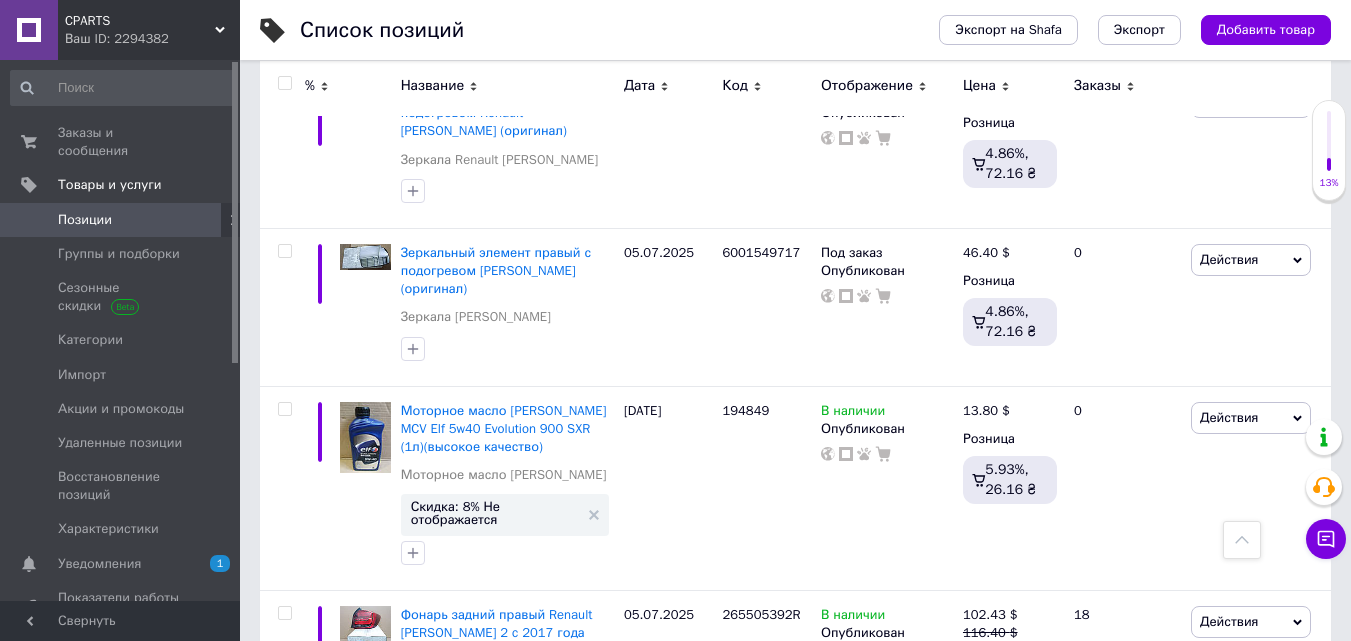scroll, scrollTop: 16703, scrollLeft: 0, axis: vertical 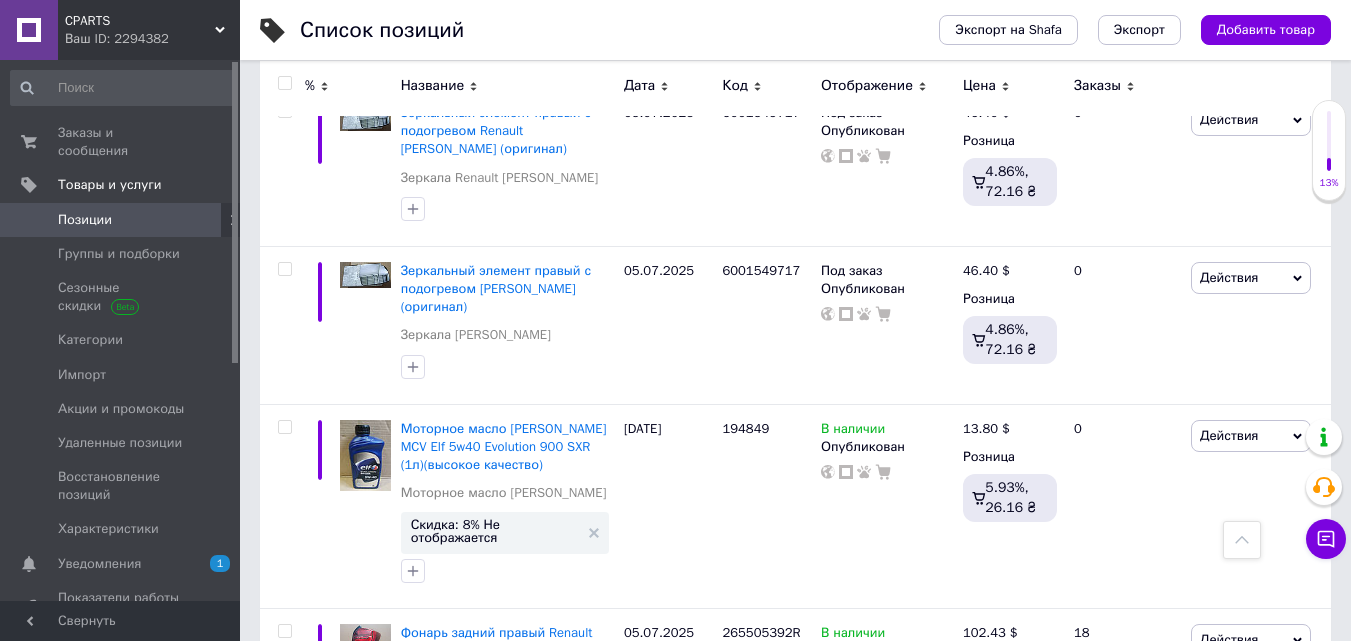 click on "121" at bounding box center [507, 1592] 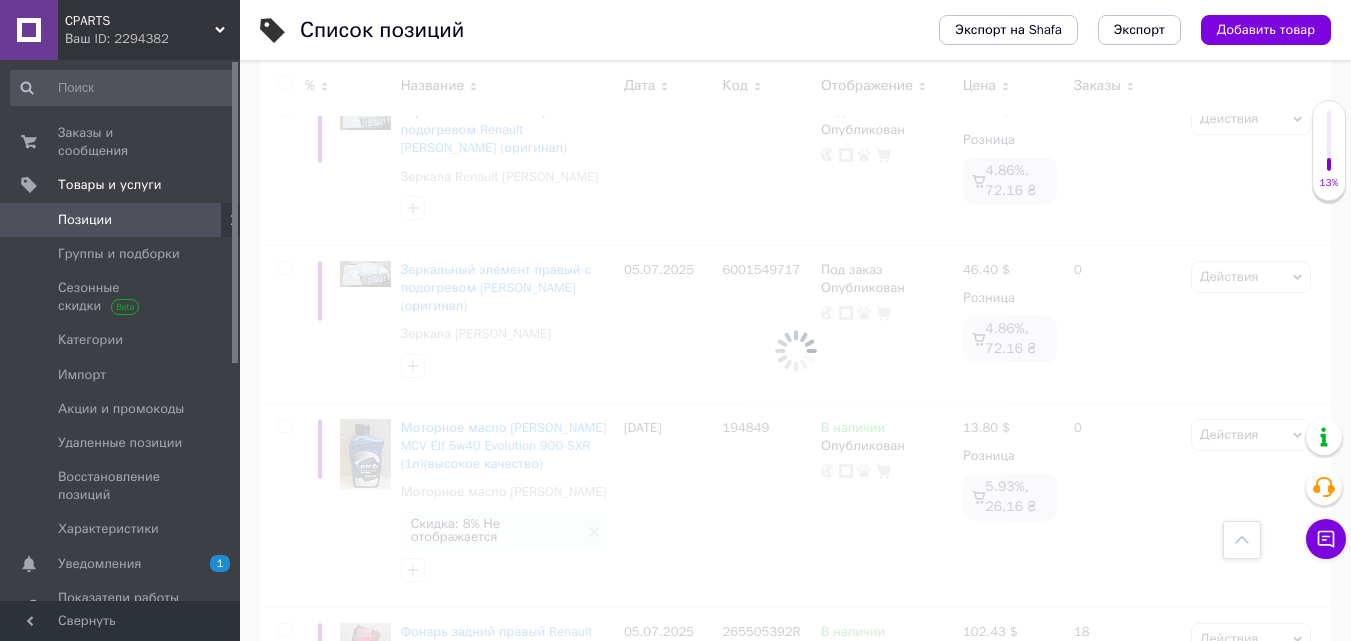 scroll, scrollTop: 15249, scrollLeft: 0, axis: vertical 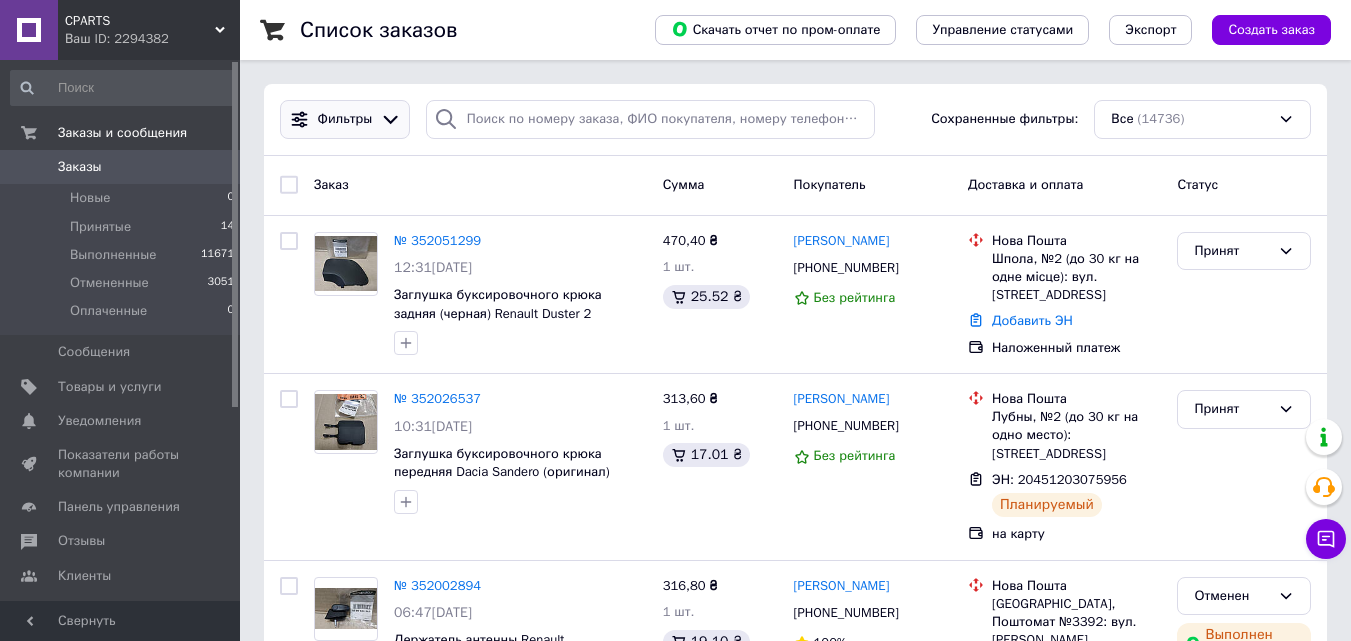 click 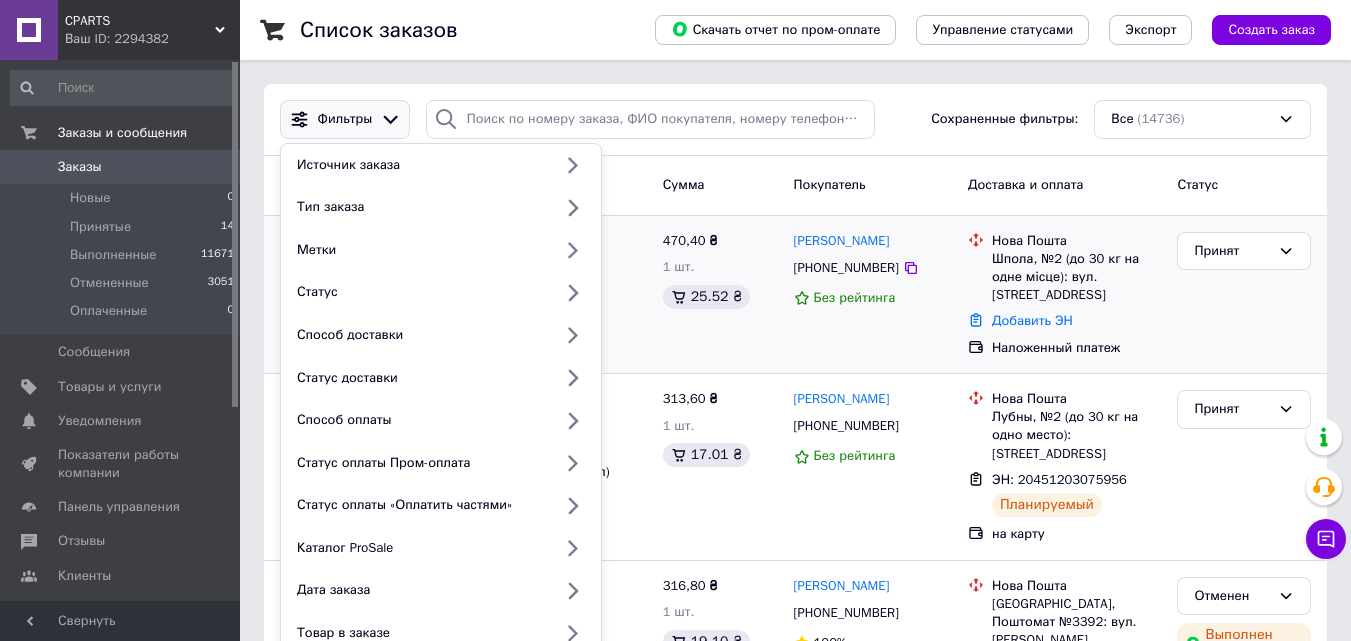 click on "Заглушка буксировочного крюка задняя (черная) Renault Duster 2 (оригинал)" at bounding box center (498, 313) 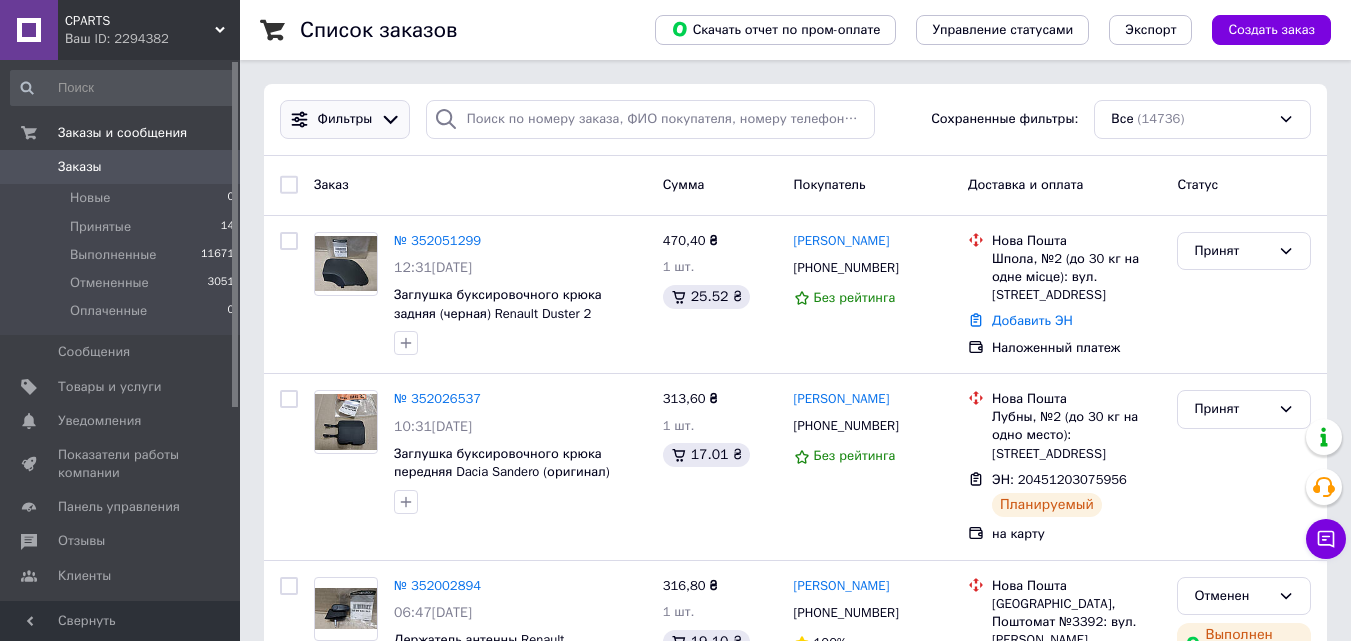 click 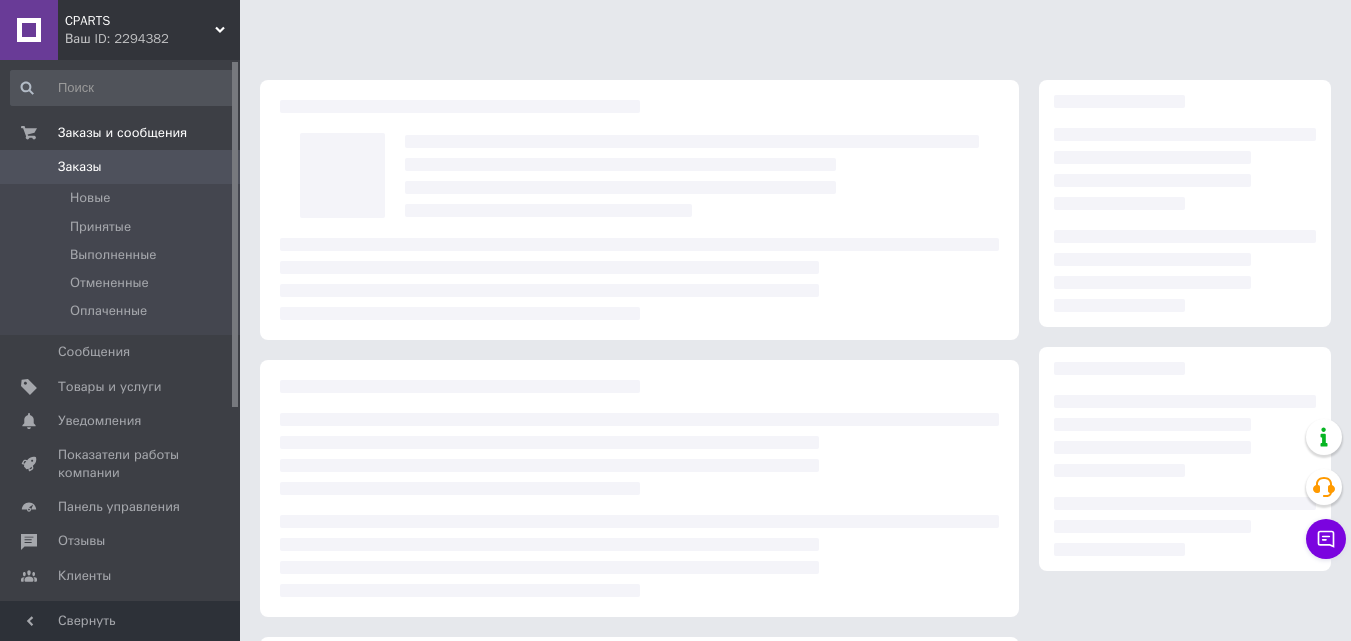 scroll, scrollTop: 0, scrollLeft: 0, axis: both 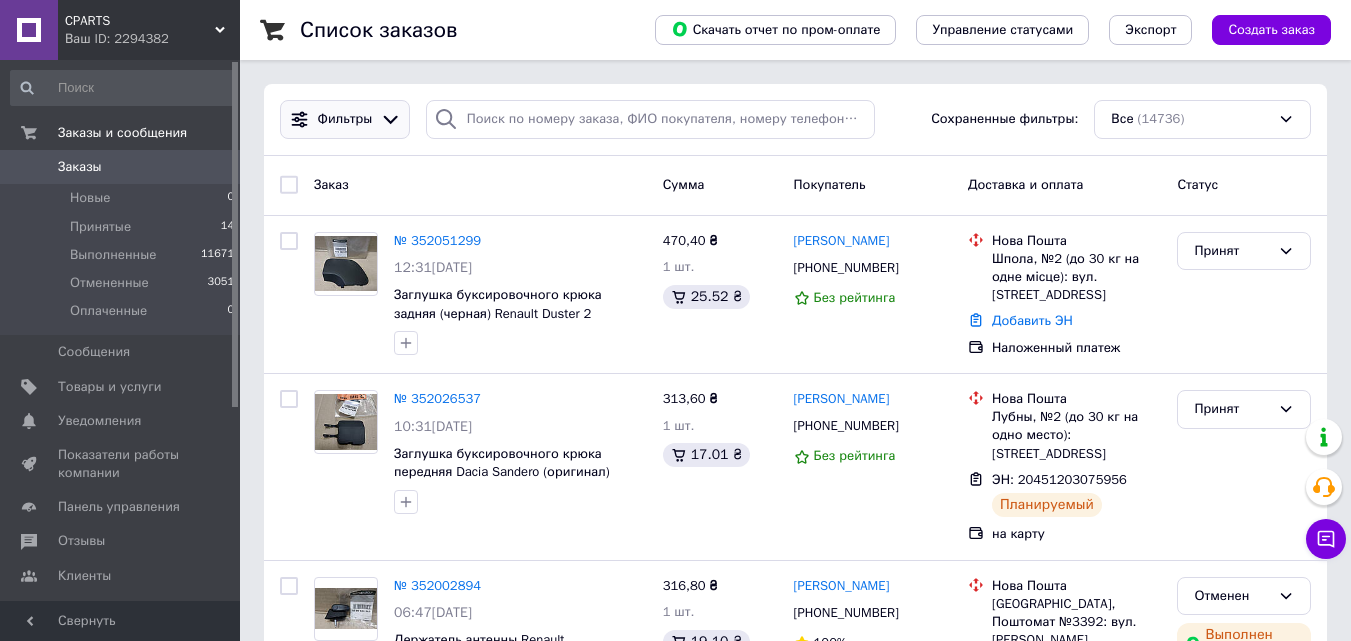 click 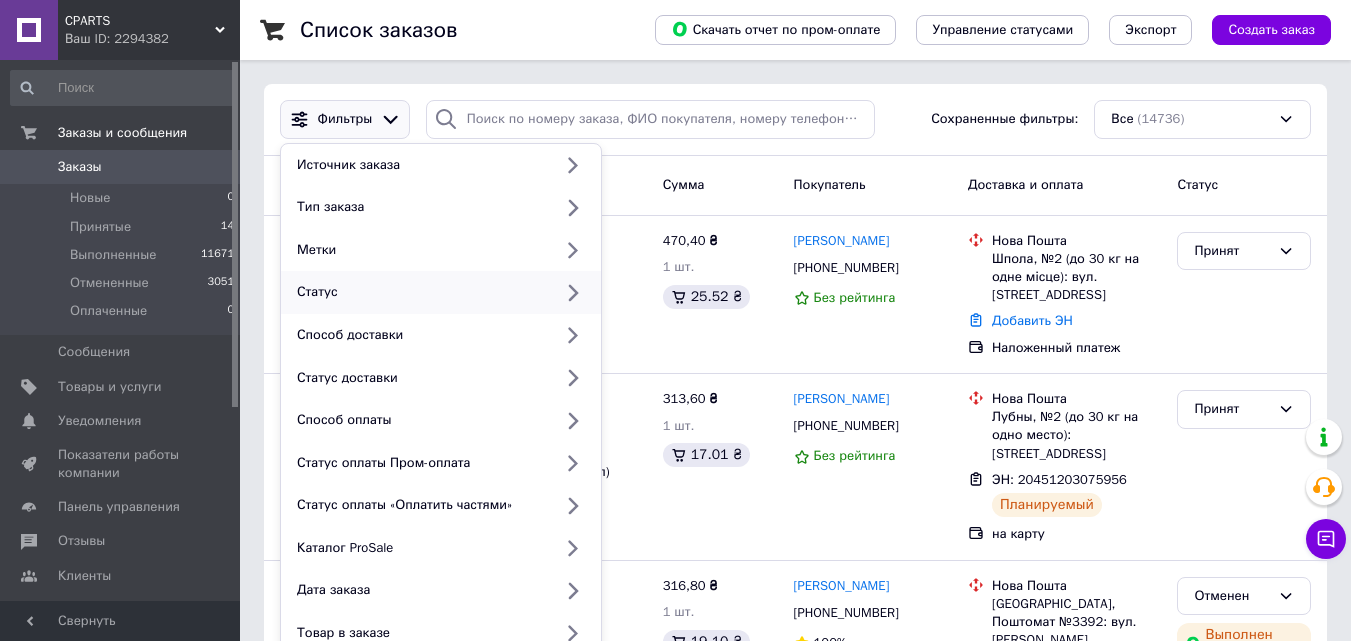 click 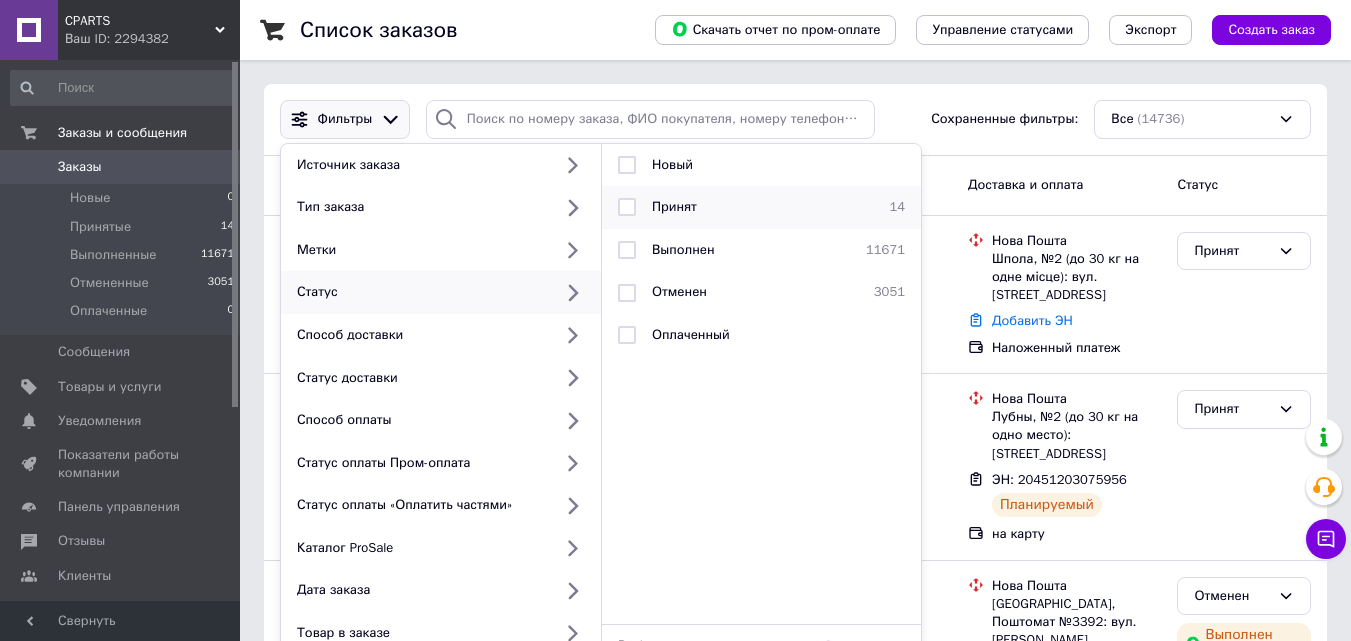click at bounding box center [627, 207] 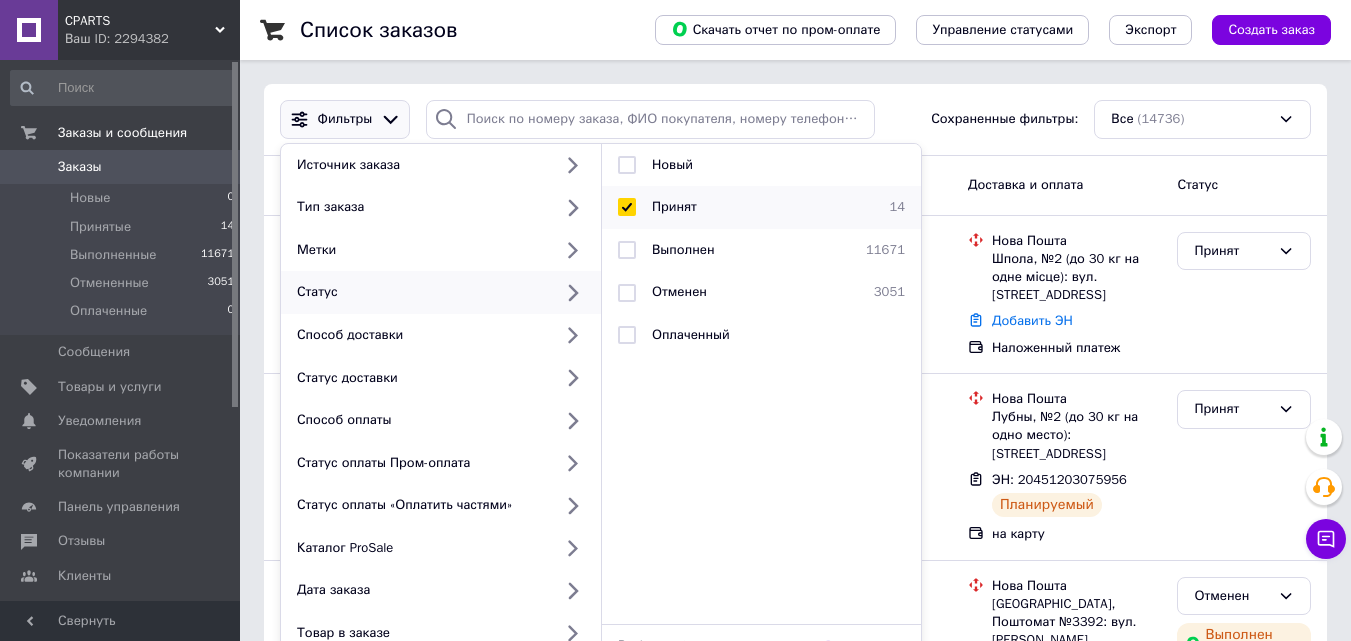 checkbox on "true" 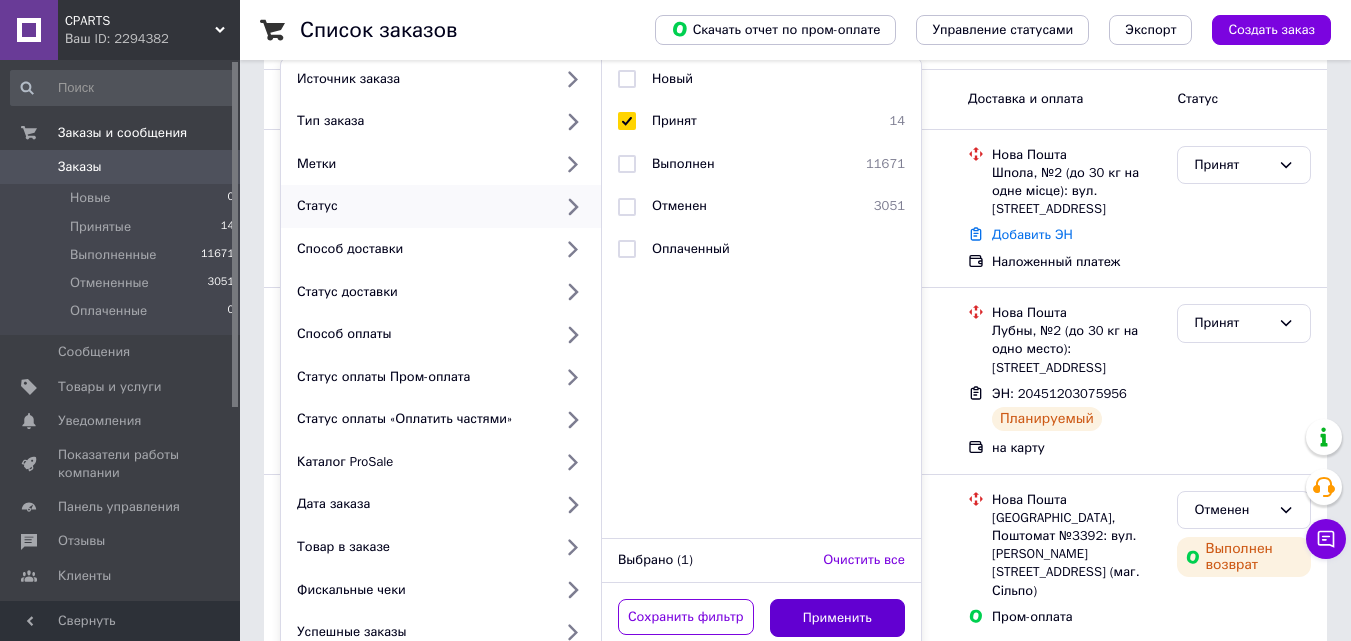 scroll, scrollTop: 200, scrollLeft: 0, axis: vertical 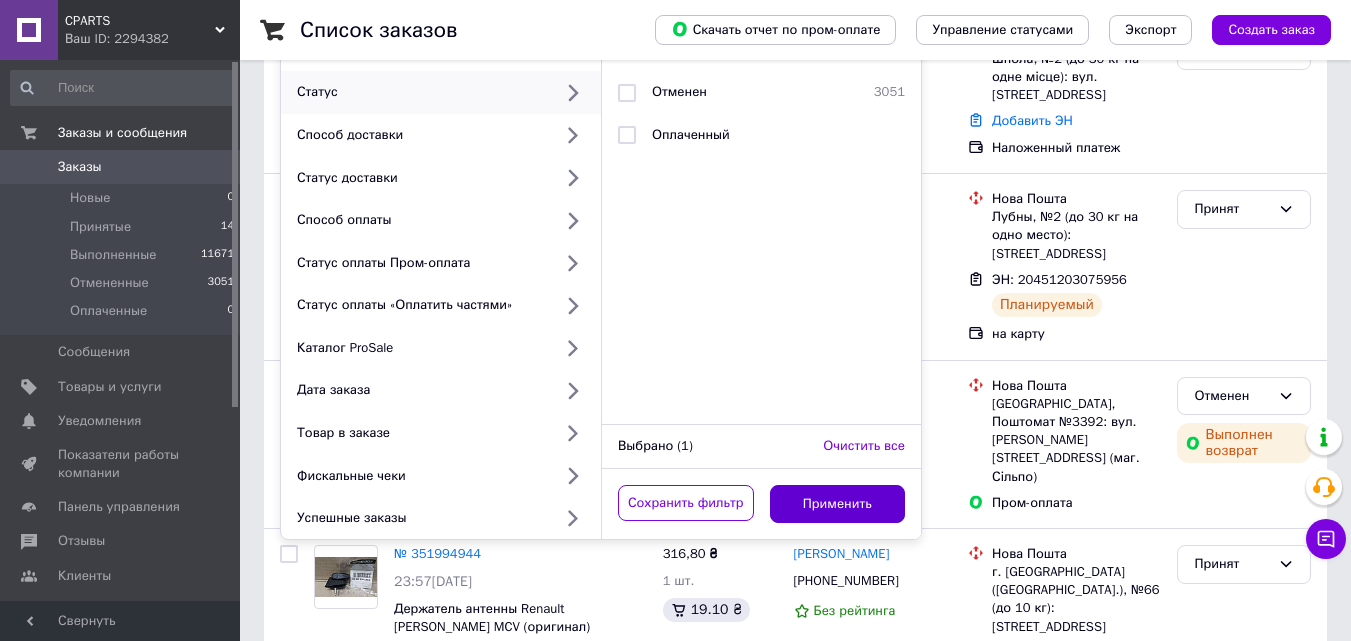 click on "Применить" at bounding box center [838, 504] 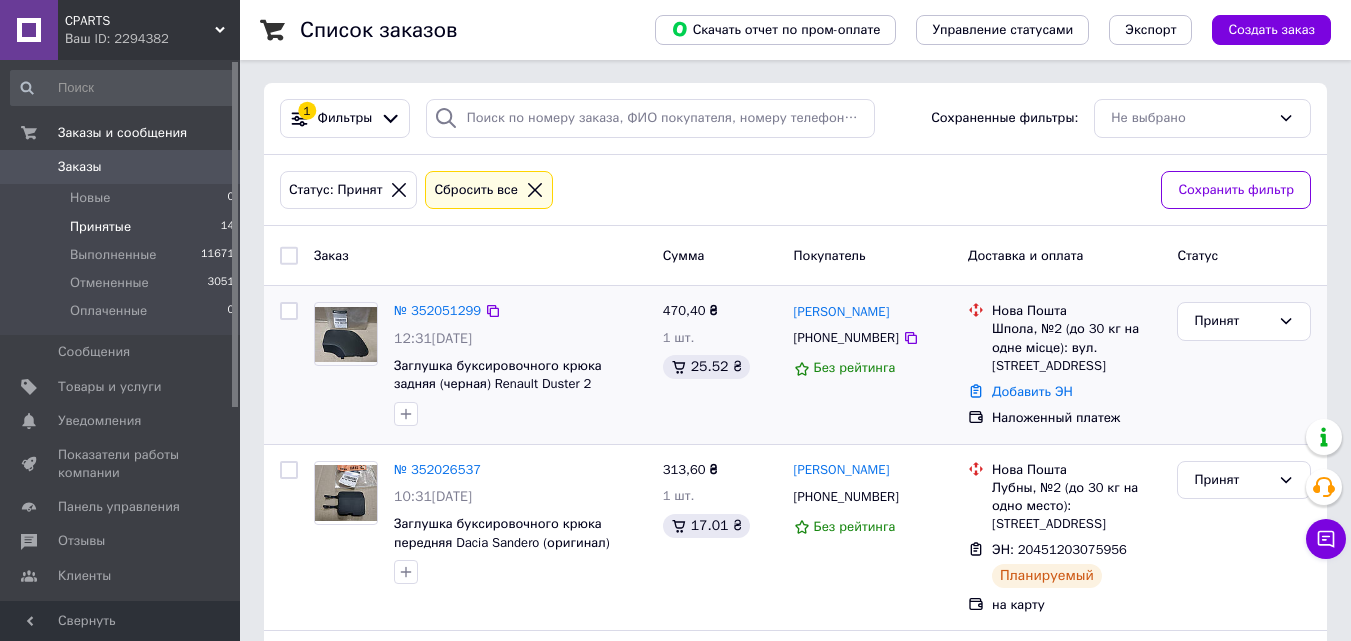 scroll, scrollTop: 0, scrollLeft: 0, axis: both 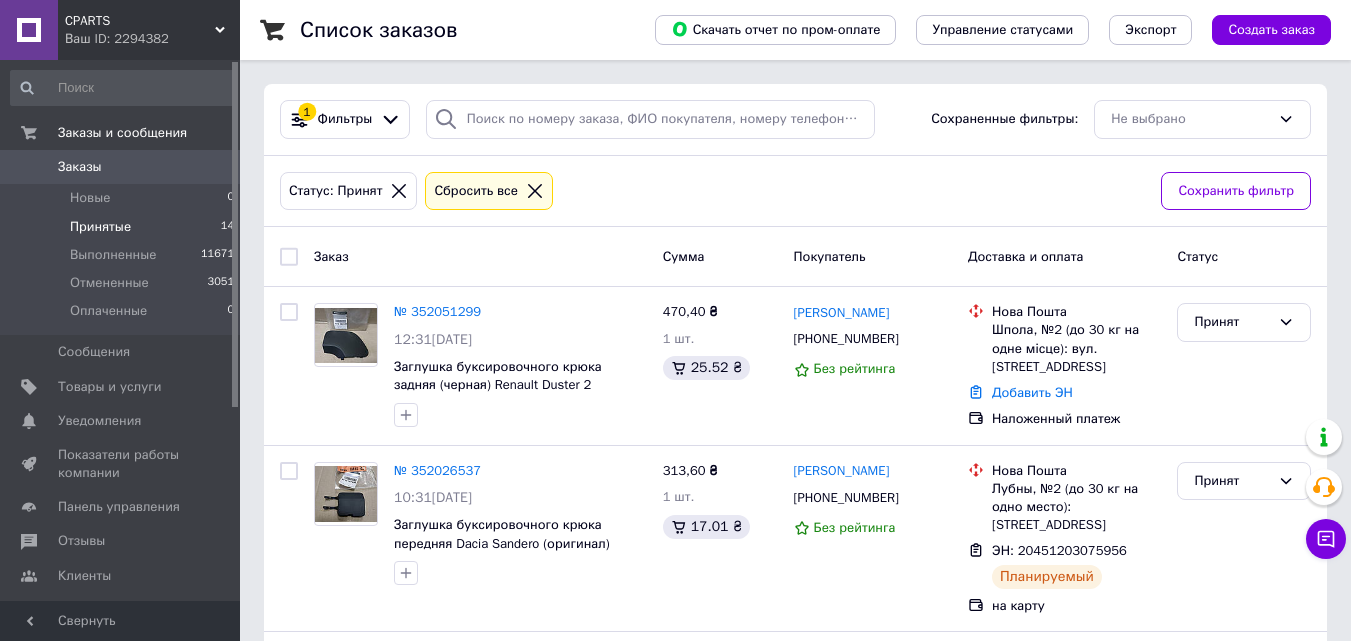 click 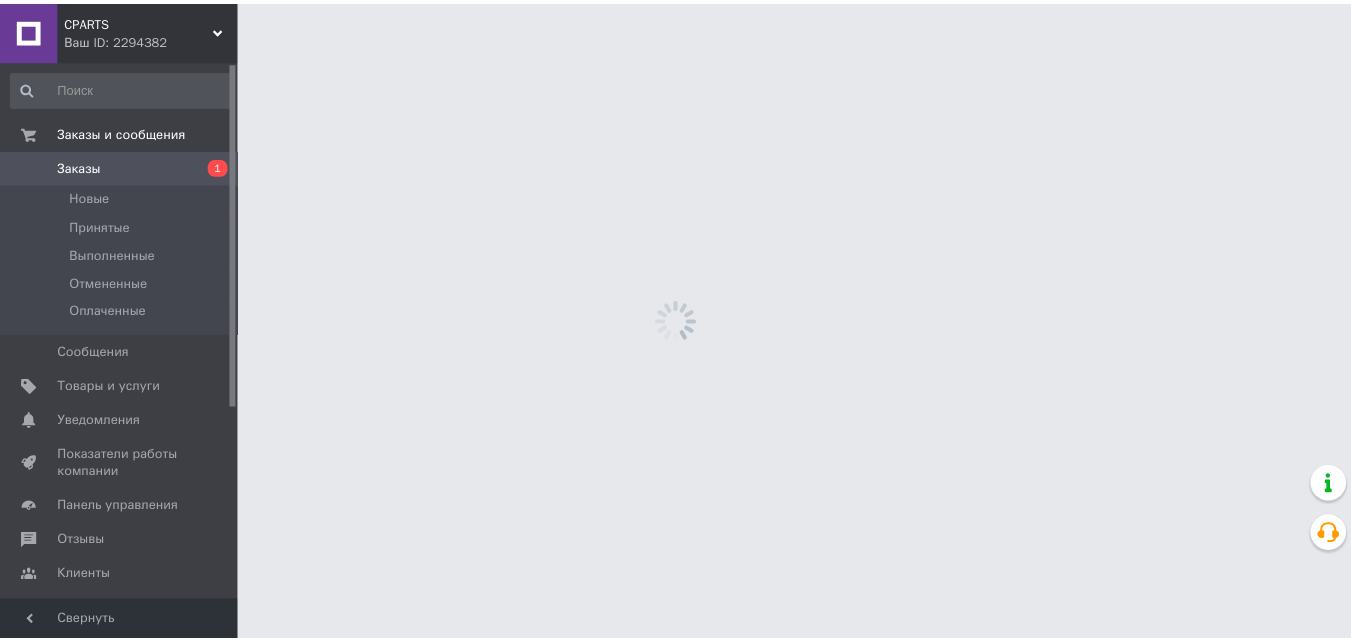scroll, scrollTop: 0, scrollLeft: 0, axis: both 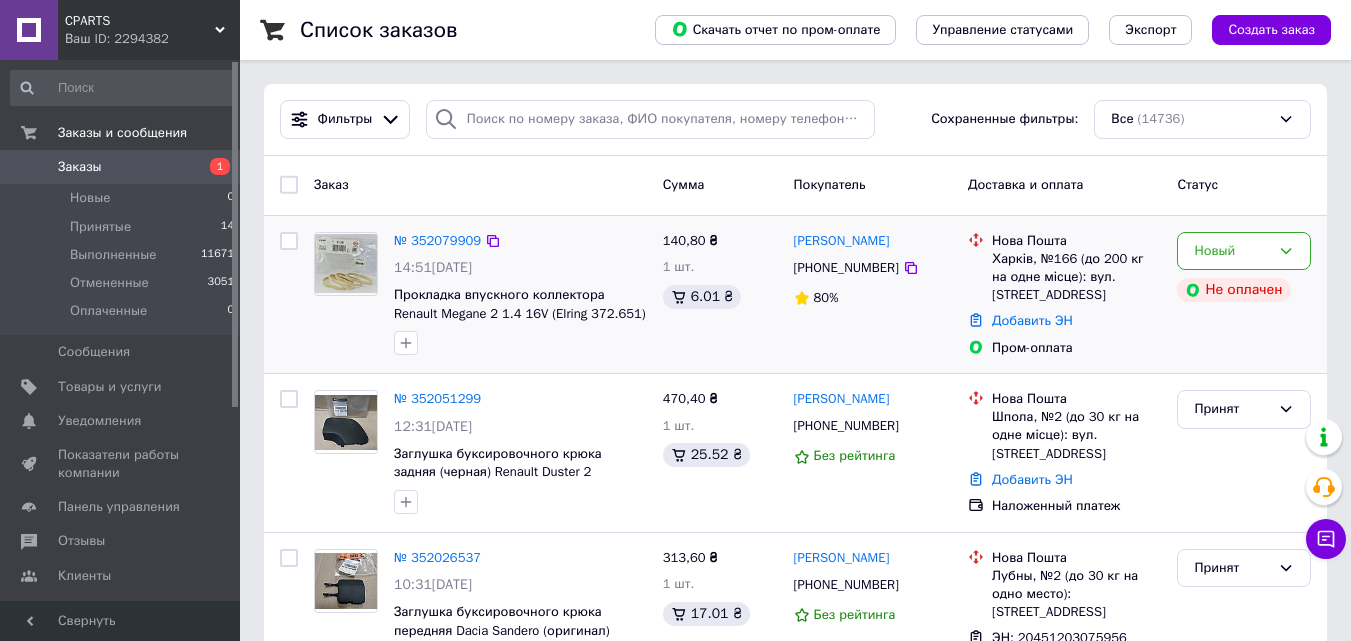 click at bounding box center [346, 264] 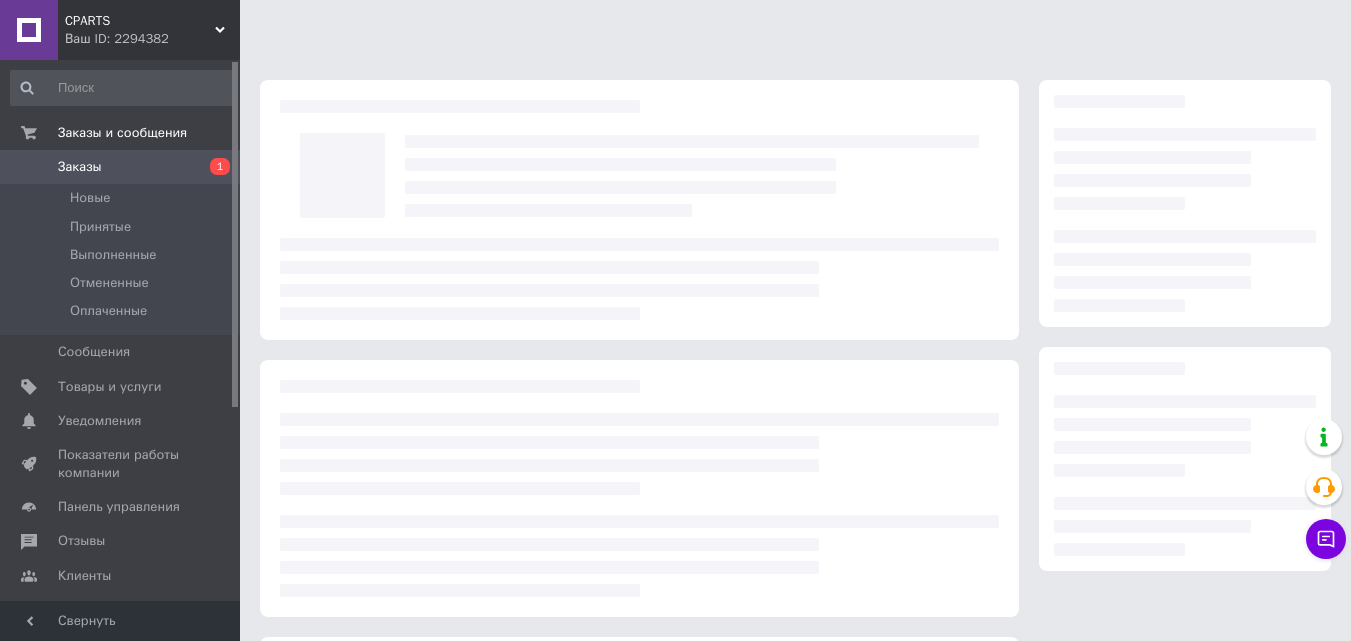scroll, scrollTop: 0, scrollLeft: 0, axis: both 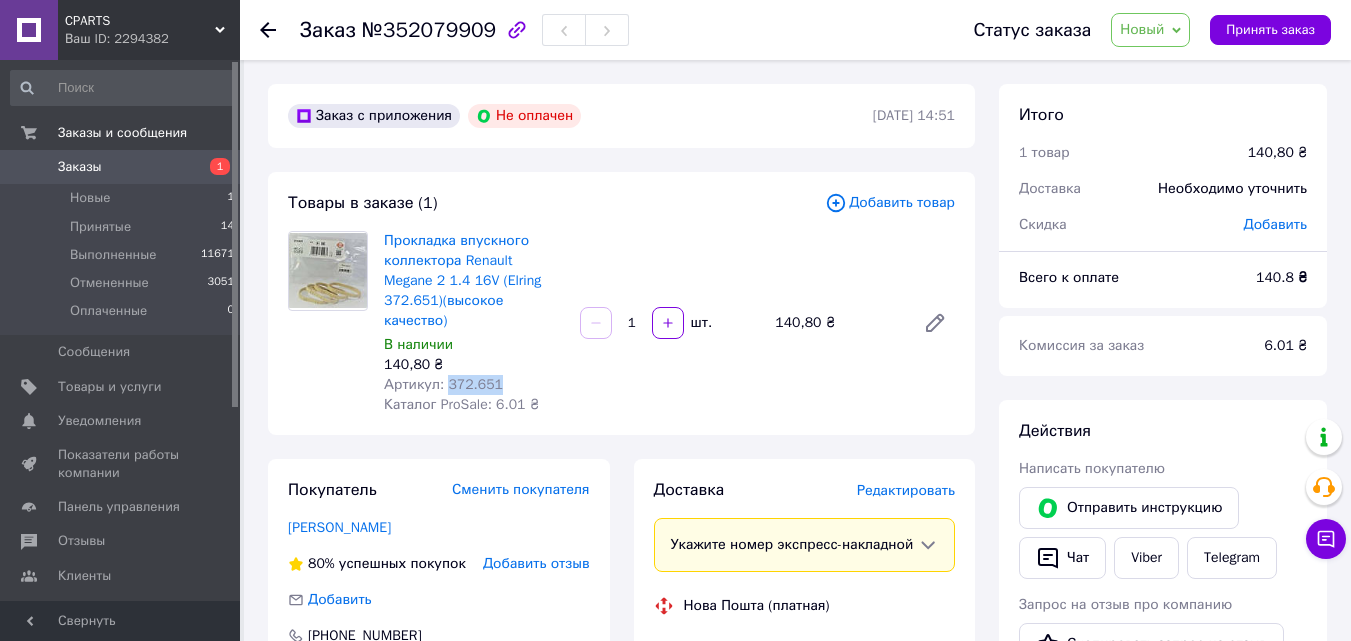 drag, startPoint x: 444, startPoint y: 361, endPoint x: 509, endPoint y: 358, distance: 65.06919 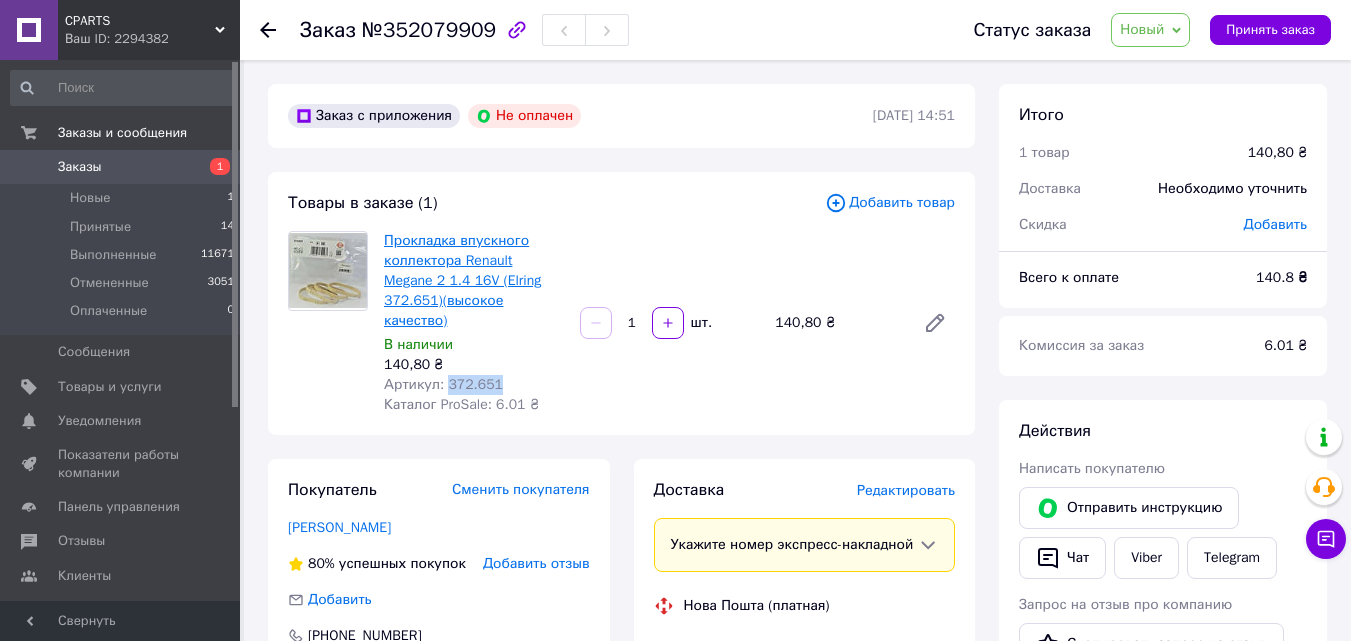 click on "Прокладка впускного коллектора Renault Megane 2 1.4 16V (Elring 372.651)(высокое качество)" at bounding box center [462, 280] 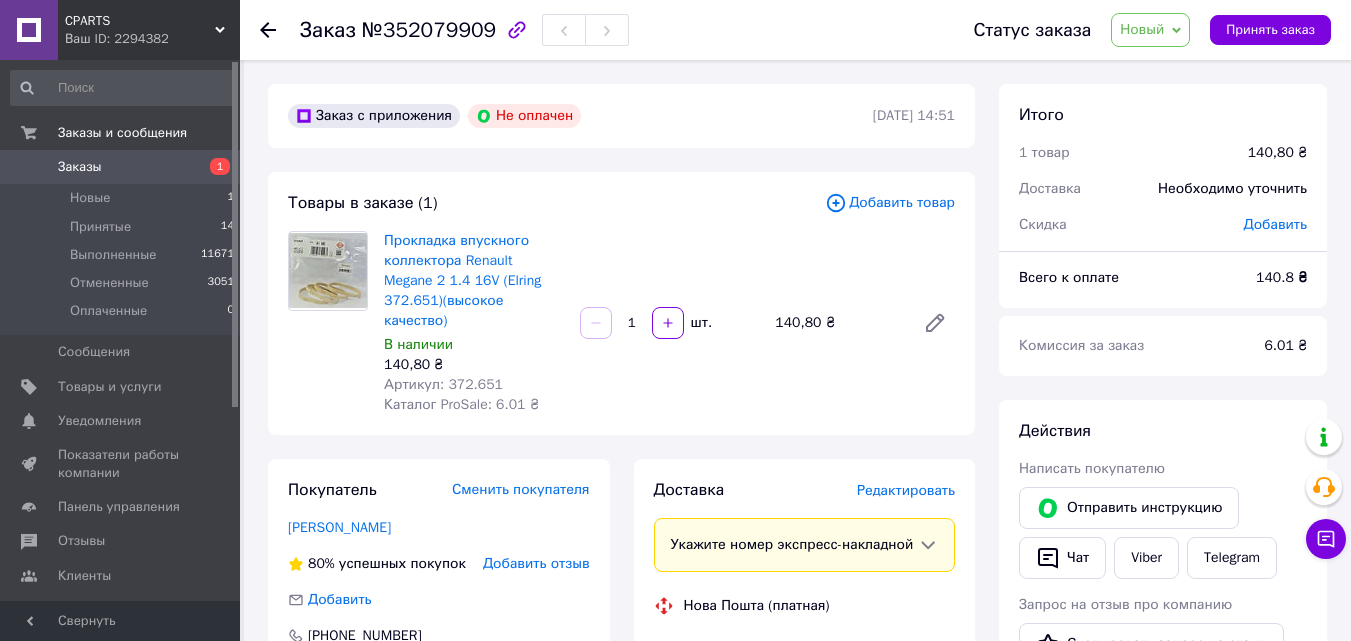 drag, startPoint x: 808, startPoint y: 382, endPoint x: 832, endPoint y: 393, distance: 26.400757 